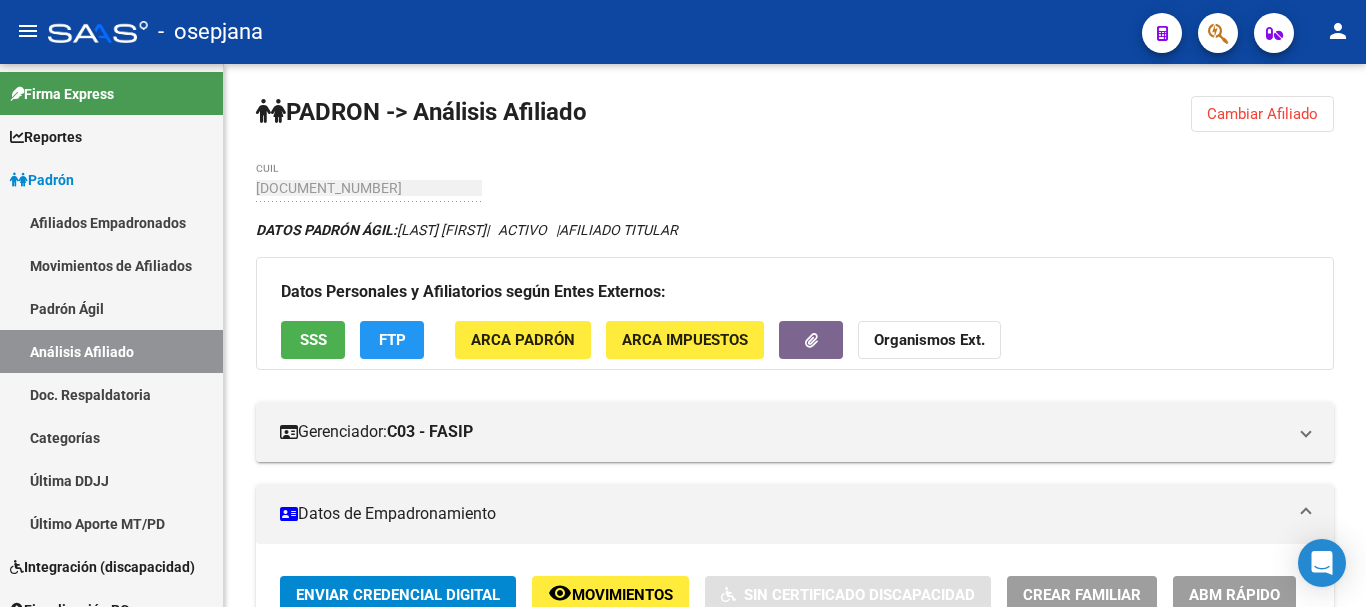 scroll, scrollTop: 0, scrollLeft: 0, axis: both 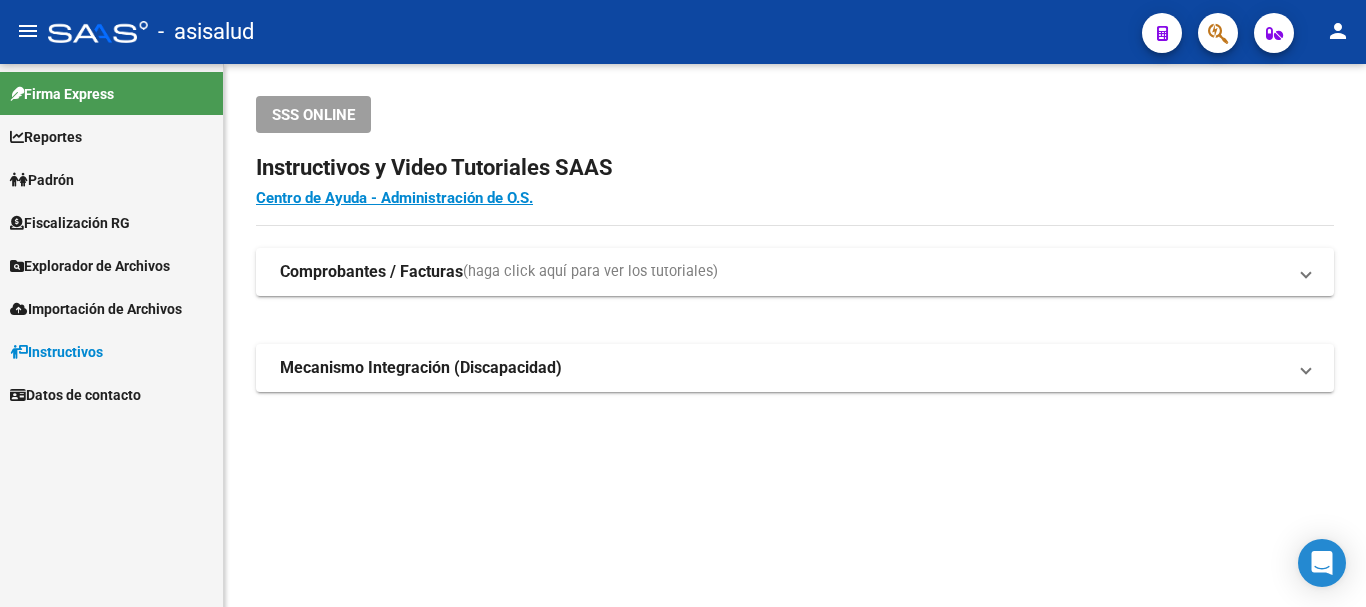 click on "Padrón" at bounding box center (42, 180) 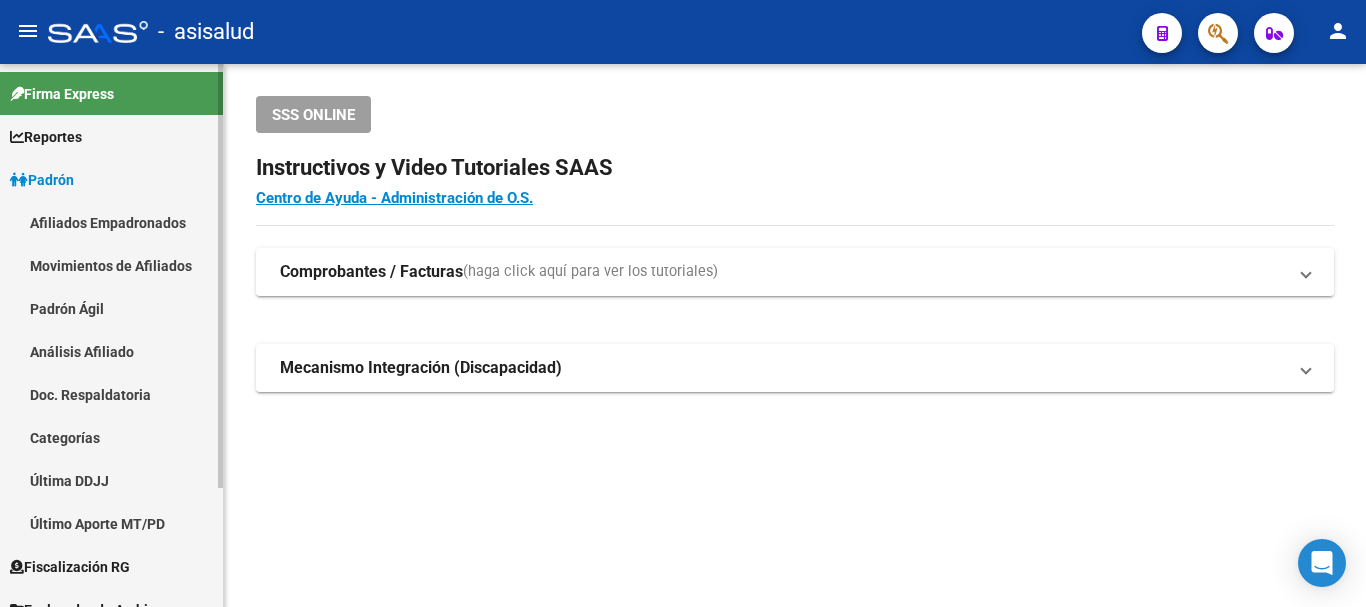 click on "Padrón Ágil" at bounding box center [111, 308] 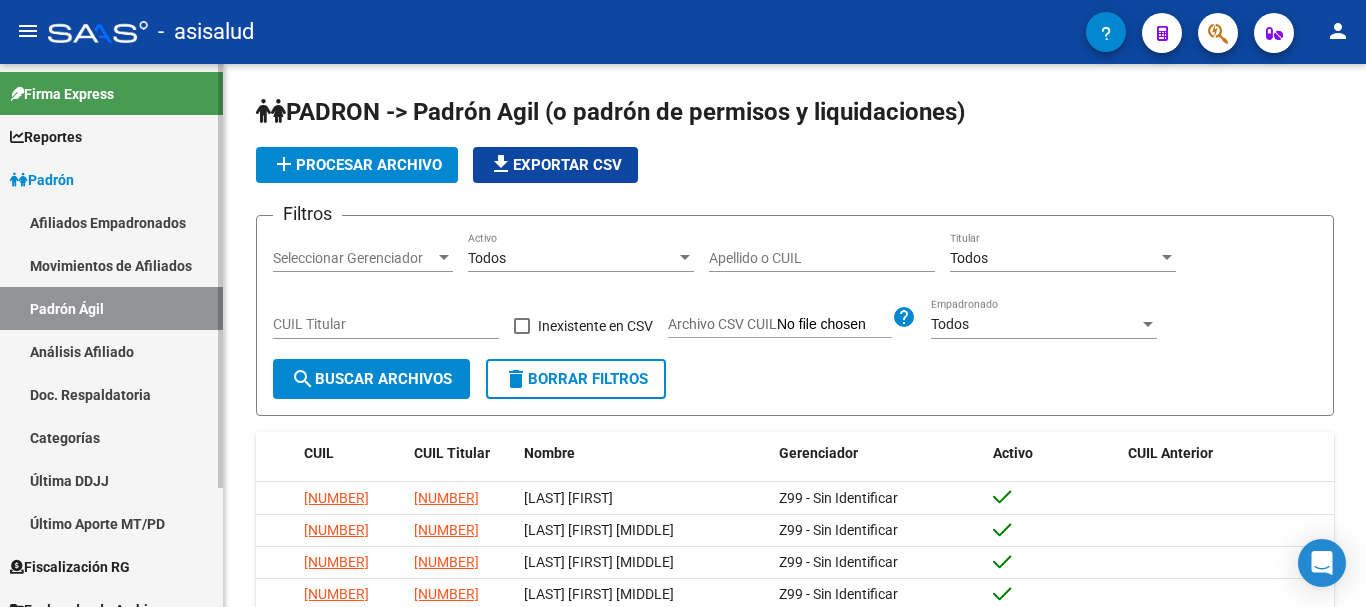 click on "Movimientos de Afiliados" at bounding box center (111, 265) 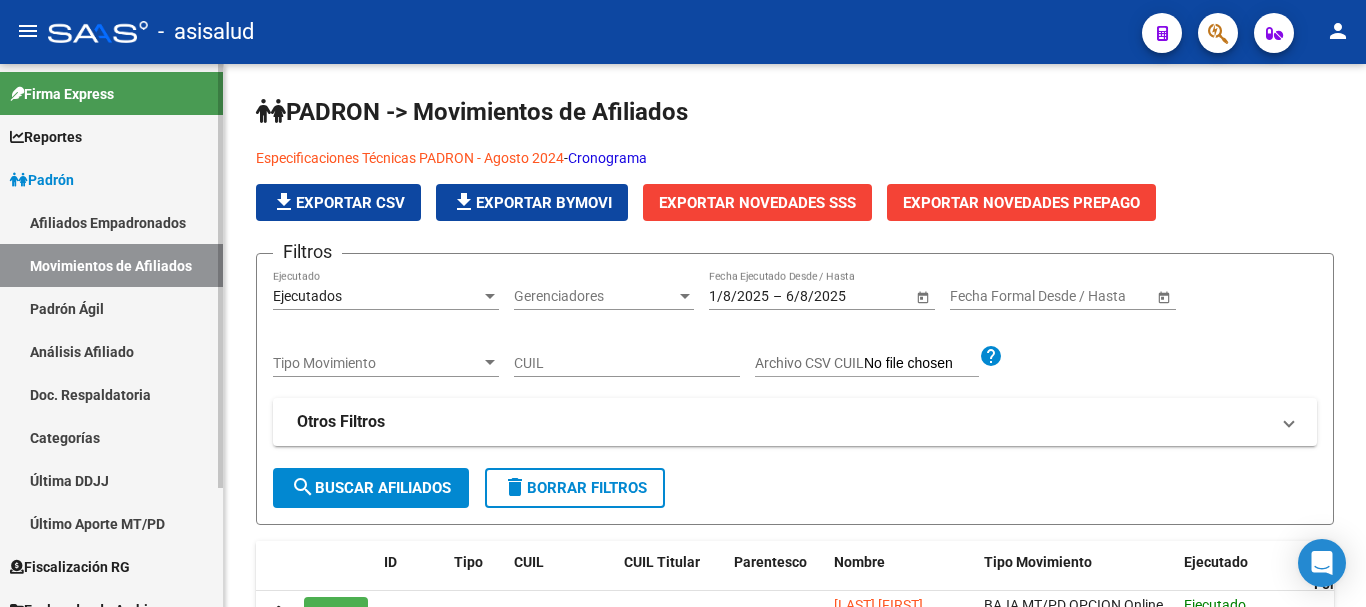 click on "Padrón" at bounding box center (111, 179) 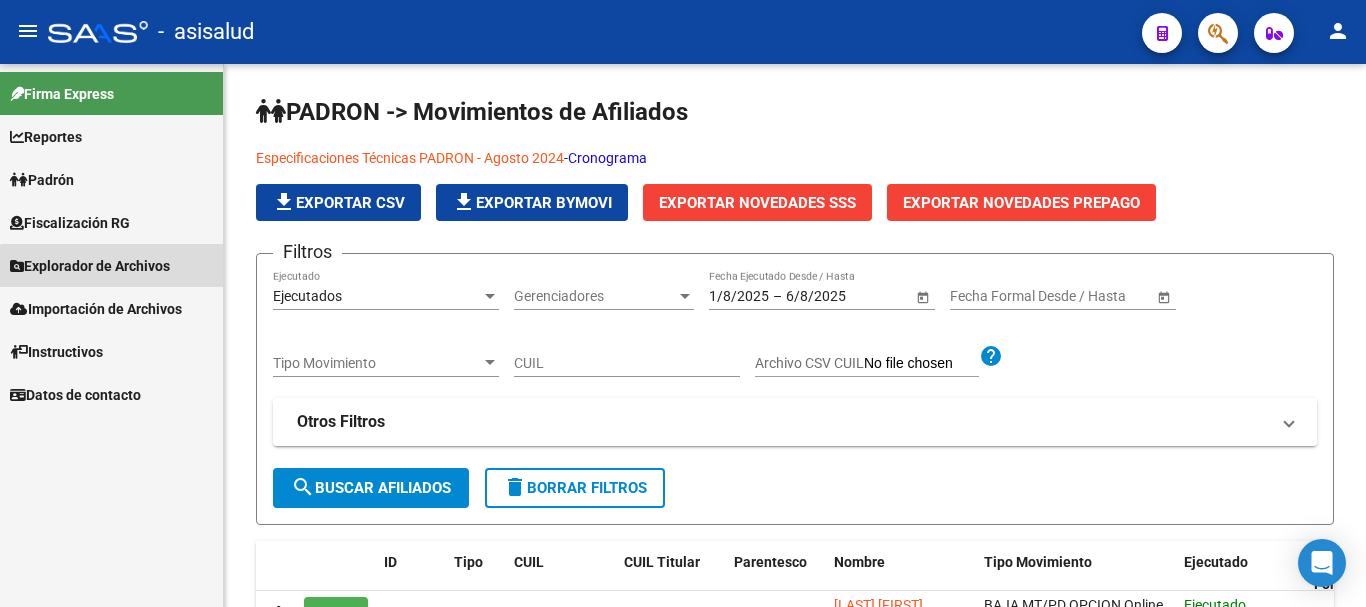 click on "Explorador de Archivos" at bounding box center (111, 265) 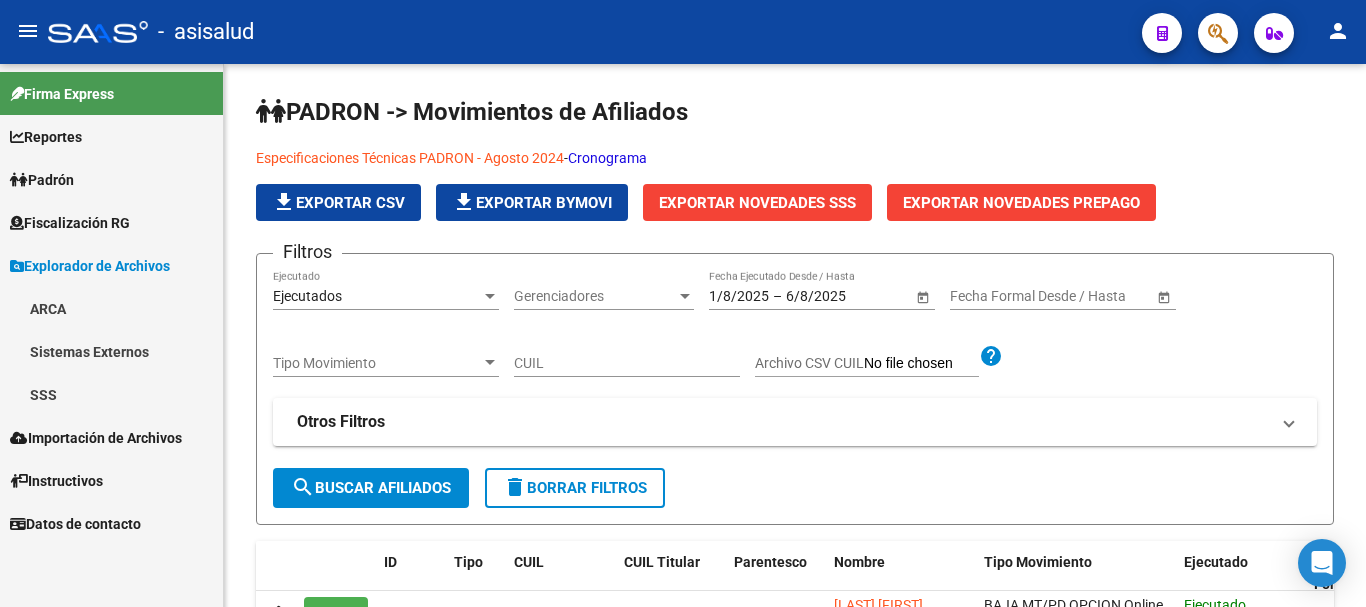 click on "Fiscalización RG" at bounding box center (70, 223) 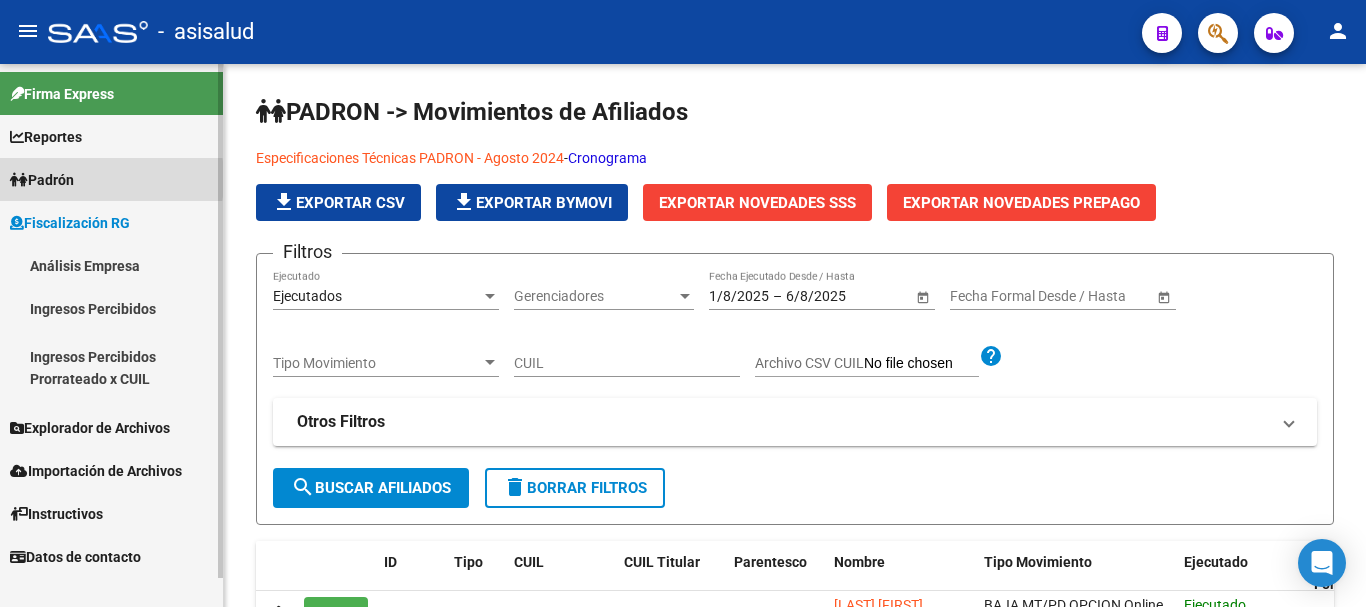 click on "Padrón" at bounding box center [42, 180] 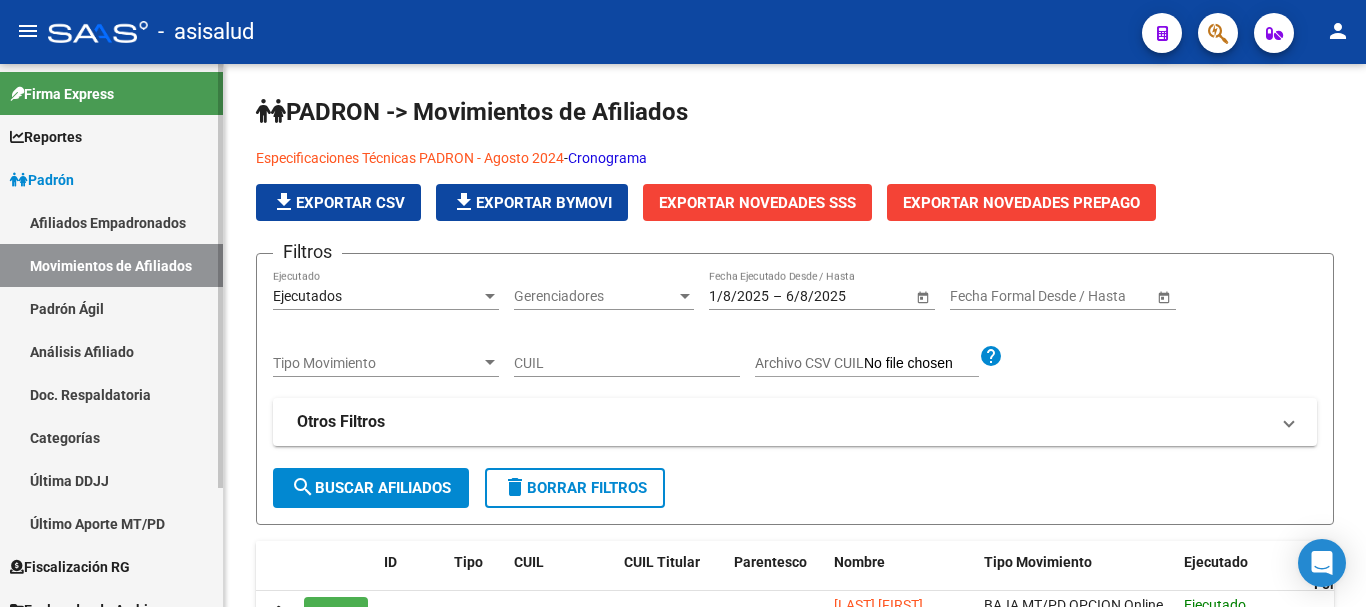 drag, startPoint x: 76, startPoint y: 344, endPoint x: 207, endPoint y: 305, distance: 136.68211 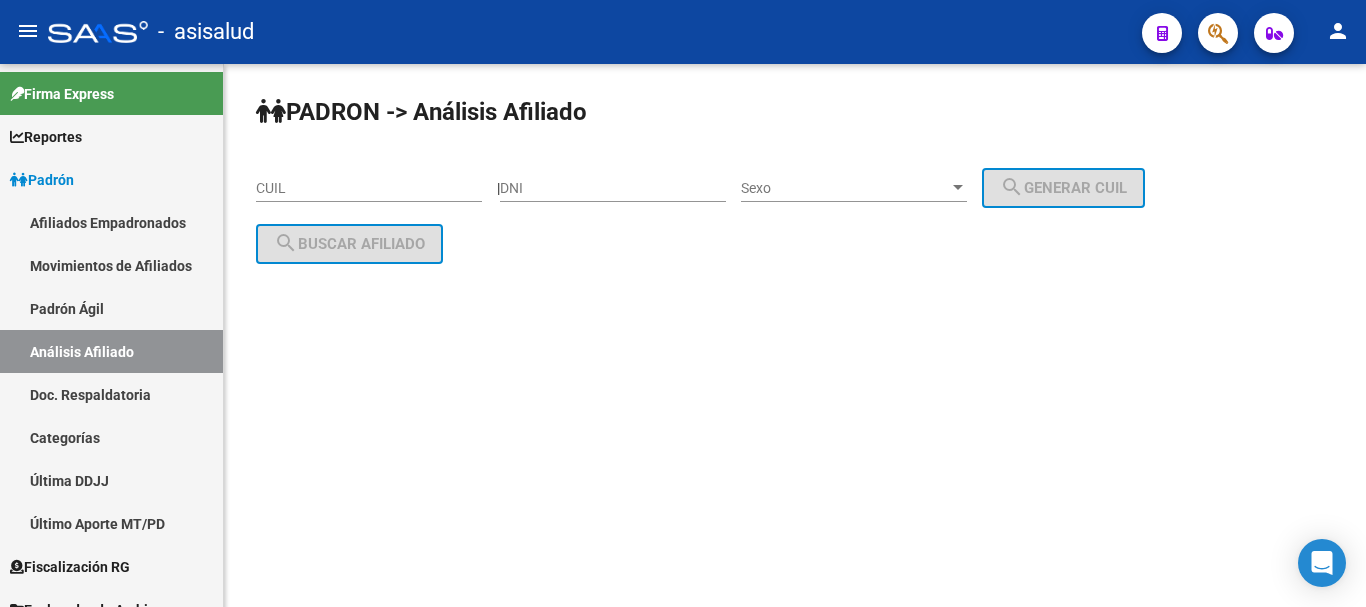 click on "CUIL" at bounding box center [369, 188] 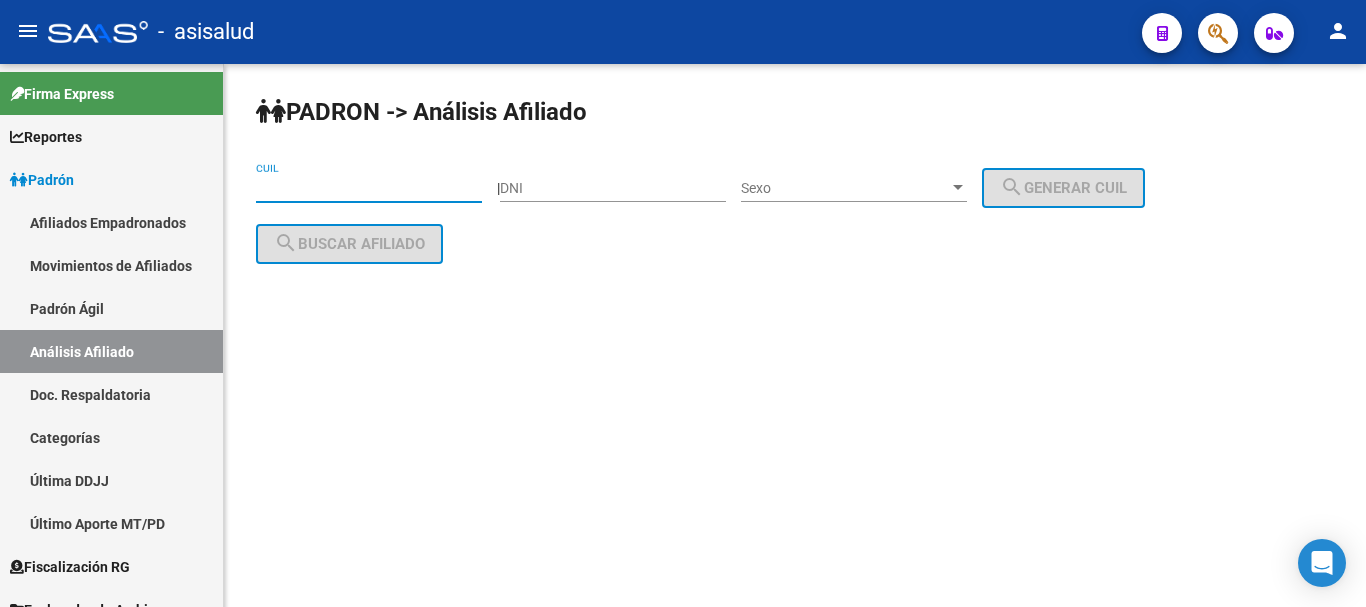 paste on "20-32759561-0" 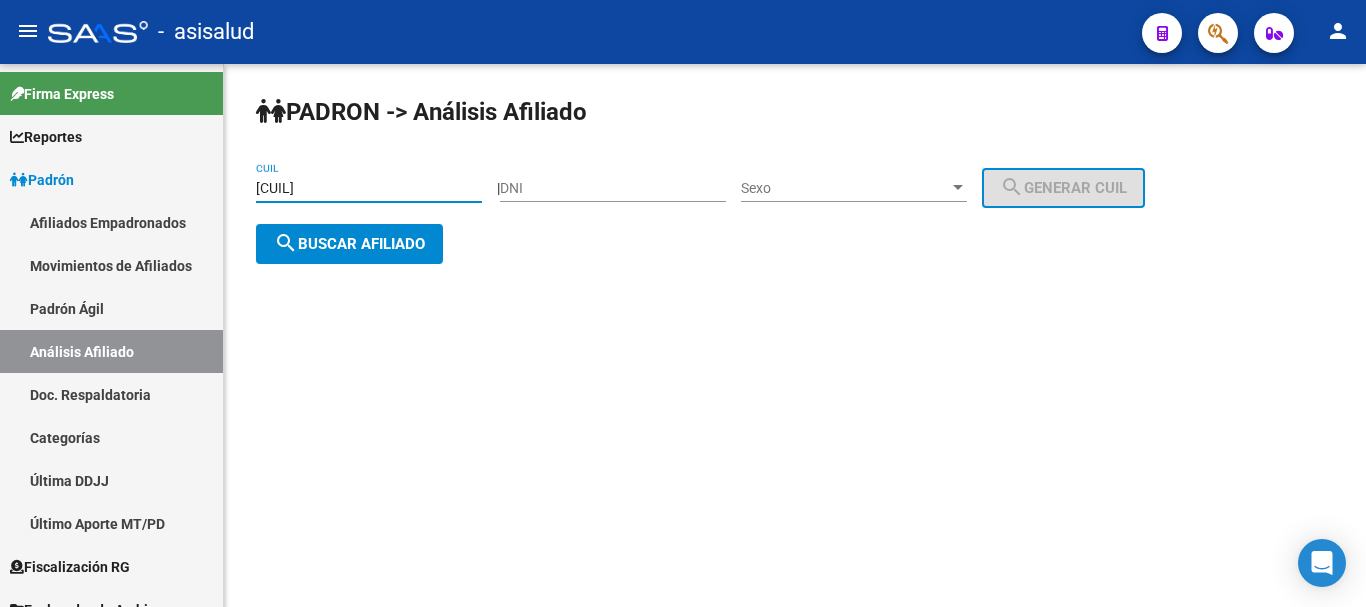 type on "20-32759561-0" 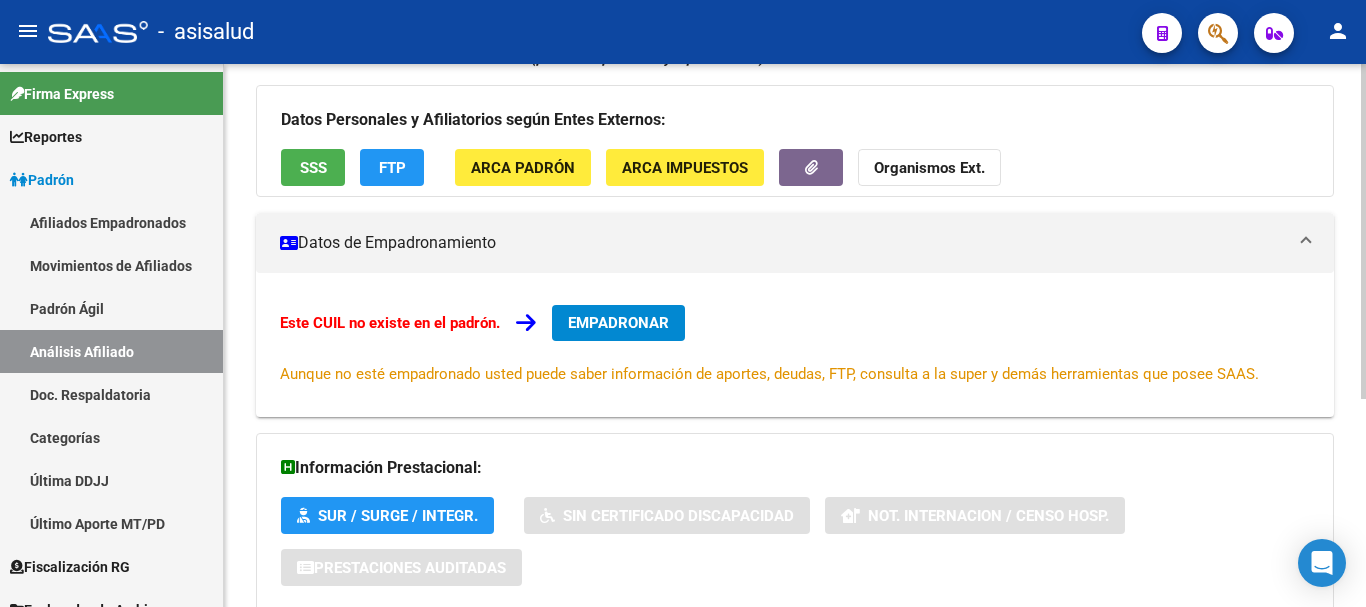 scroll, scrollTop: 338, scrollLeft: 0, axis: vertical 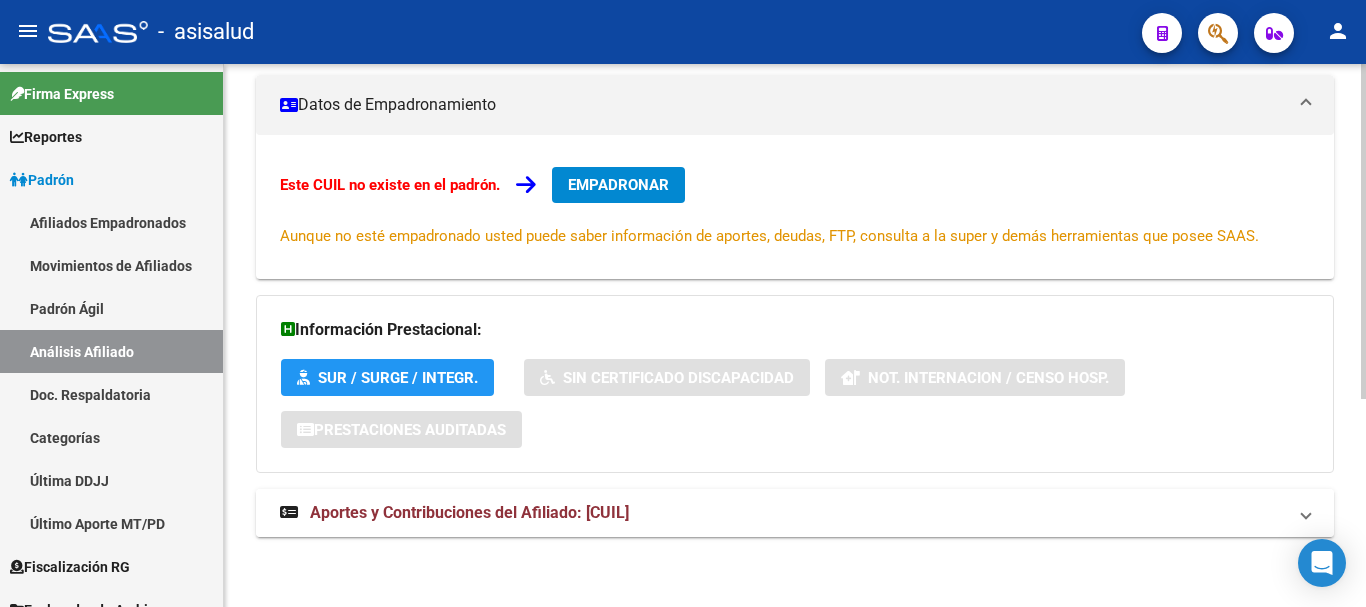 click on "Aportes y Contribuciones del Afiliado: 20327595610" at bounding box center [795, 513] 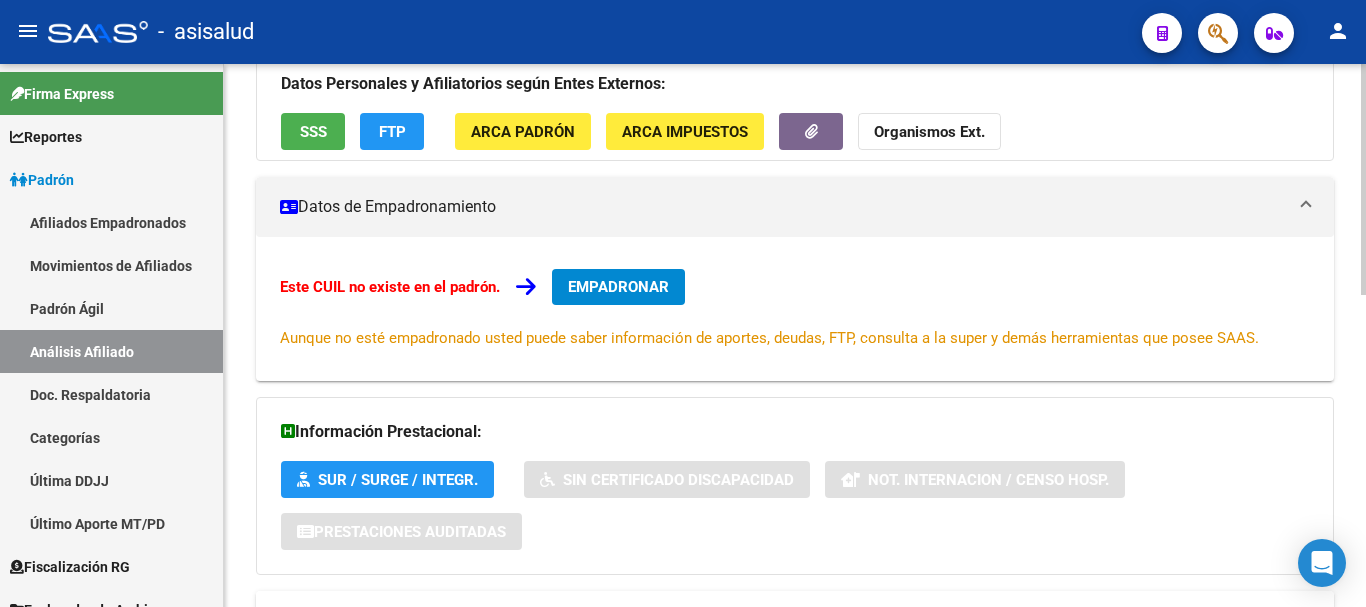 scroll, scrollTop: 136, scrollLeft: 0, axis: vertical 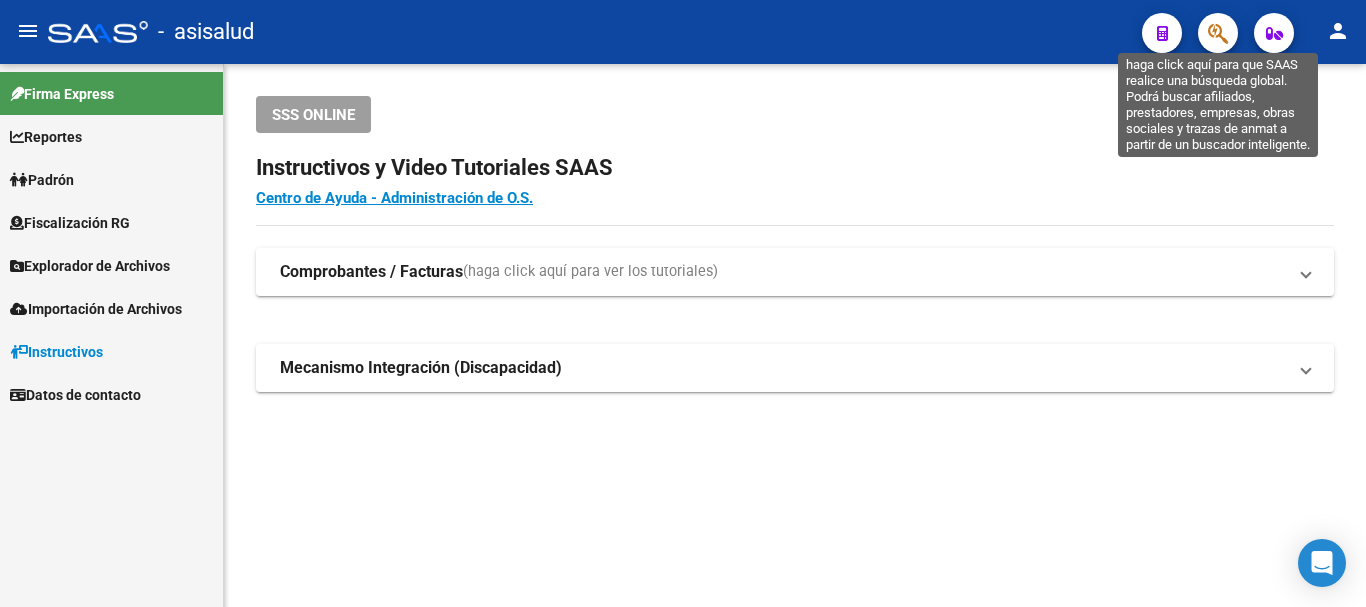 click 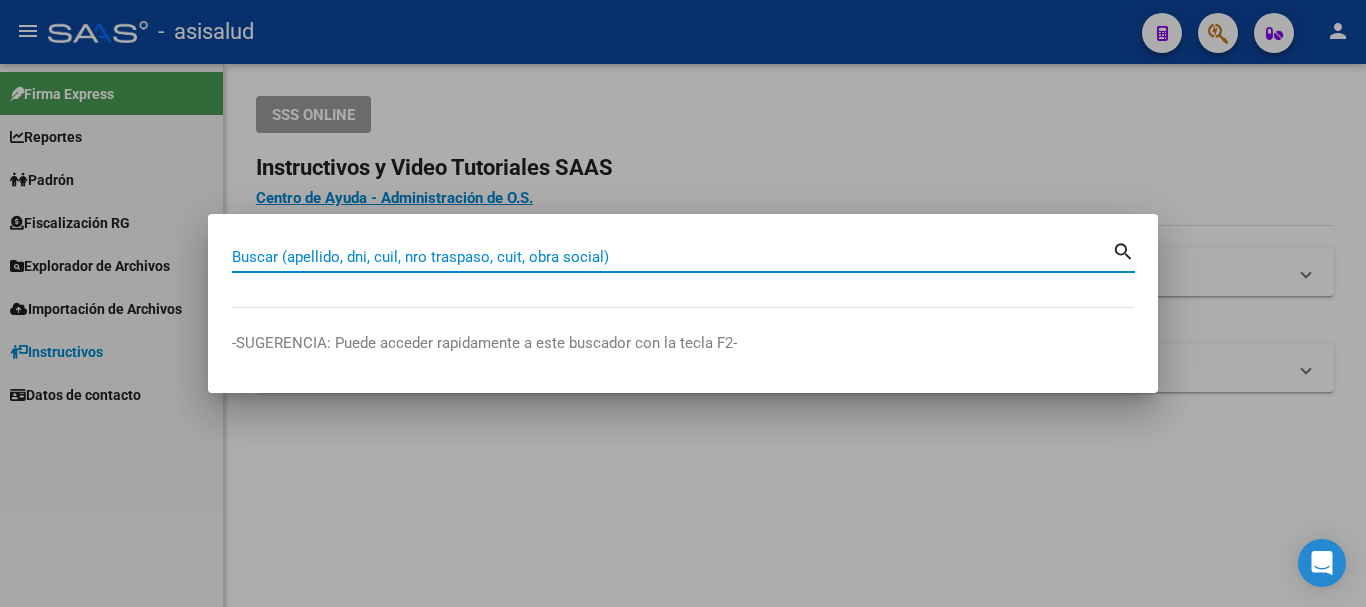 paste on "16046084" 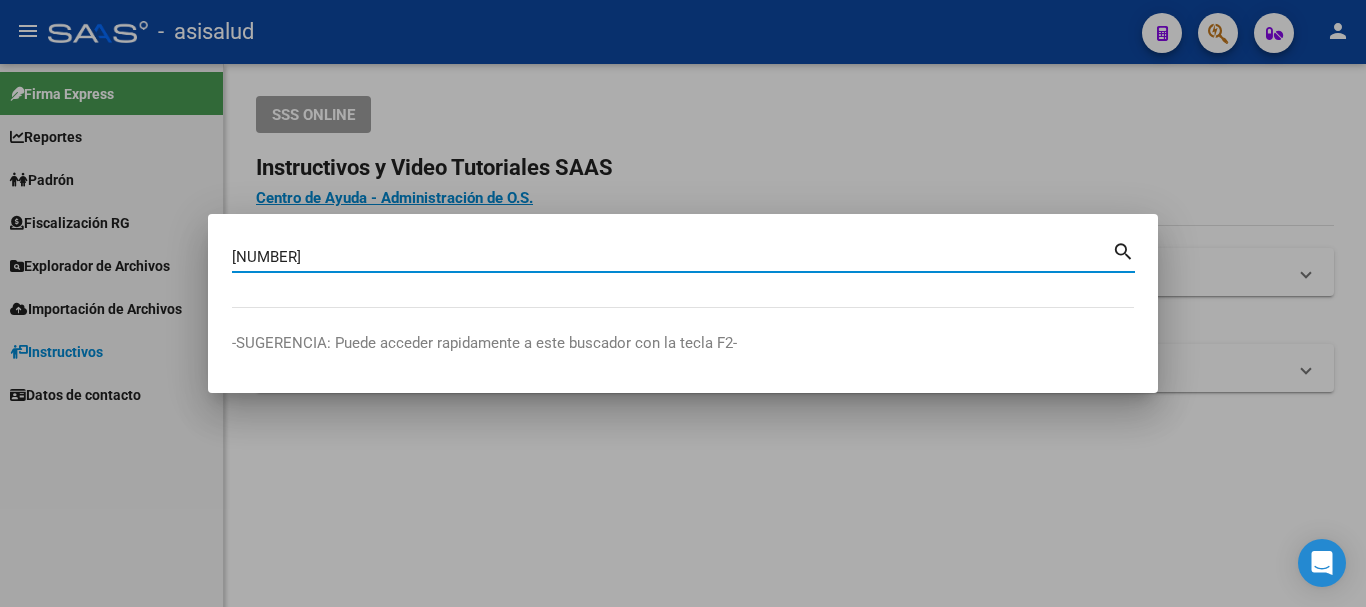 type on "16046084" 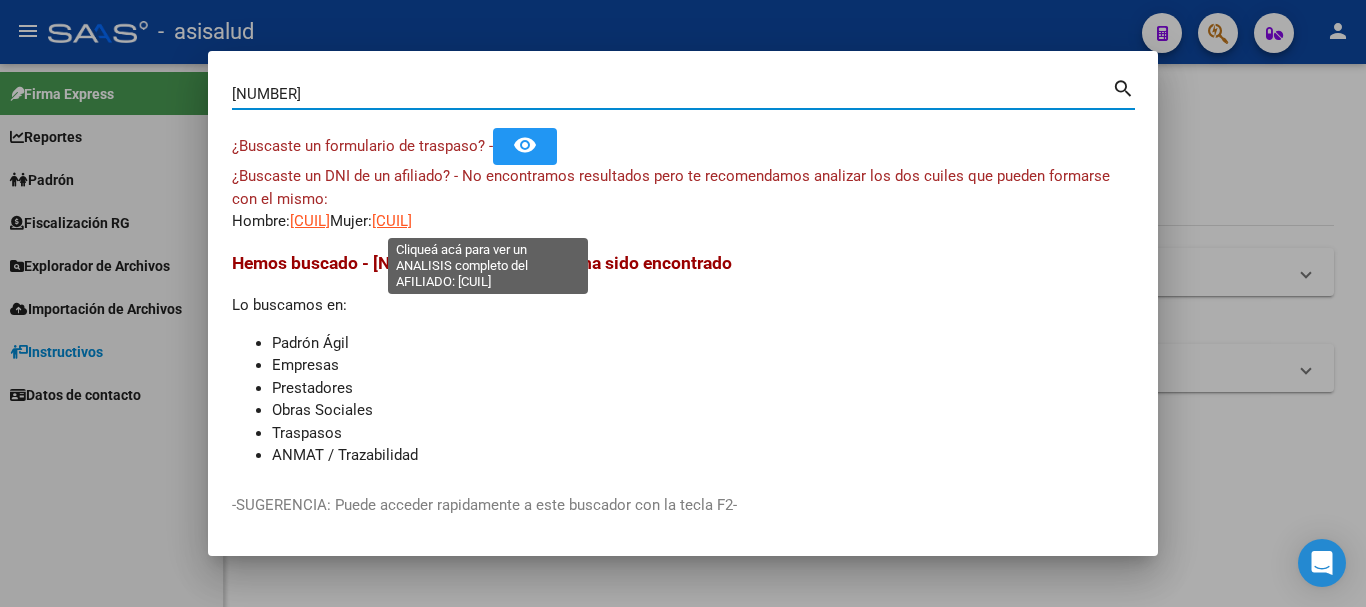 click on "27160460844" at bounding box center (392, 221) 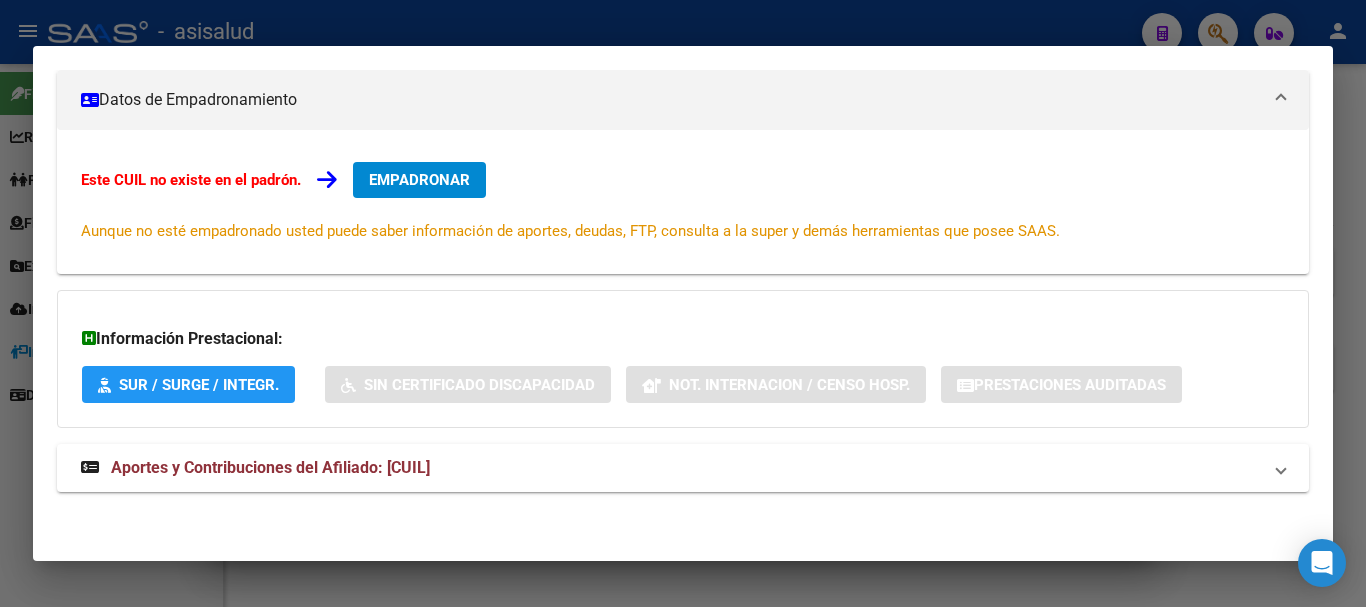 scroll, scrollTop: 0, scrollLeft: 0, axis: both 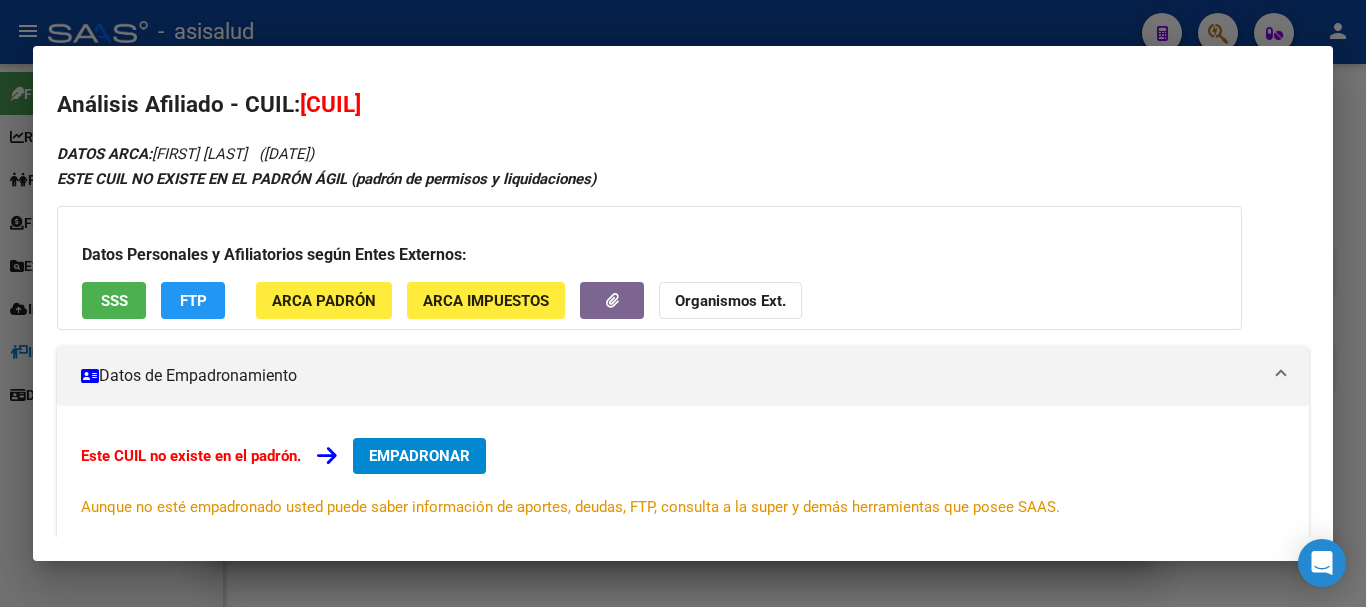 drag, startPoint x: 309, startPoint y: 104, endPoint x: 444, endPoint y: 105, distance: 135.00371 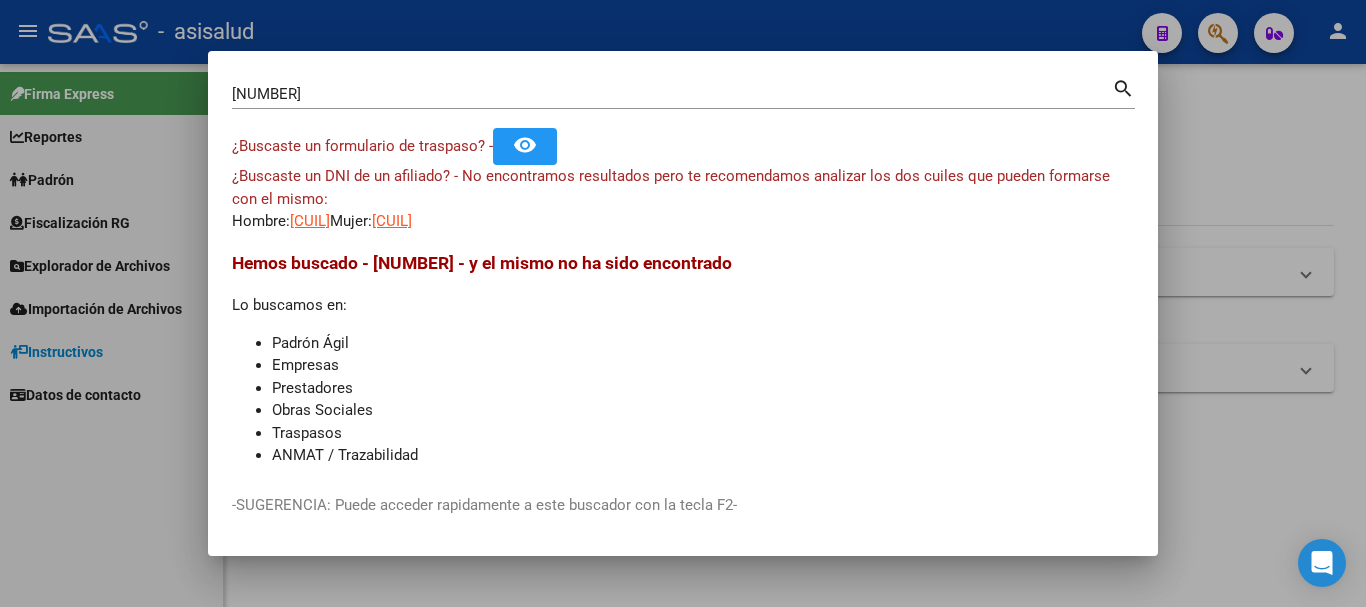 click at bounding box center [683, 303] 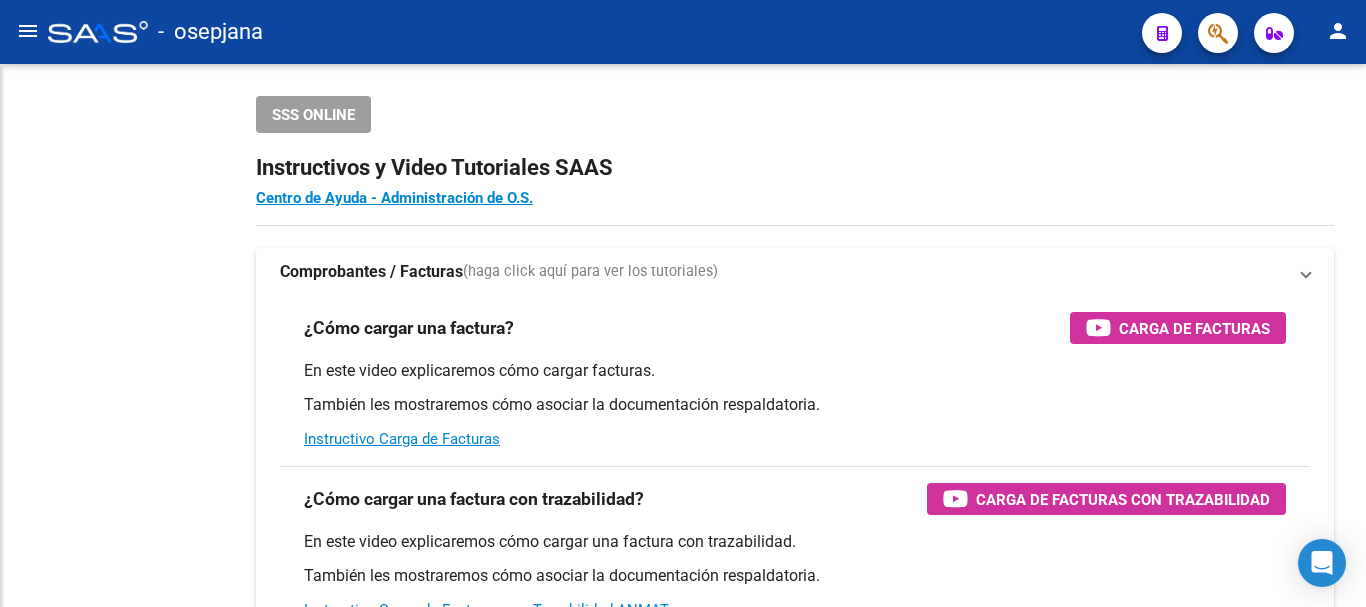scroll, scrollTop: 0, scrollLeft: 0, axis: both 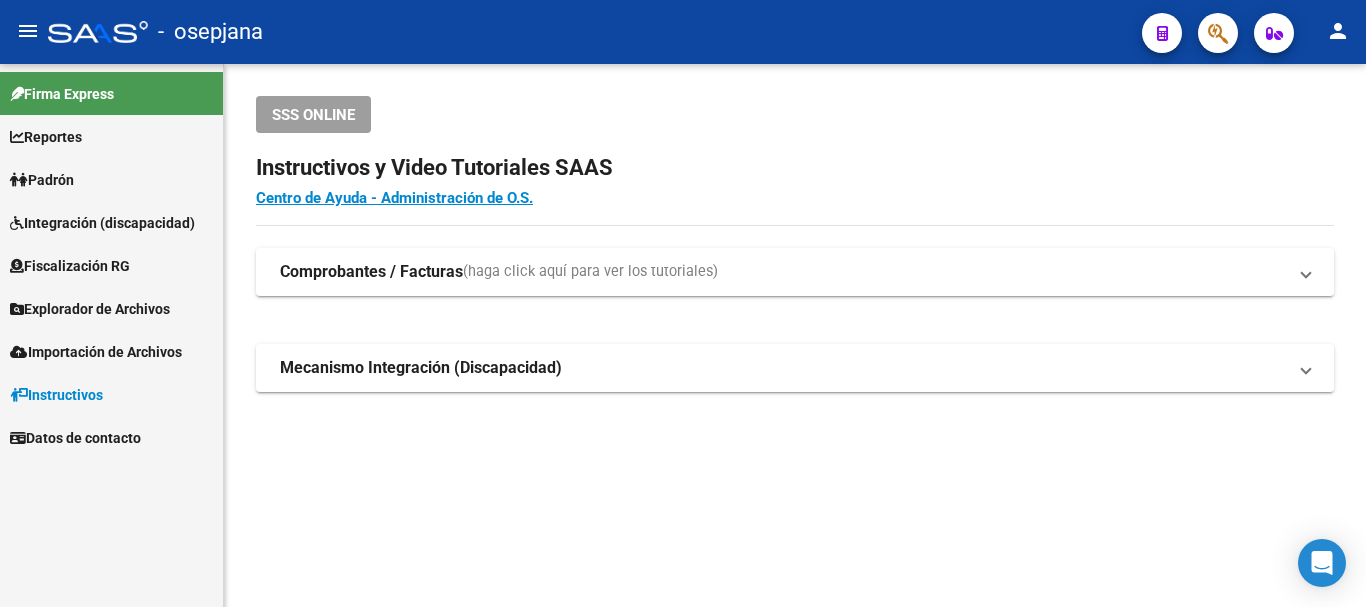 click on "Padrón" at bounding box center [42, 180] 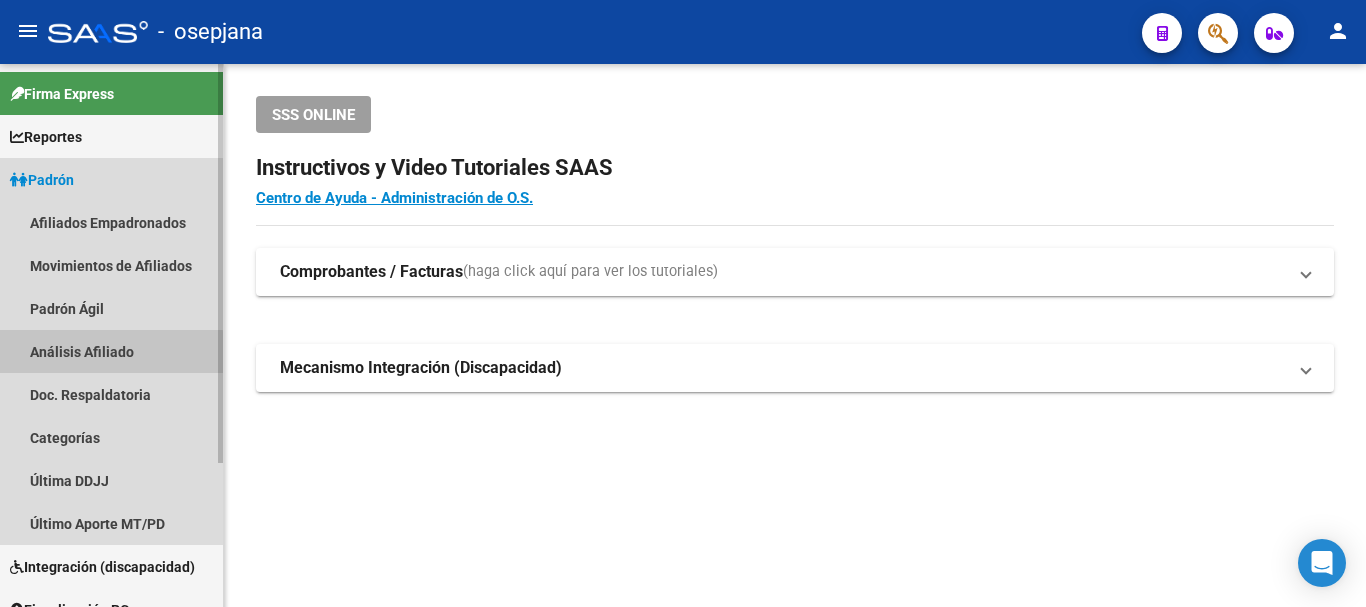 click on "Análisis Afiliado" at bounding box center [111, 351] 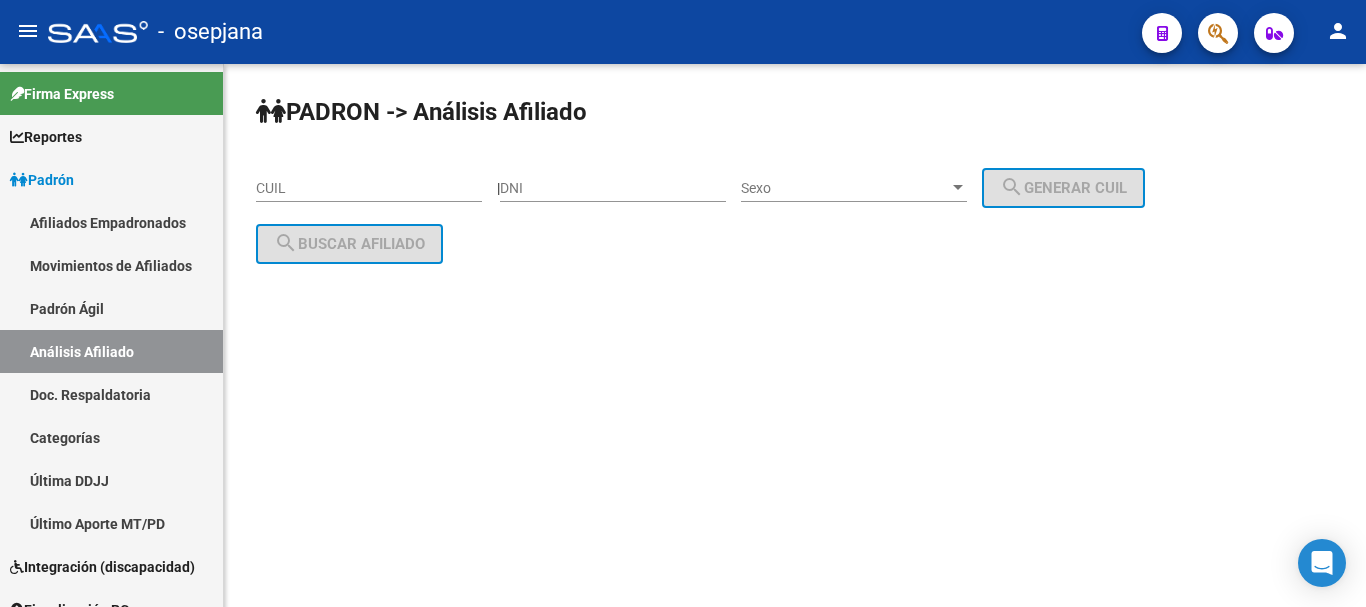 click on "CUIL" at bounding box center (369, 188) 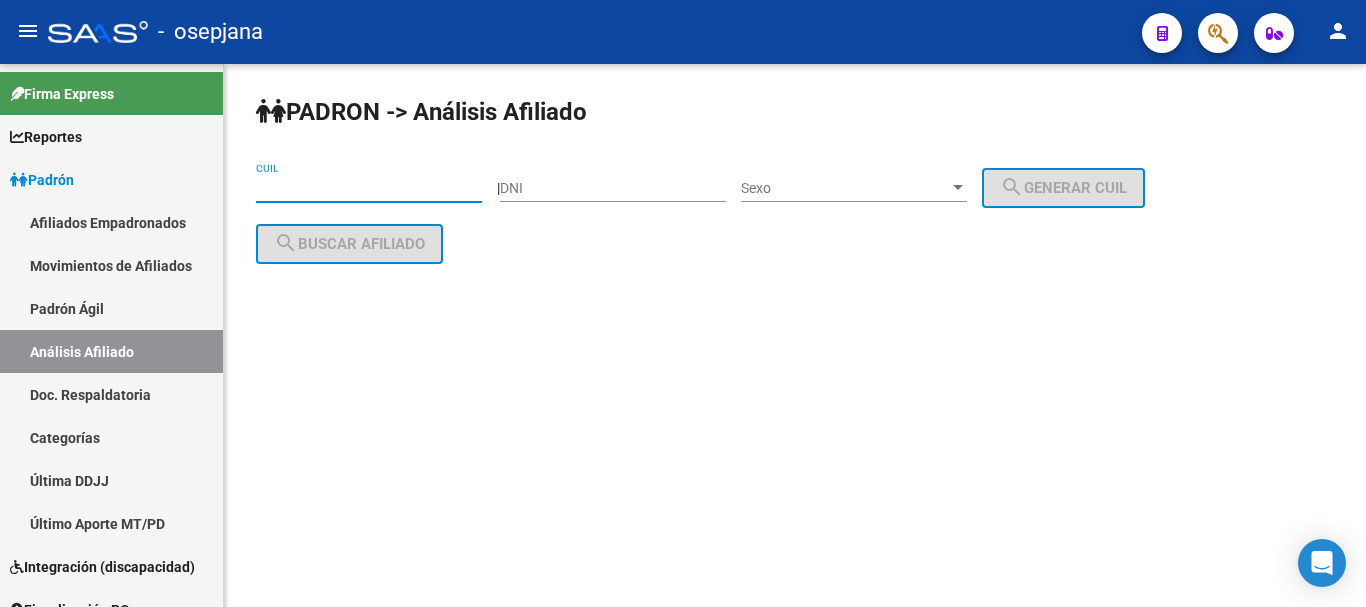 paste on "[CUIL]" 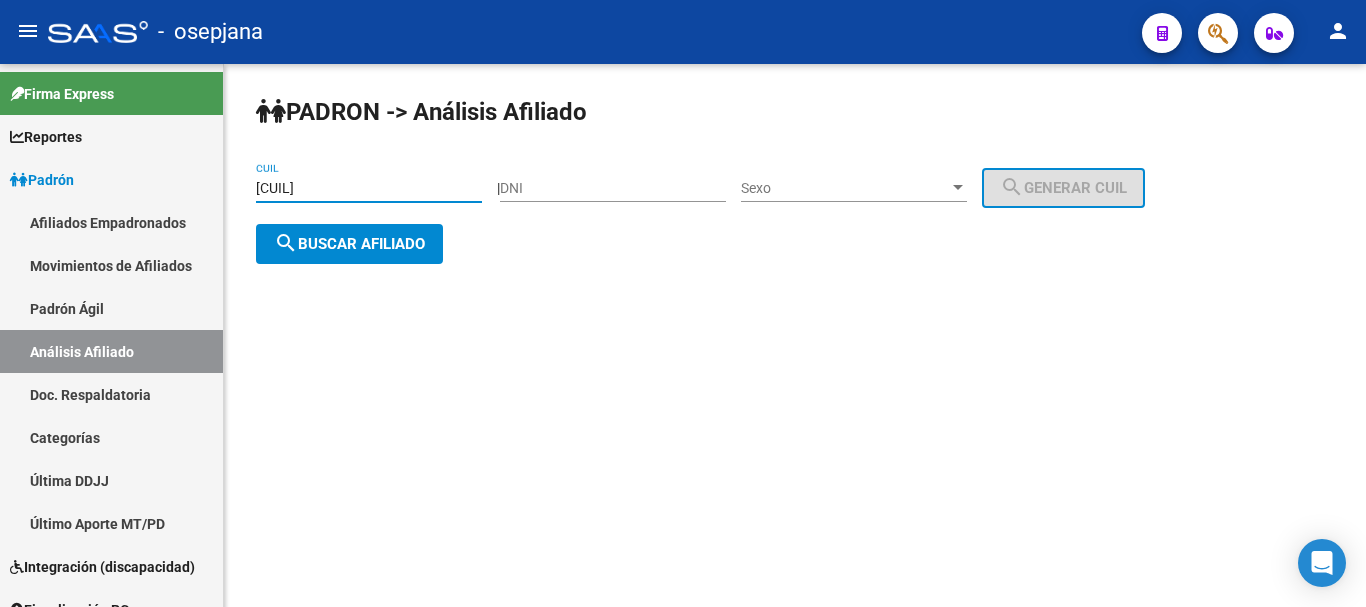 type on "[CUIL]" 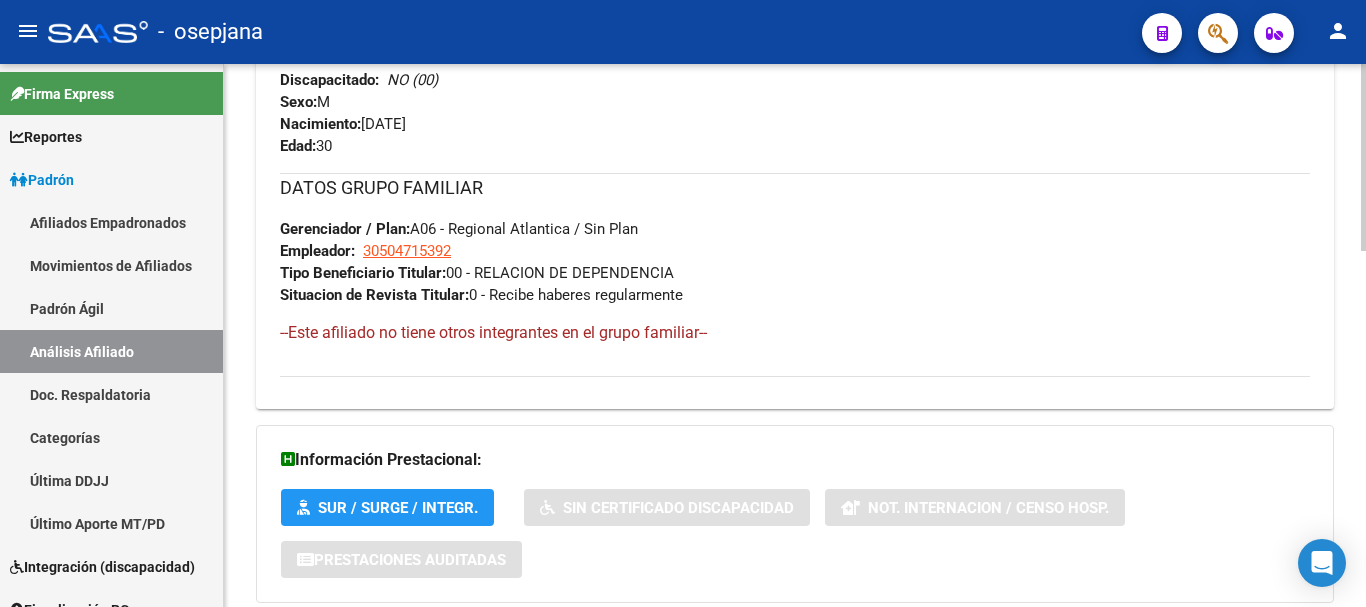 scroll, scrollTop: 1000, scrollLeft: 0, axis: vertical 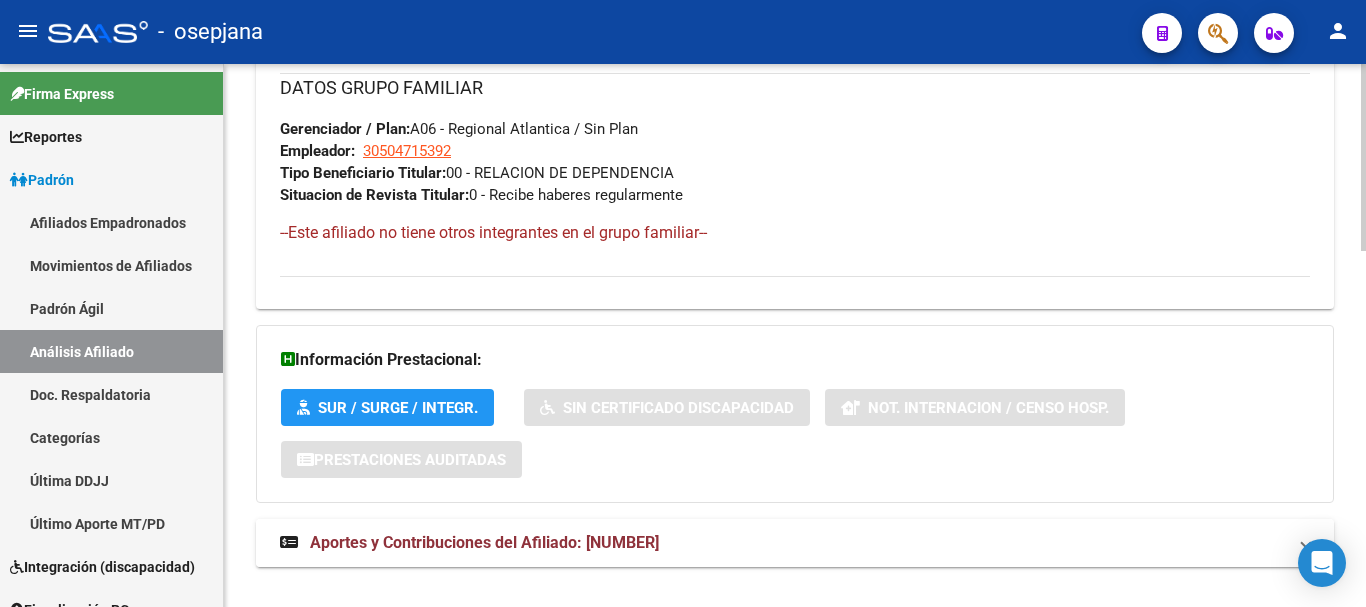 click on "Aportes y Contribuciones del Afiliado: [NUMBER]" at bounding box center (484, 542) 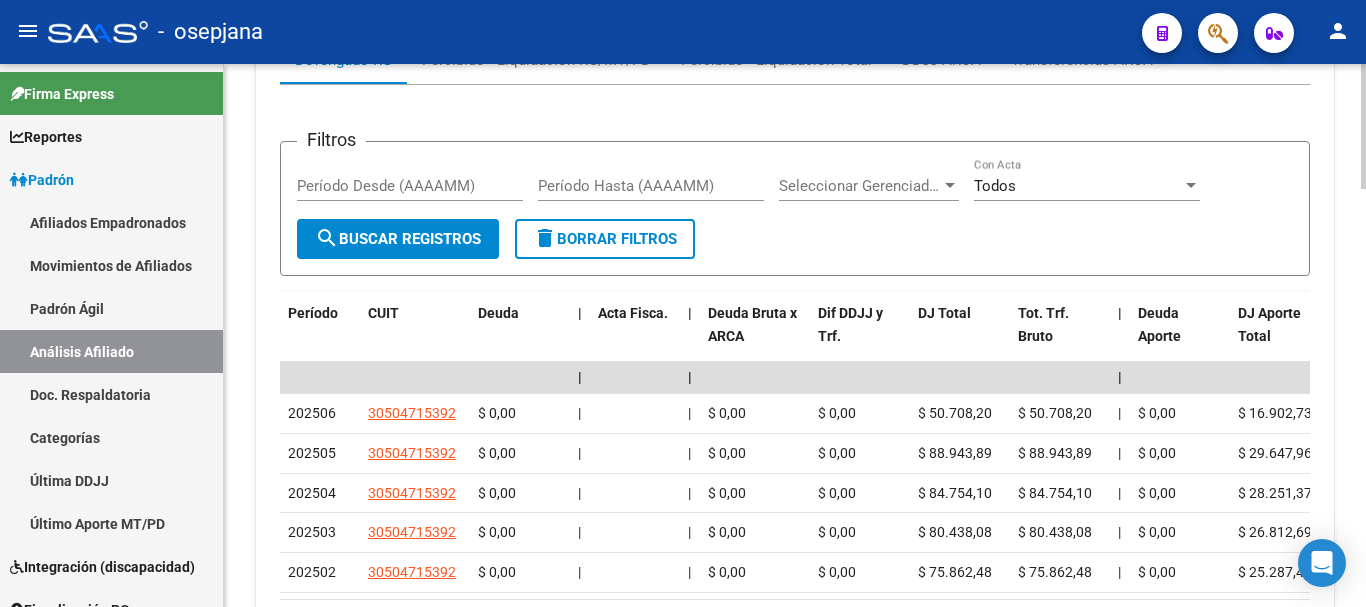scroll, scrollTop: 1547, scrollLeft: 0, axis: vertical 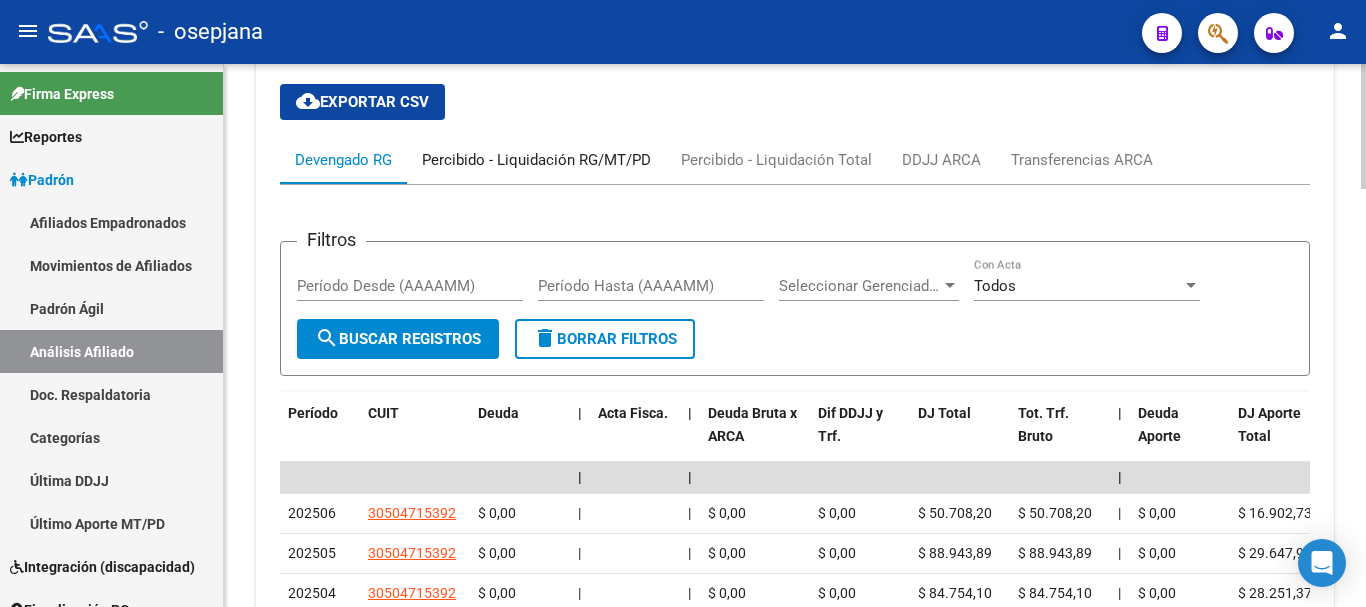 click on "Percibido - Liquidación RG/MT/PD" at bounding box center (536, 160) 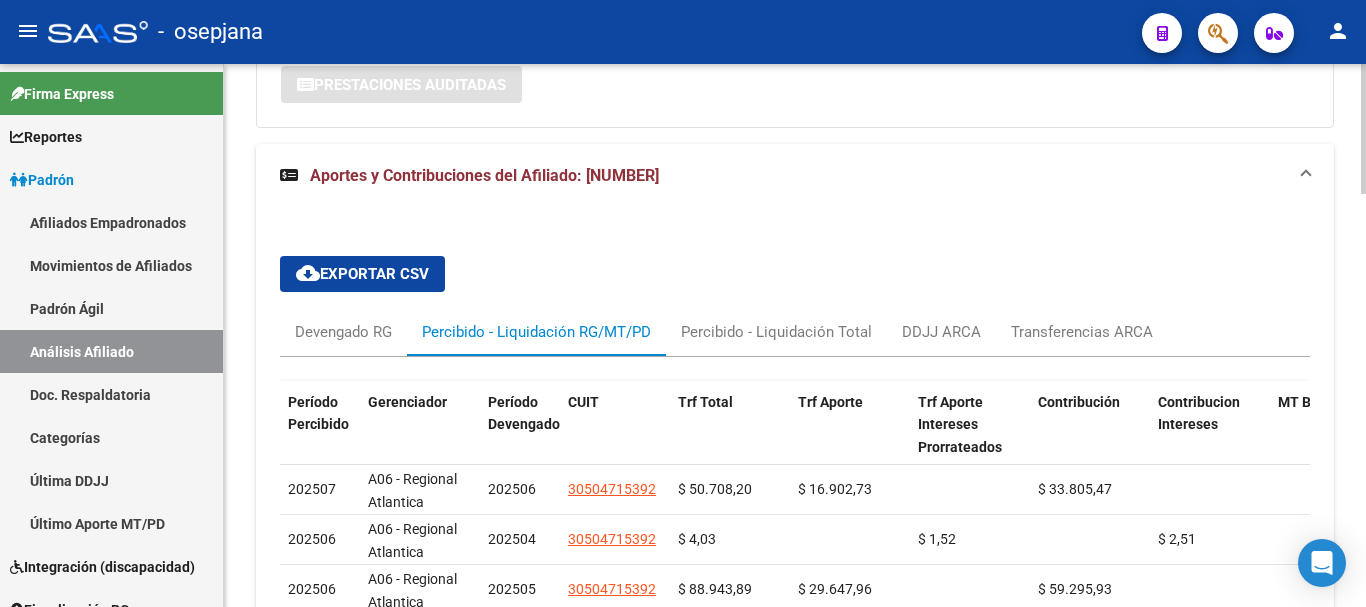 scroll, scrollTop: 1467, scrollLeft: 0, axis: vertical 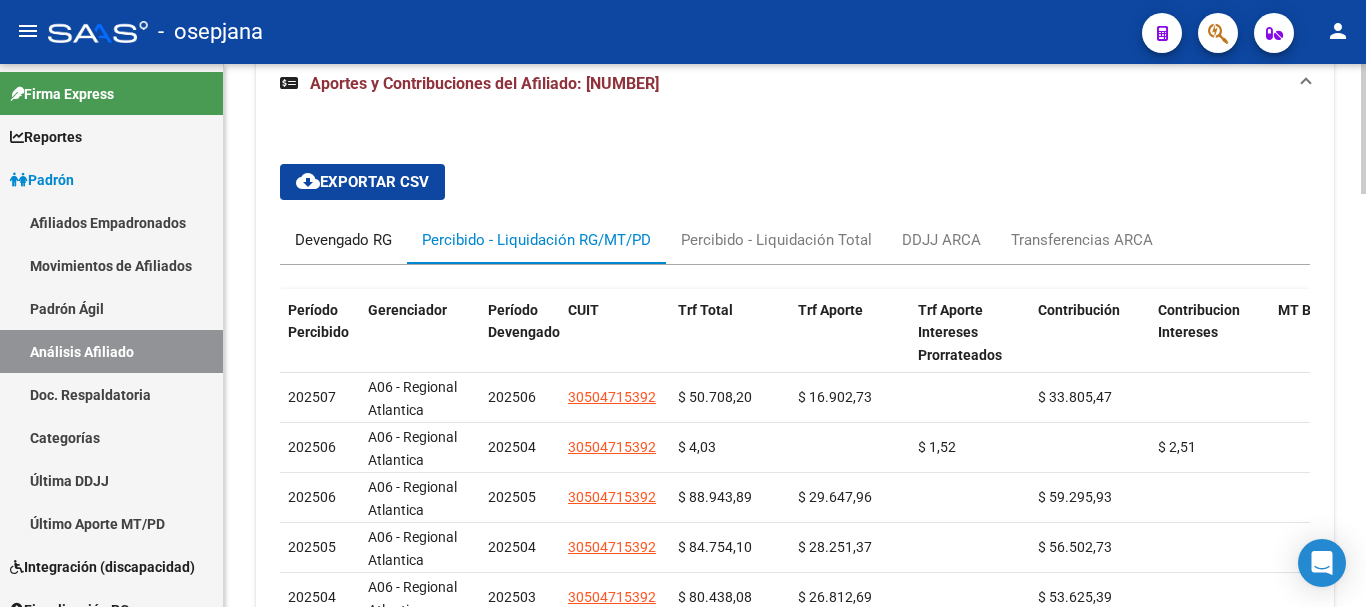 click on "Devengado RG" at bounding box center [343, 240] 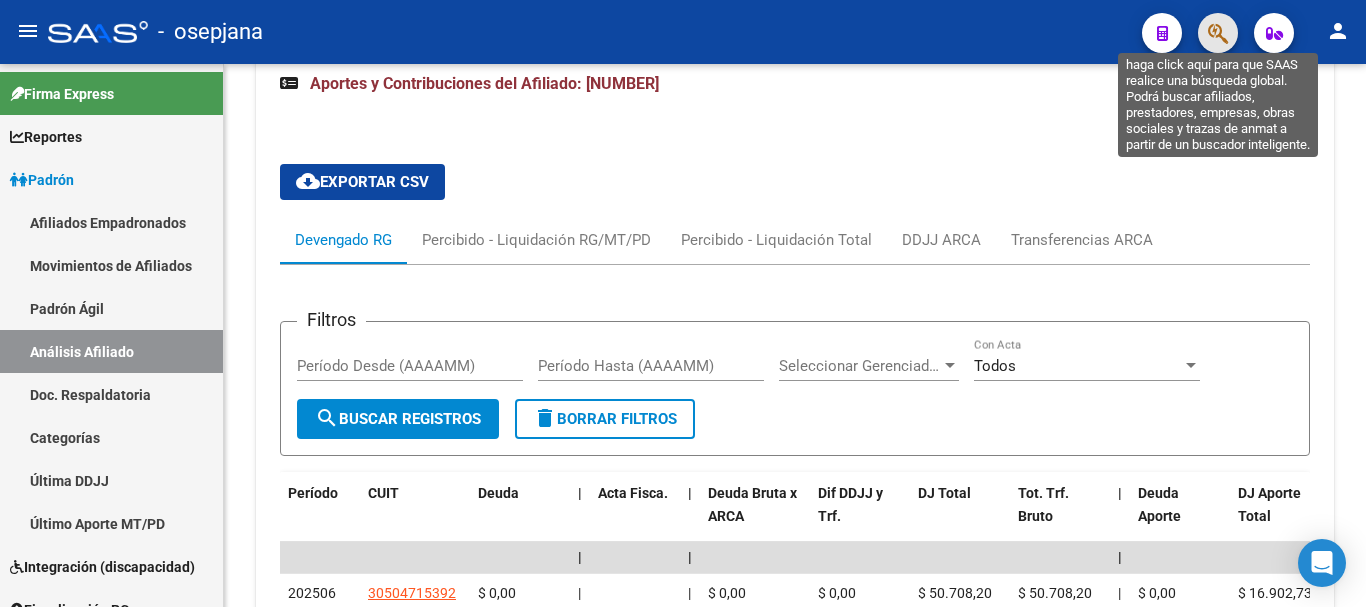 click 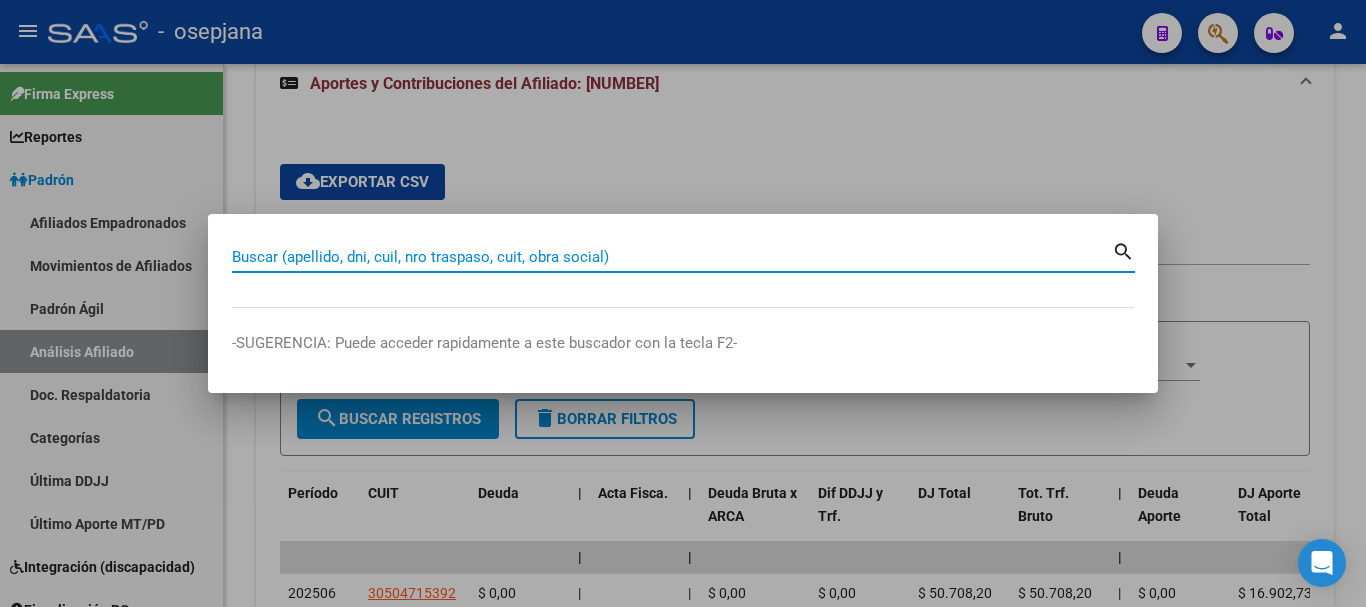 paste on "94658580" 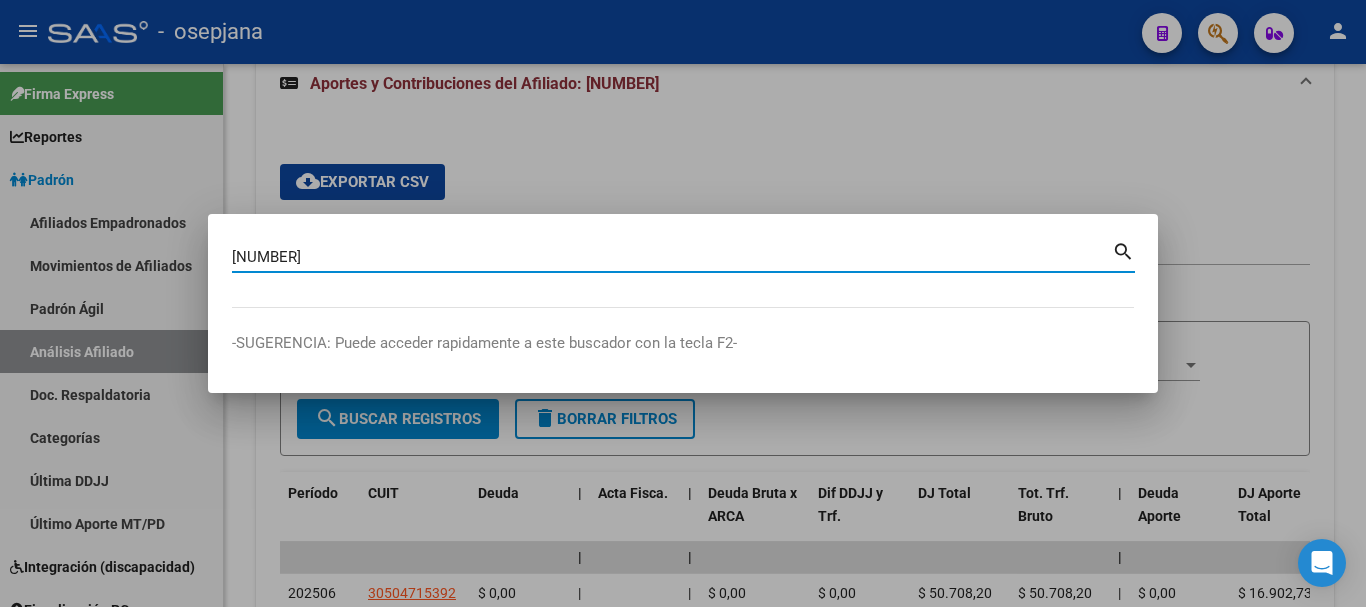 type on "94658580" 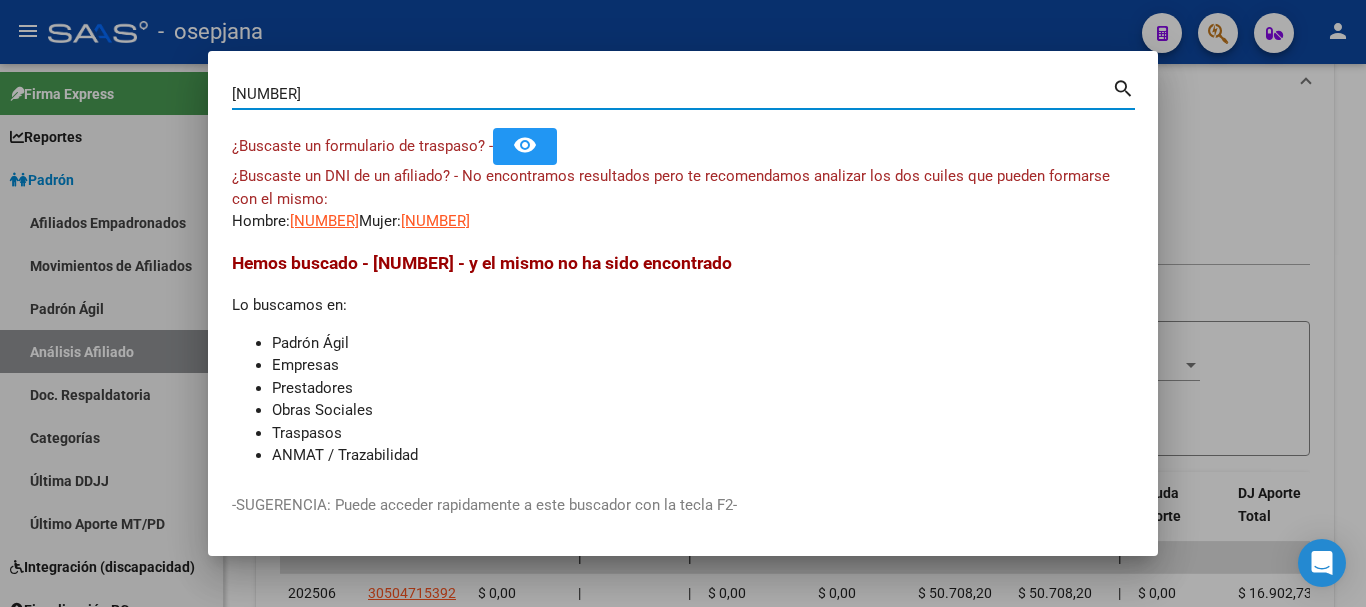 click on "27946585802" at bounding box center (435, 221) 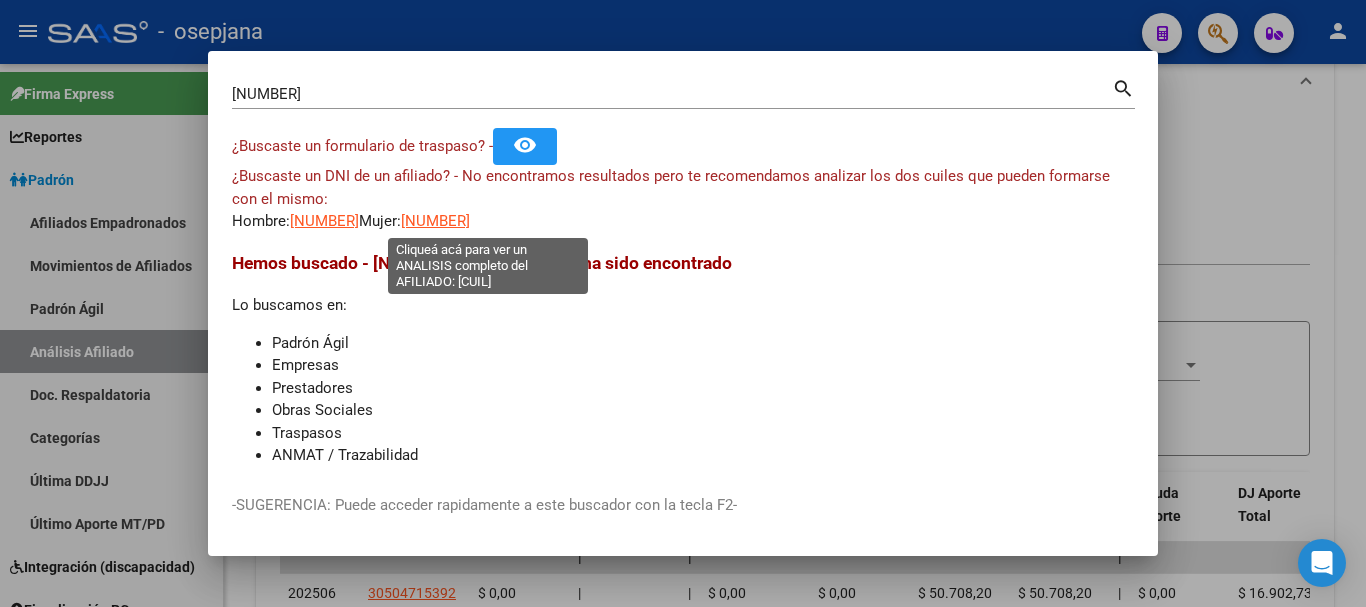 click on "27946585802" at bounding box center (435, 221) 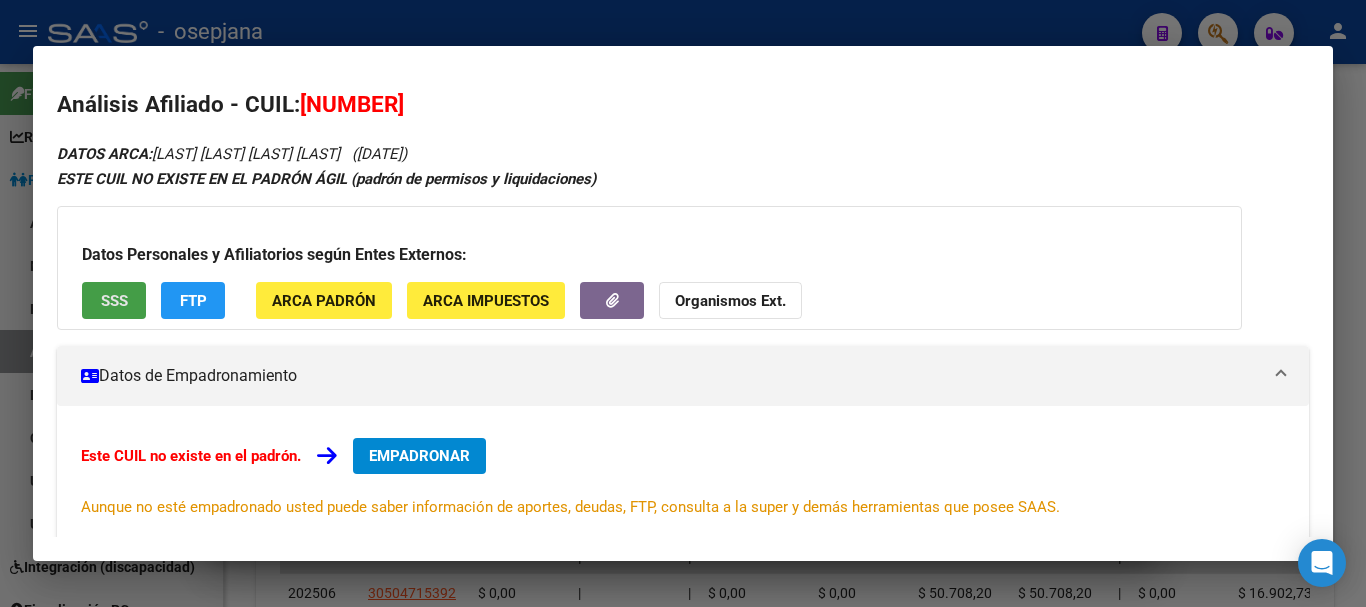 click on "SSS" at bounding box center (114, 301) 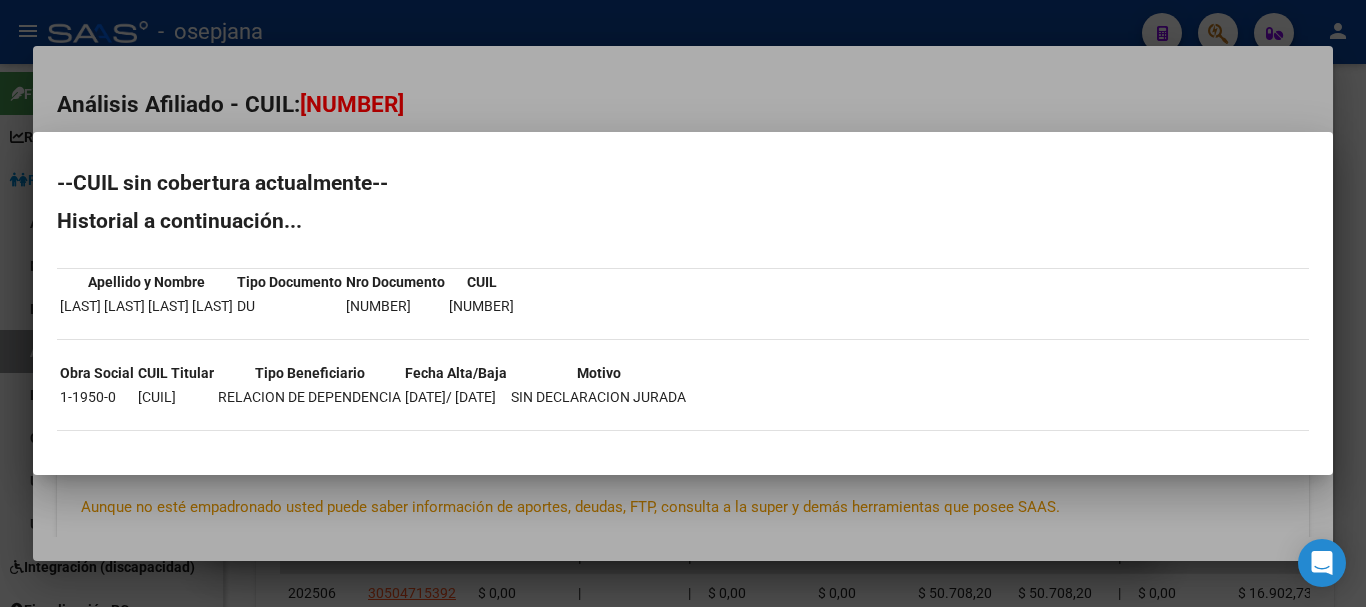 click at bounding box center (683, 303) 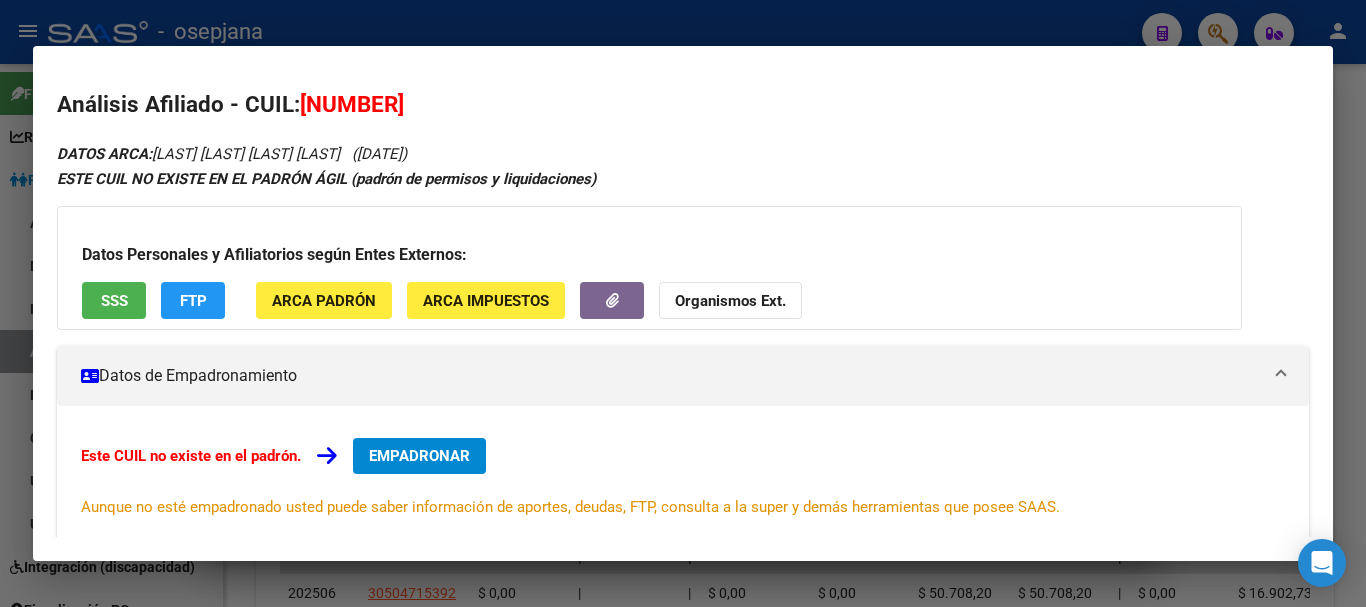click at bounding box center (683, 303) 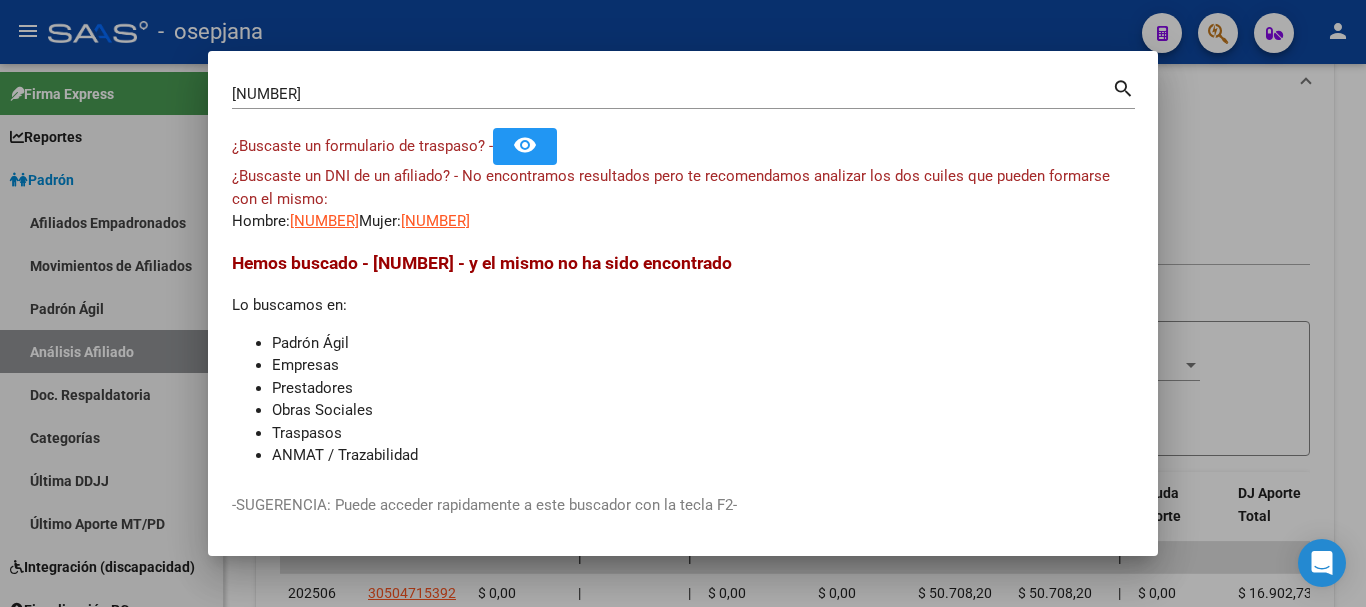 click at bounding box center [683, 303] 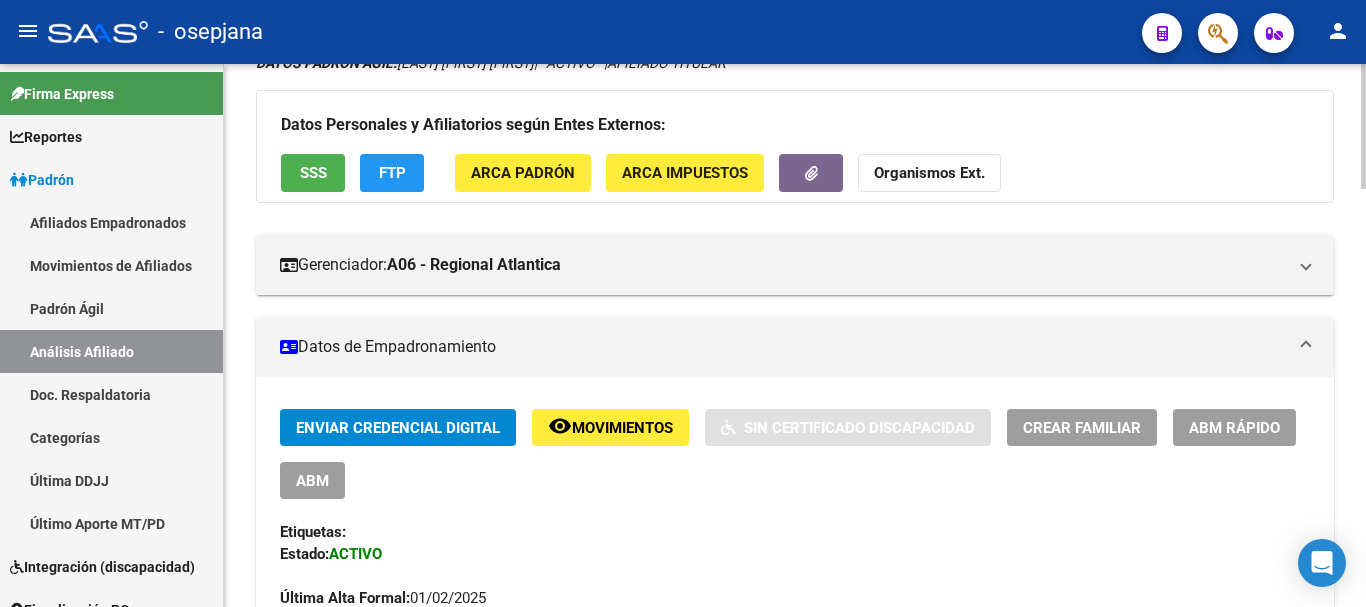 scroll, scrollTop: 0, scrollLeft: 0, axis: both 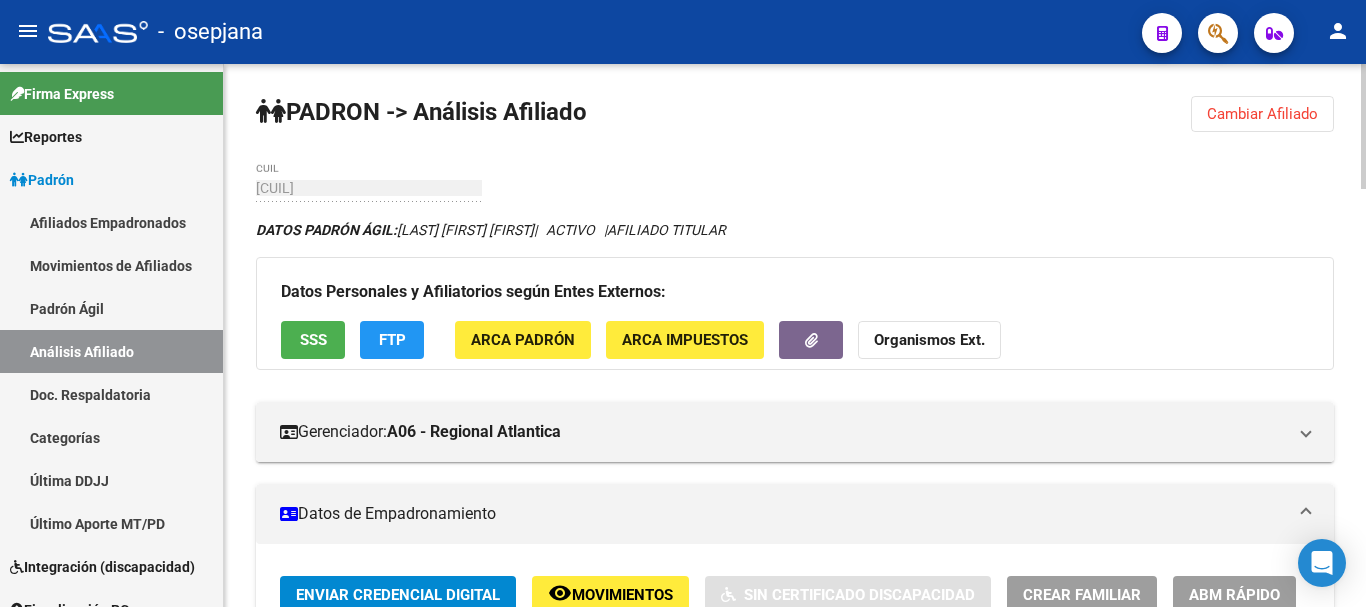 click on "Cambiar Afiliado" 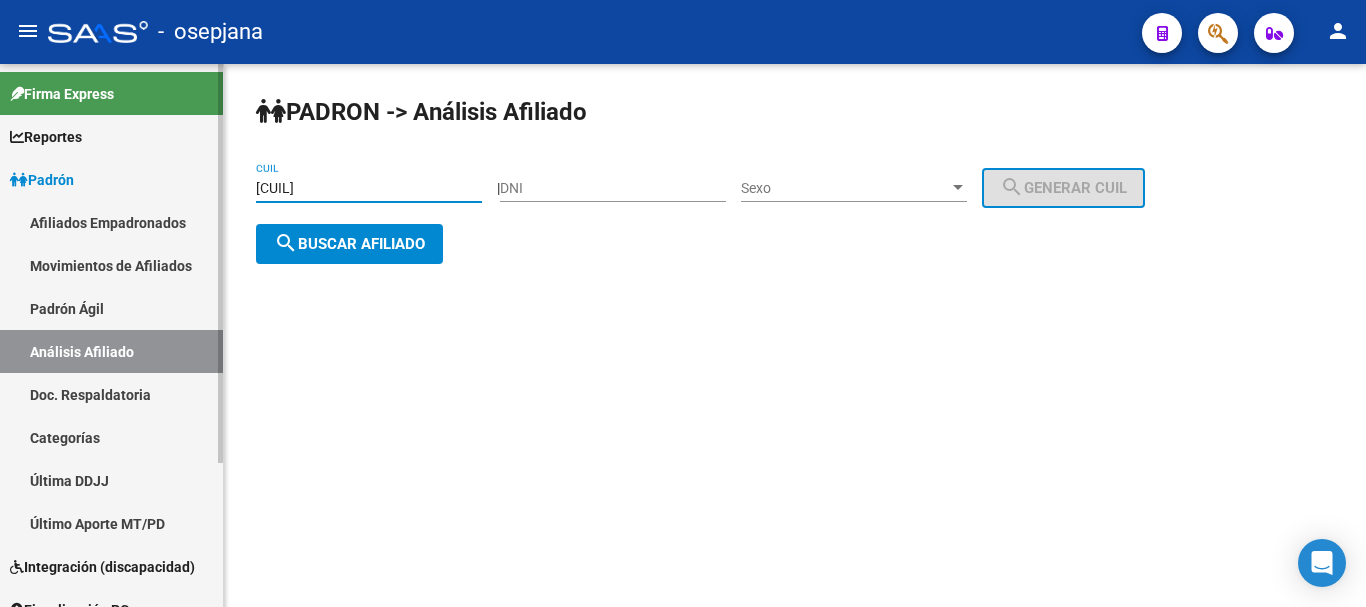 drag, startPoint x: 364, startPoint y: 192, endPoint x: 191, endPoint y: 195, distance: 173.02602 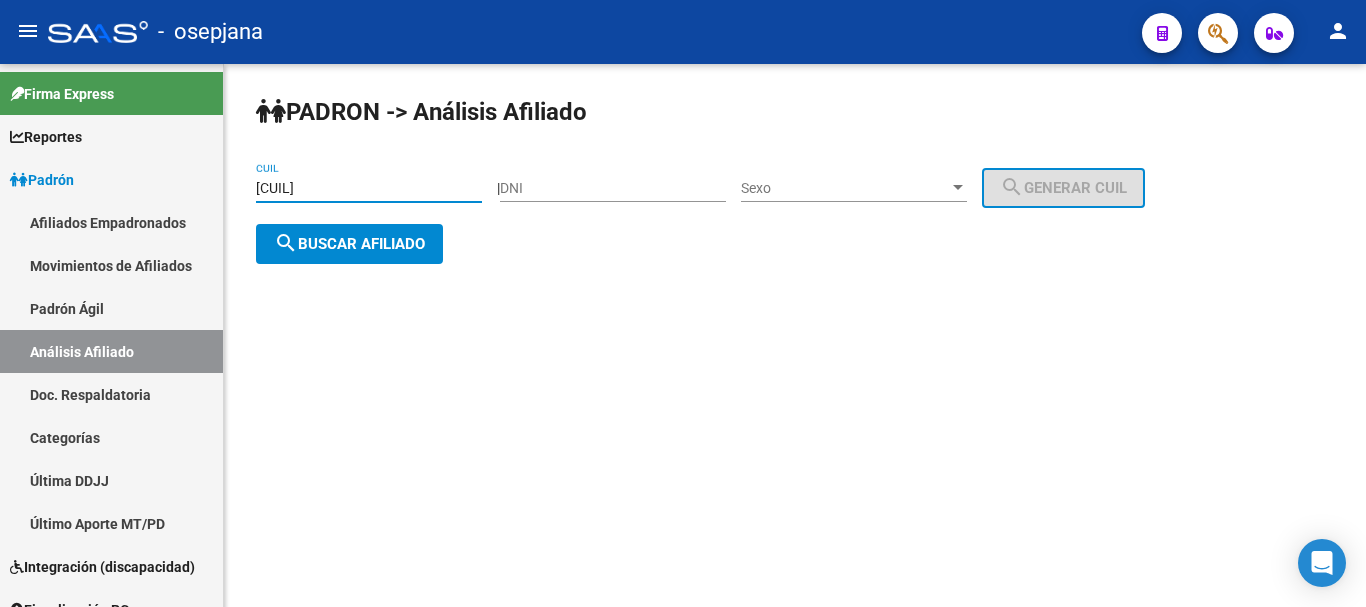 paste on "7-34217433-2" 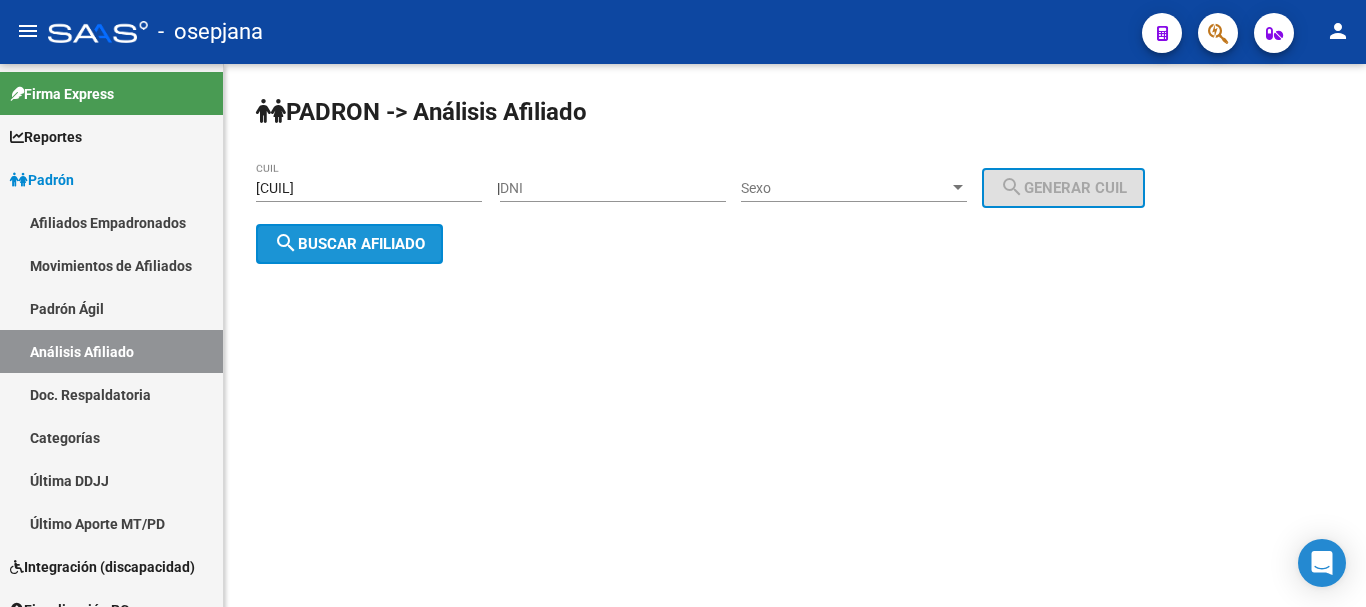 click on "search  Buscar afiliado" 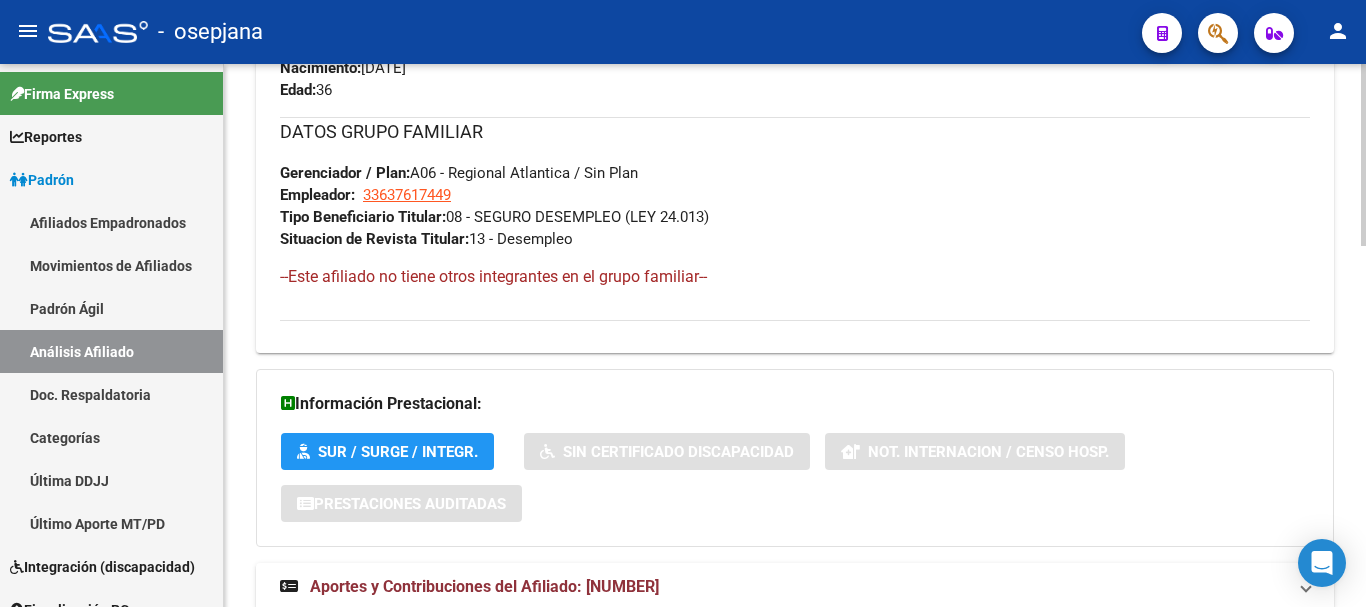 scroll, scrollTop: 1074, scrollLeft: 0, axis: vertical 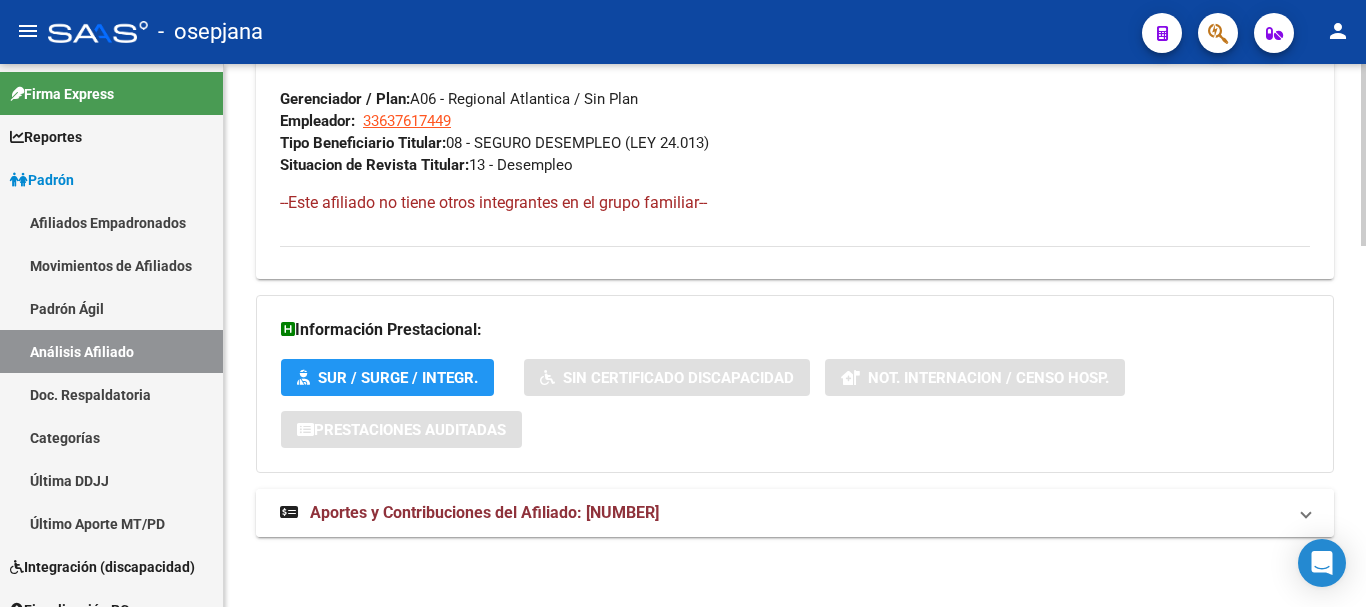 click on "Aportes y Contribuciones del Afiliado: 27342174332" at bounding box center (484, 512) 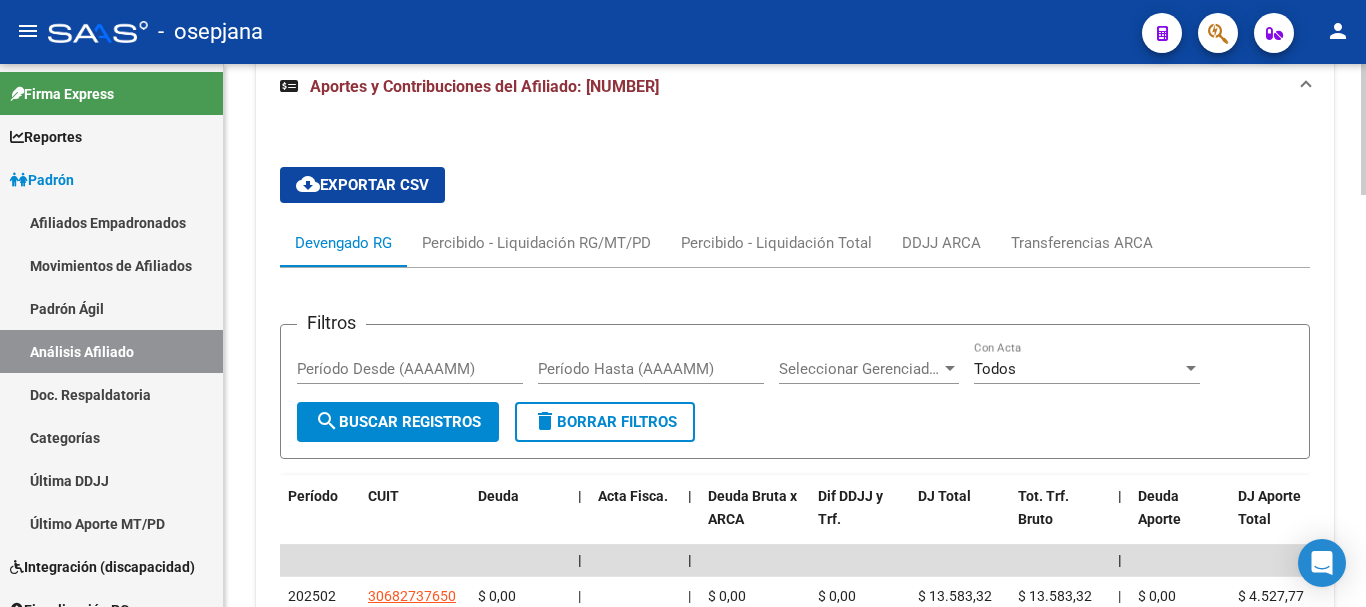 scroll, scrollTop: 1408, scrollLeft: 0, axis: vertical 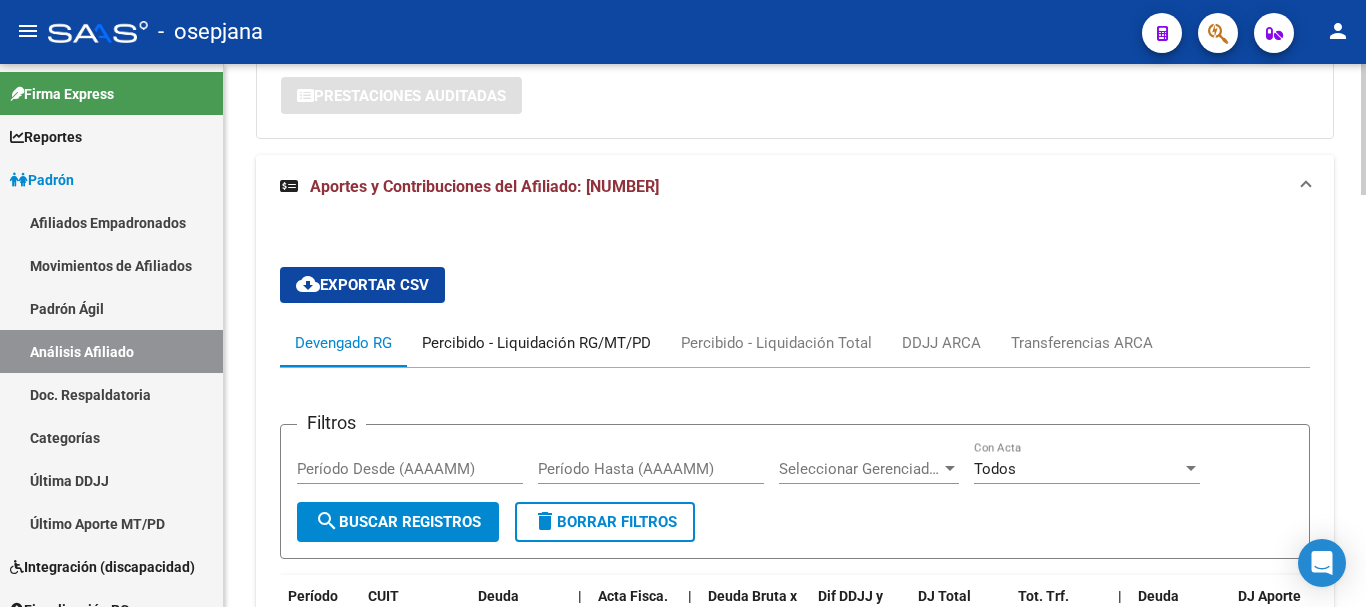 click on "Percibido - Liquidación RG/MT/PD" at bounding box center (536, 343) 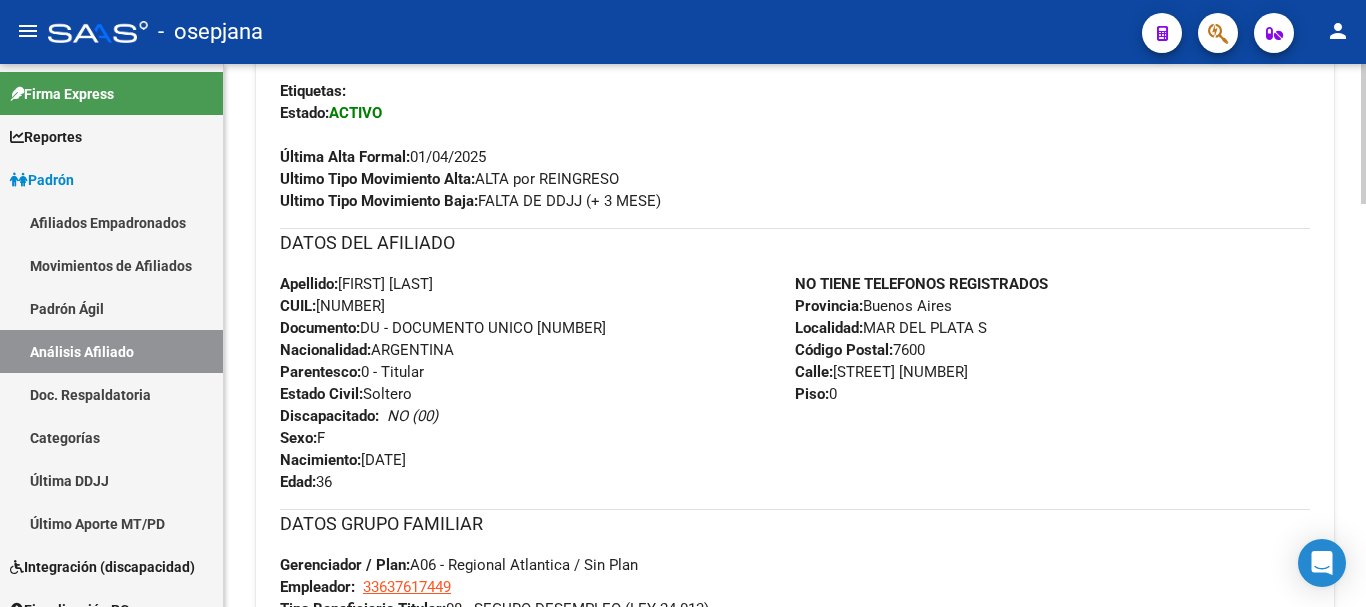 scroll, scrollTop: 0, scrollLeft: 0, axis: both 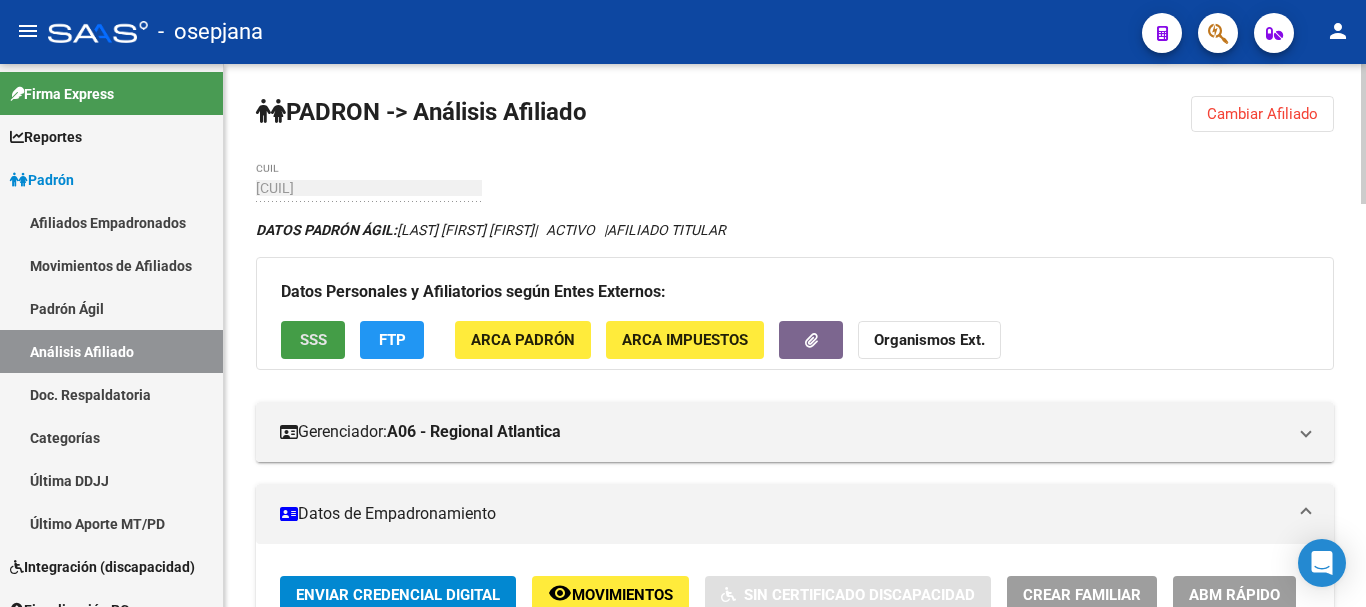 click on "SSS" 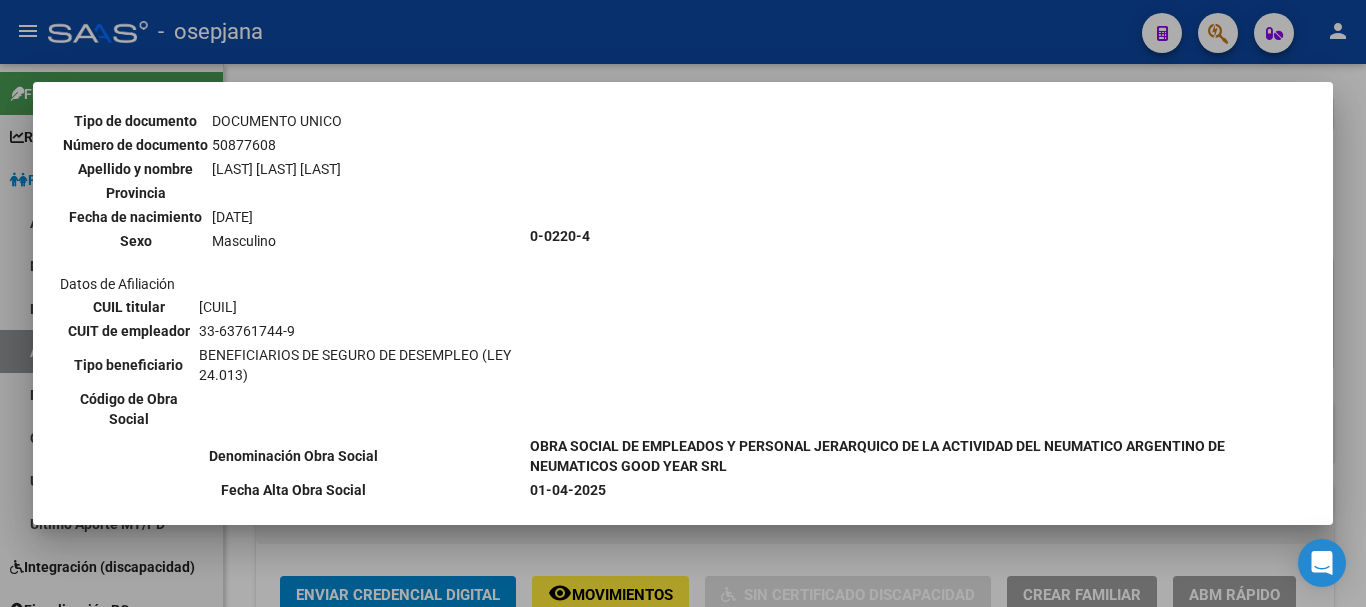 scroll, scrollTop: 800, scrollLeft: 0, axis: vertical 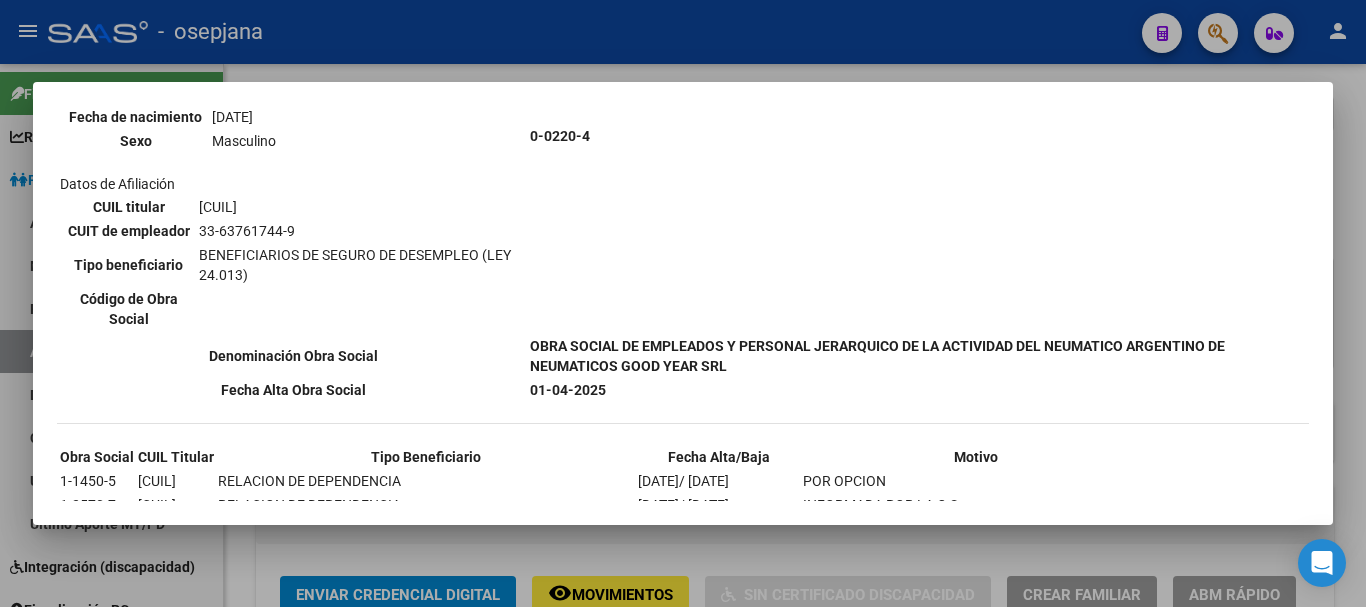click at bounding box center (683, 303) 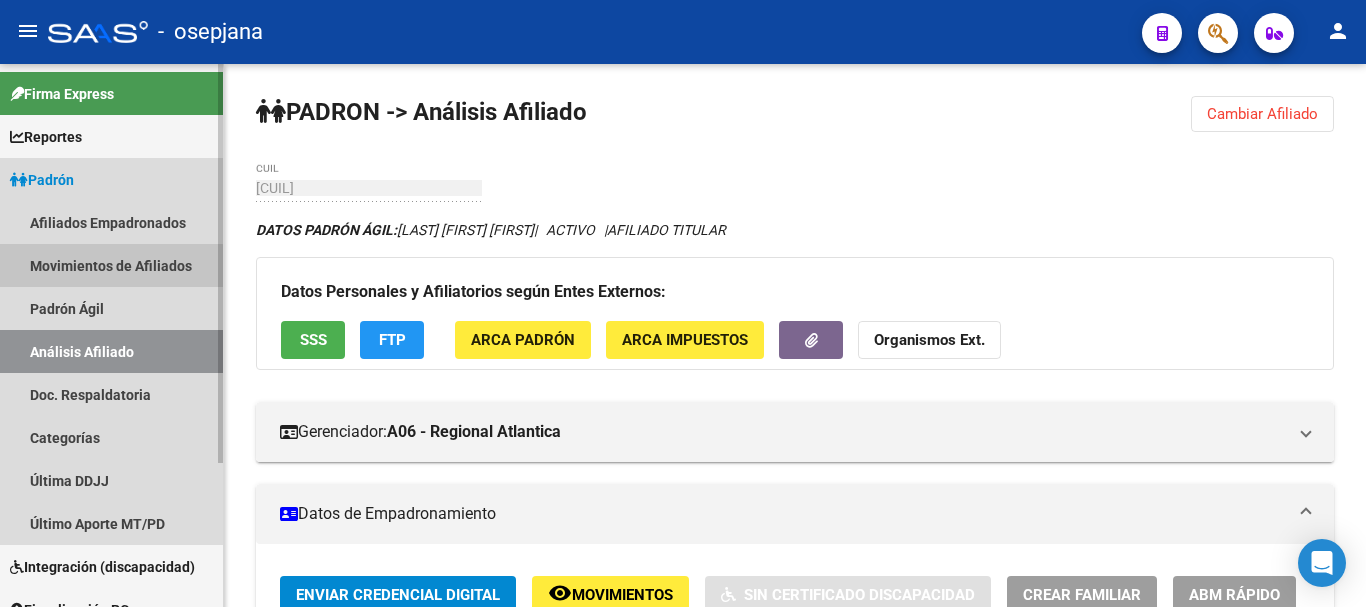 click on "Movimientos de Afiliados" at bounding box center (111, 265) 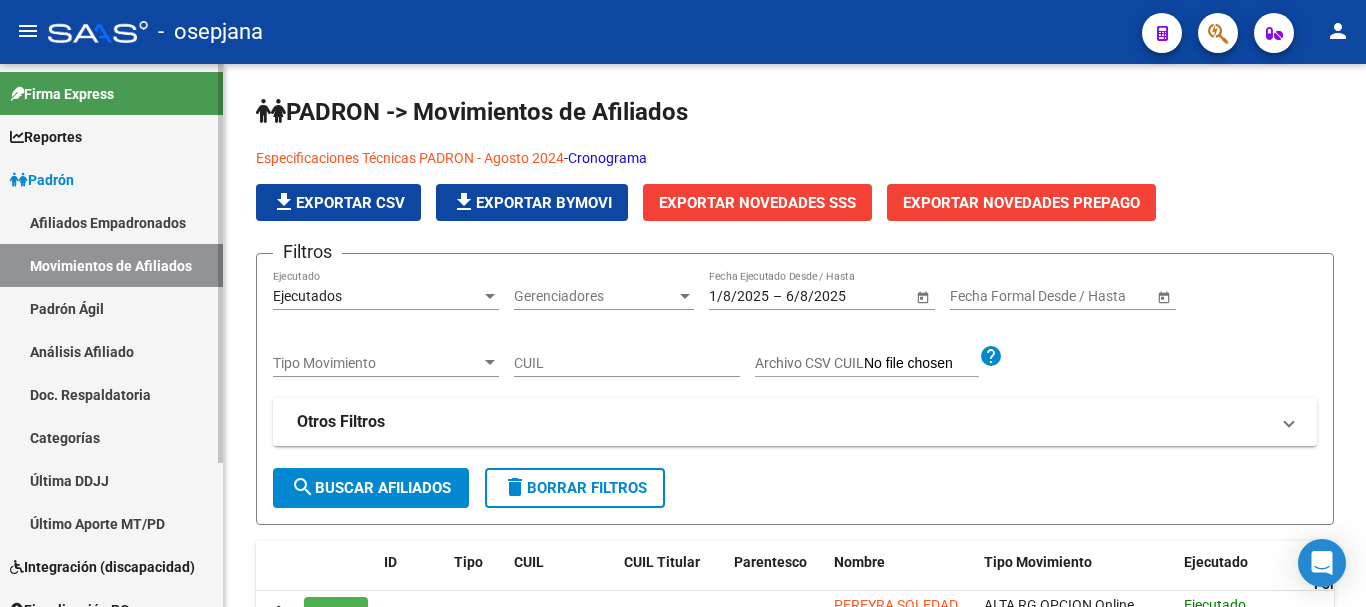 click on "Afiliados Empadronados" at bounding box center (111, 222) 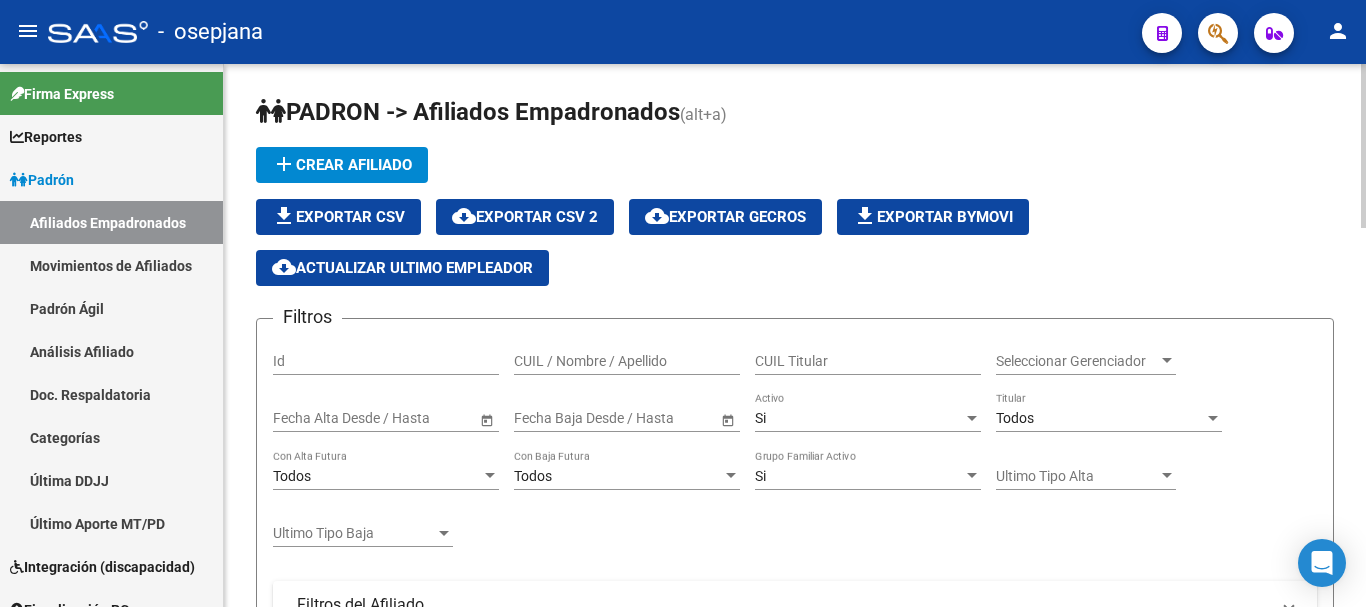 scroll, scrollTop: 100, scrollLeft: 0, axis: vertical 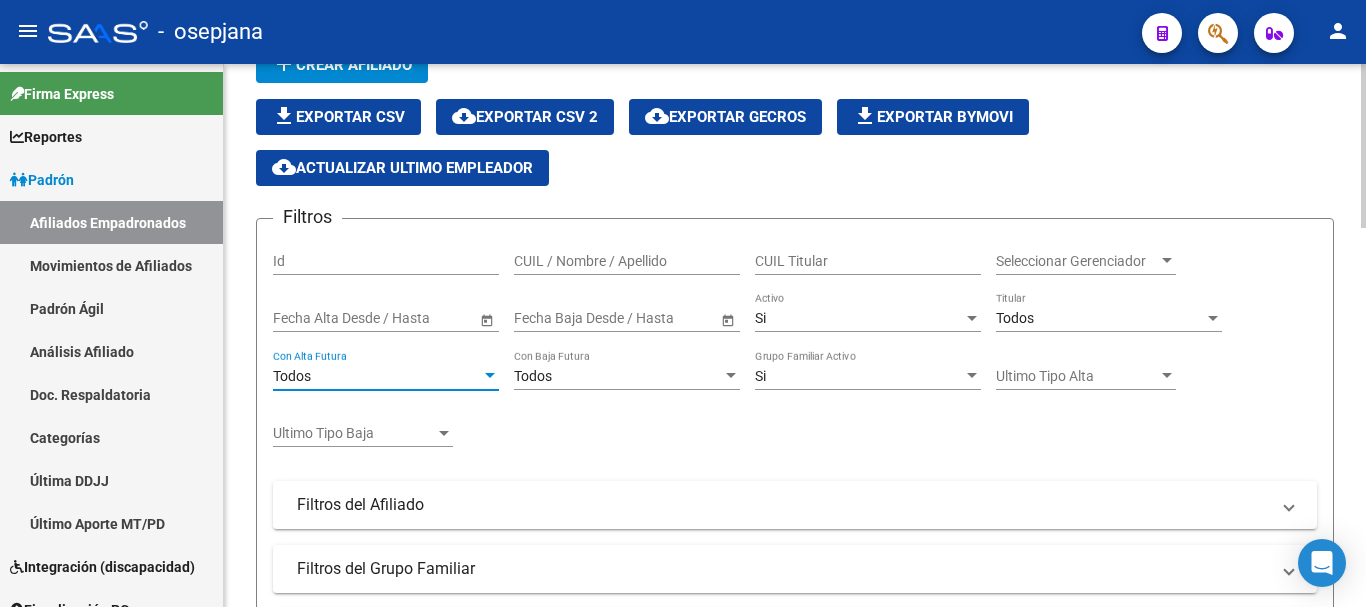 click on "Todos" at bounding box center [377, 376] 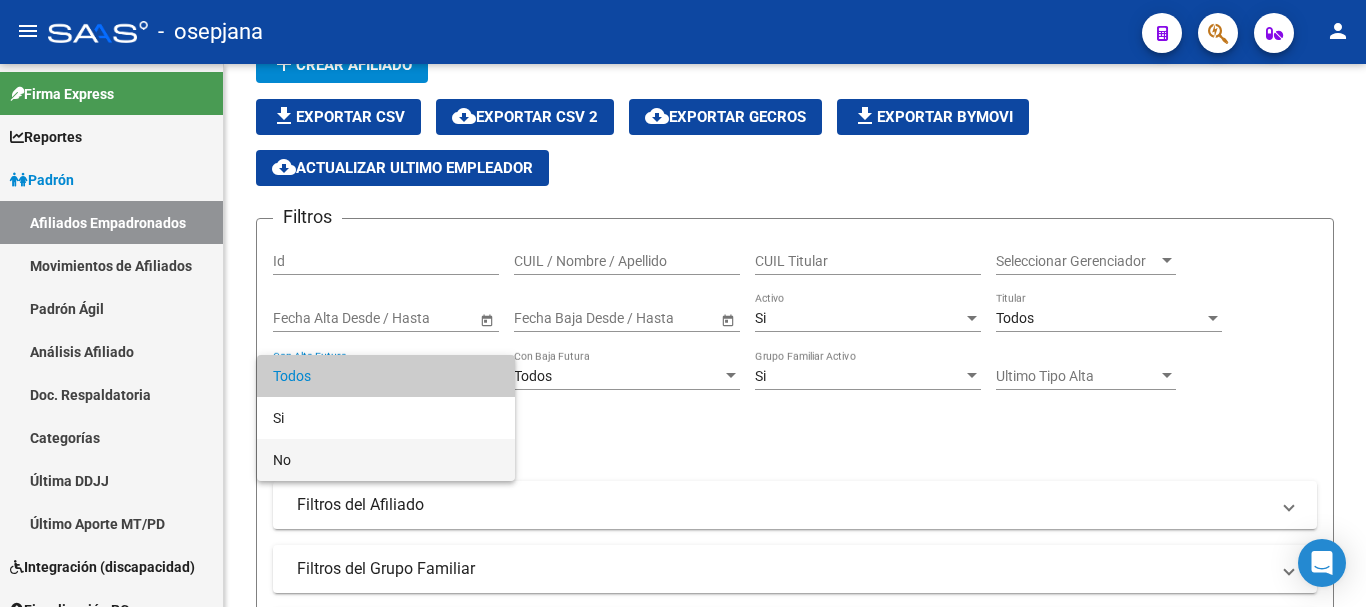 click on "No" at bounding box center [386, 460] 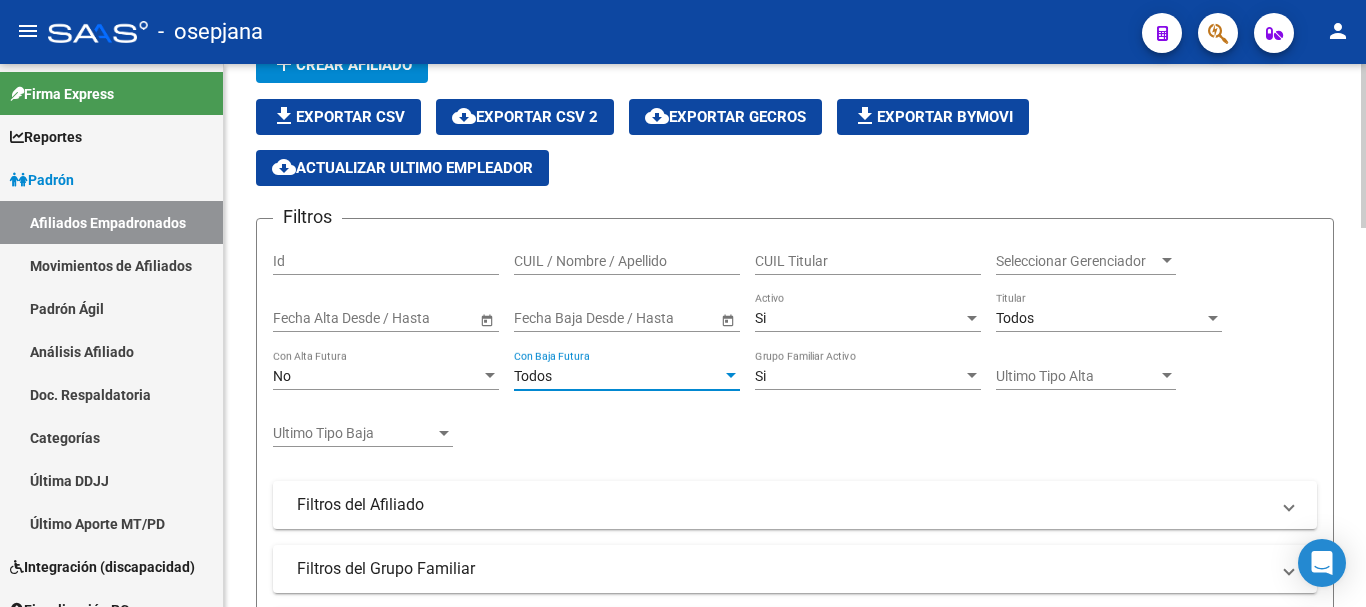 click on "Todos" at bounding box center (618, 376) 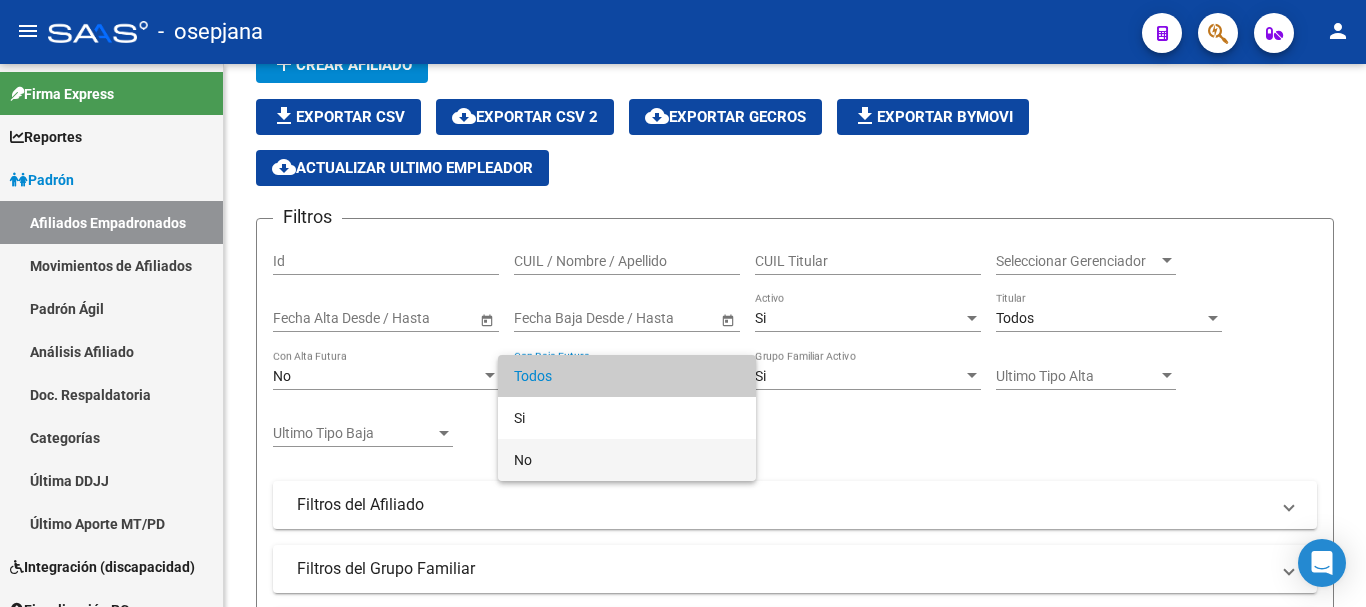 click on "No" at bounding box center (627, 460) 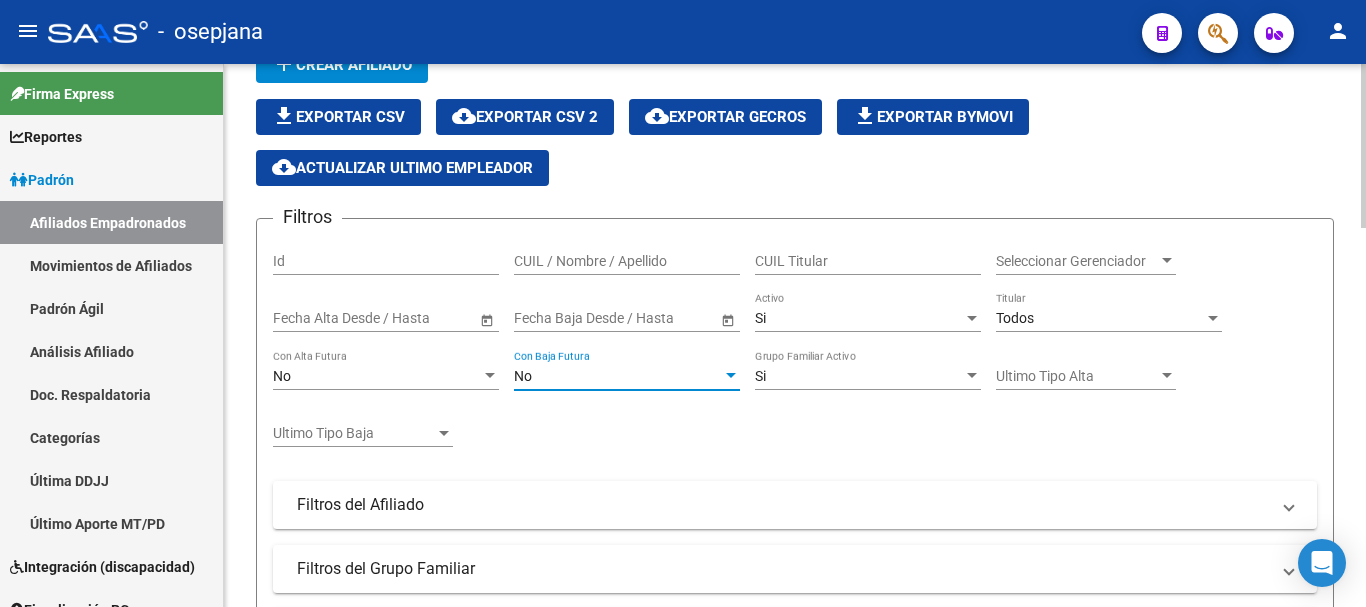 click on "Filtros Id CUIL / Nombre / Apellido CUIL Titular Seleccionar Gerenciador Seleccionar Gerenciador Start date – End date Fecha Alta Desde / Hasta Start date – End date Fecha Baja Desde / Hasta Si Activo Todos Titular No Con Alta Futura No Con Baja Futura Si Grupo Familiar Activo Ultimo Tipo Alta Ultimo Tipo Alta Ultimo Tipo Baja Ultimo Tipo Baja  Filtros del Afiliado  Edades Edades Sexo Sexo Discapacitado Discapacitado Nacionalidad Nacionalidad Provincia Provincia Estado Civil Estado Civil Start date – End date Fecha Nacimiento Desde / Hasta Todos Tiene PMI Todos Certificado Estudio Codigo Postal Localidad  Filtros del Grupo Familiar  Tipo Beneficiario Titular Tipo Beneficiario Titular Situacion Revista Titular Situacion Revista Titular CUIT Empleador Seleccionar Cobertura Seleccionar Cobertura  Cruce con archivos importantes SSS     Informado en Novedad SSS     Informado en Padron Desempleo SSS     No existentes en el padrón que entrega la SSS     Informado en Novedades Rechazadas" 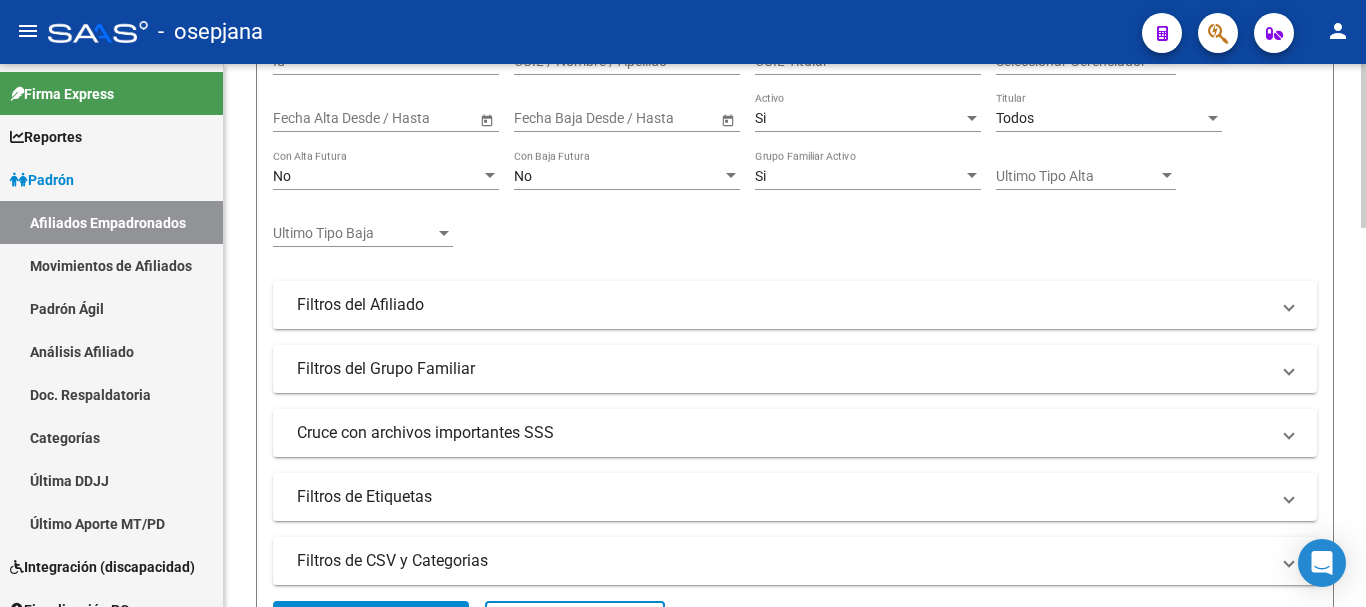 scroll, scrollTop: 400, scrollLeft: 0, axis: vertical 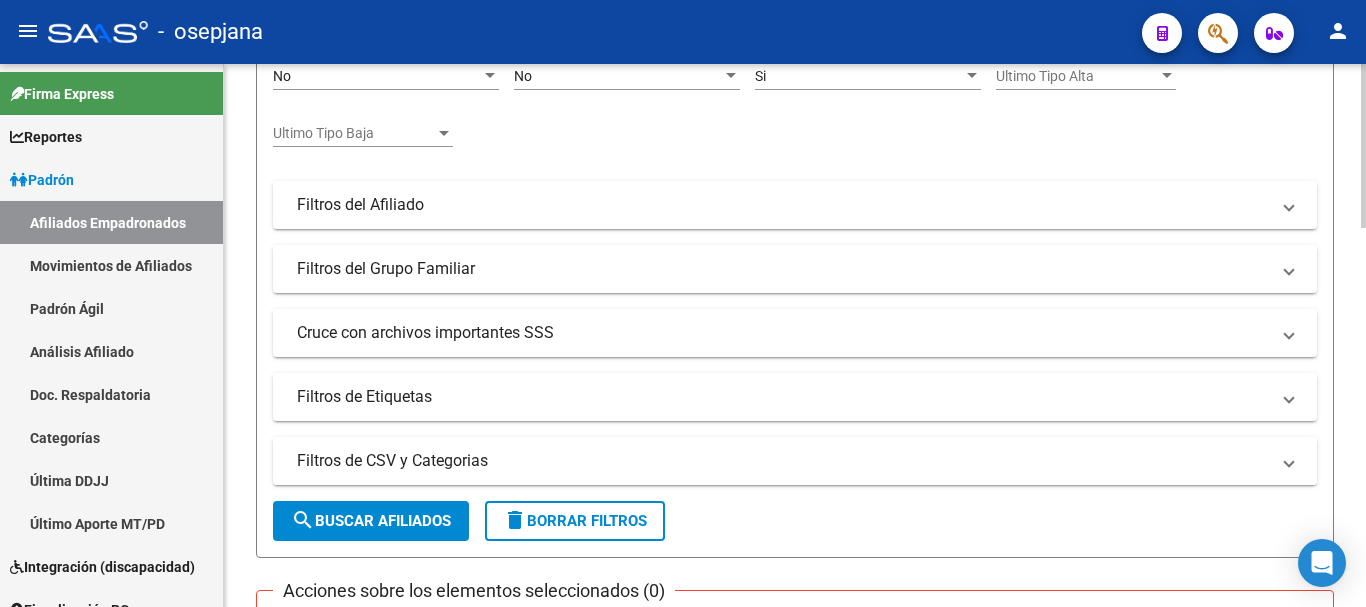 click on "Filtros de CSV y Categorias" at bounding box center (783, 461) 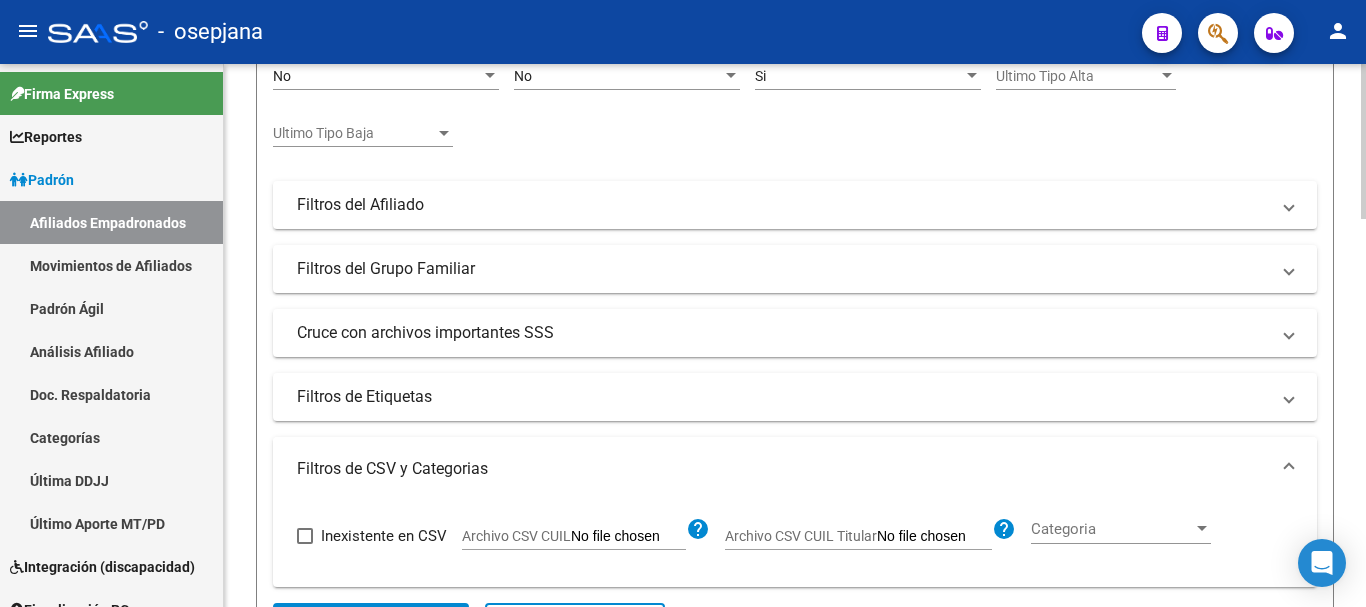 scroll, scrollTop: 600, scrollLeft: 0, axis: vertical 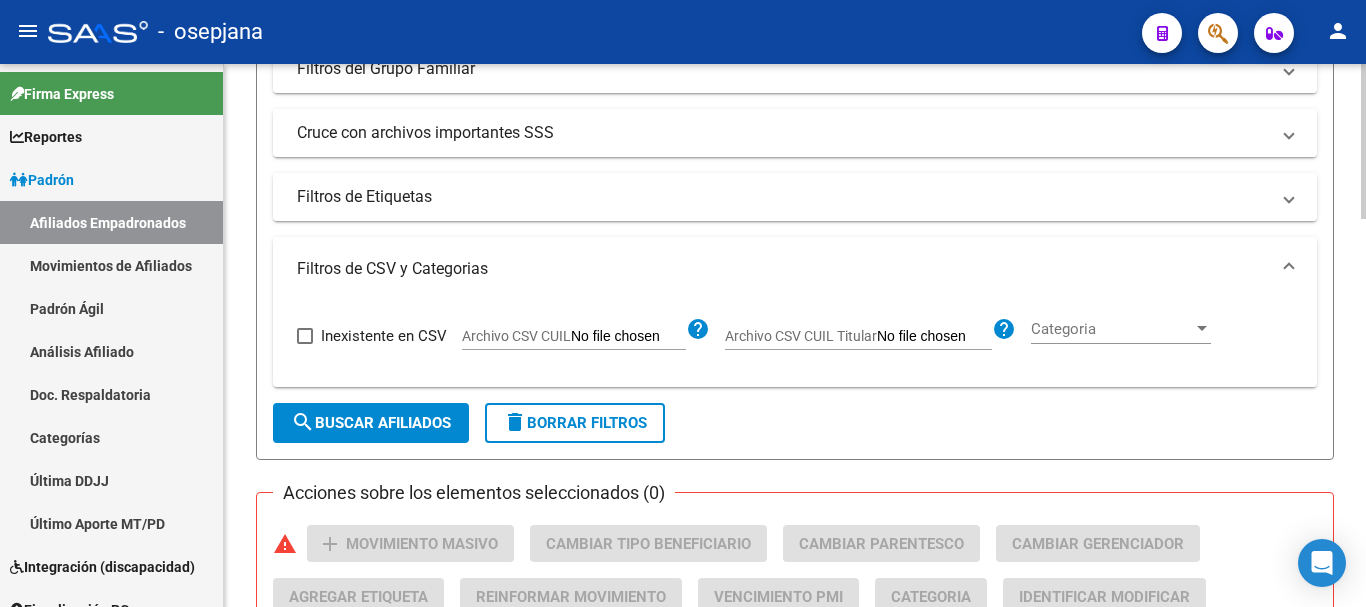 click on "Archivo CSV CUIL Titular" 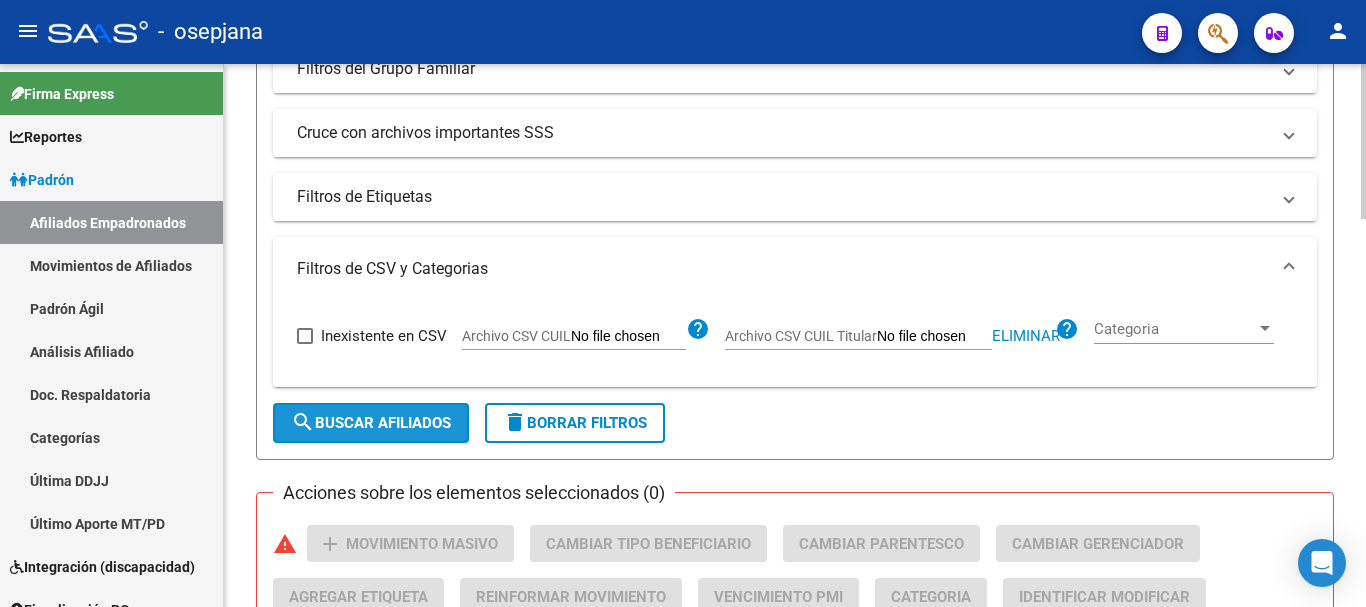 click on "search  Buscar Afiliados" 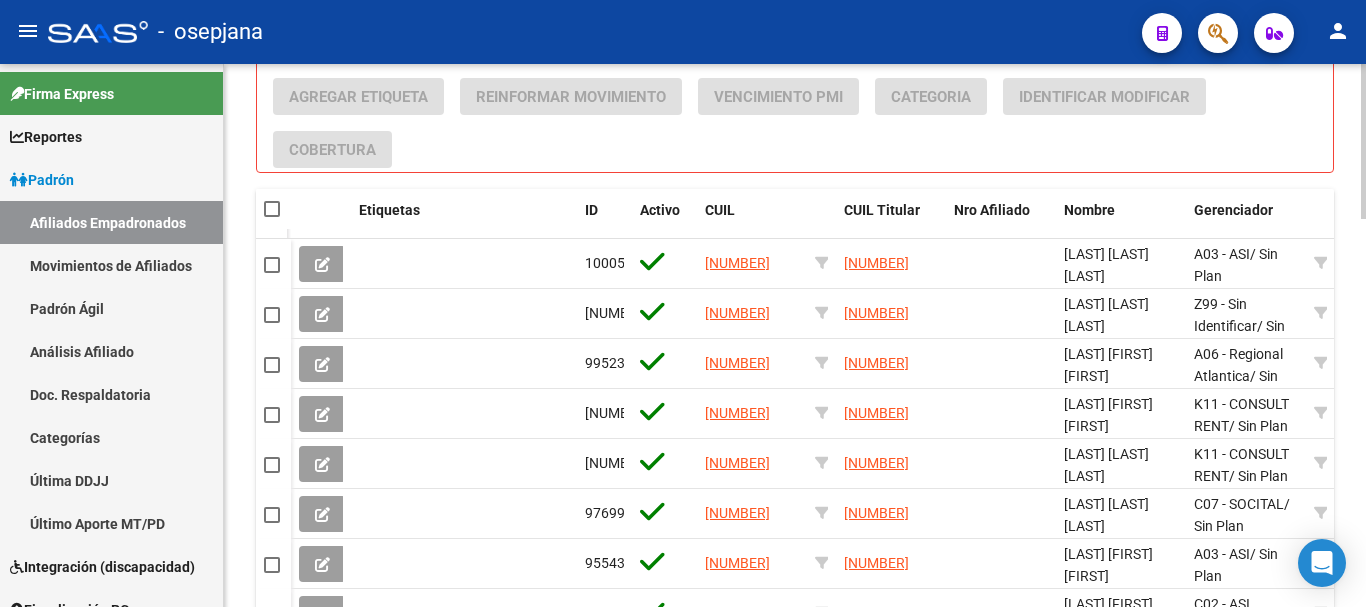 scroll, scrollTop: 1300, scrollLeft: 0, axis: vertical 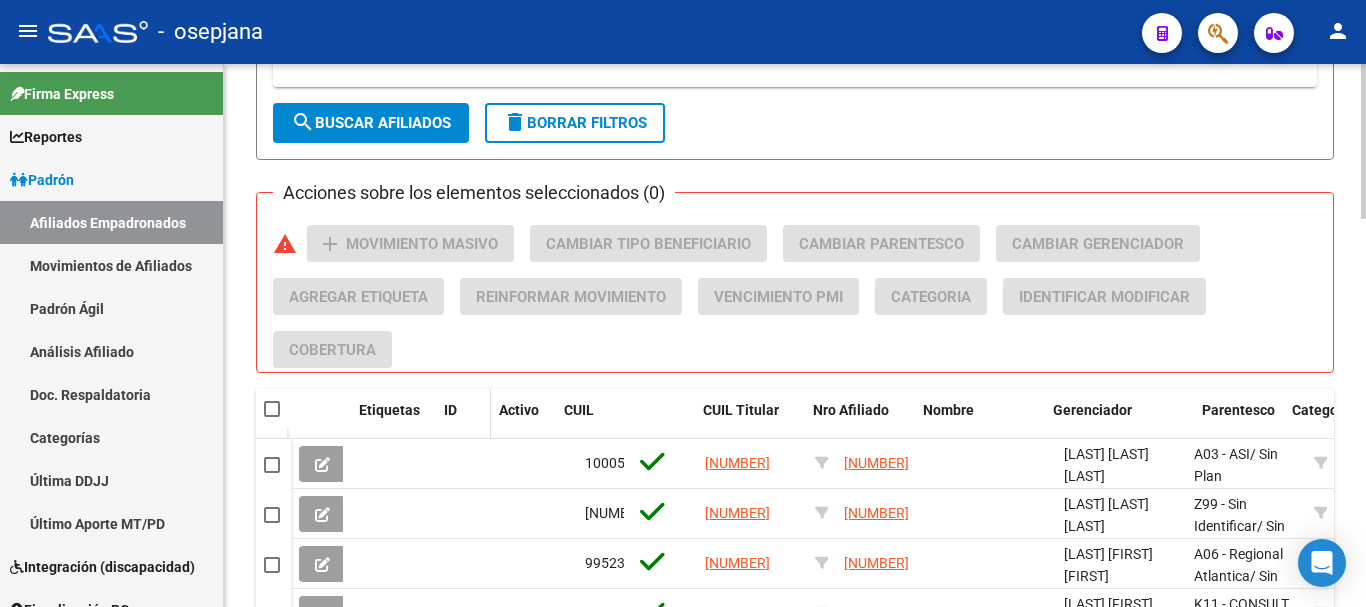 drag, startPoint x: 575, startPoint y: 415, endPoint x: 436, endPoint y: 411, distance: 139.05754 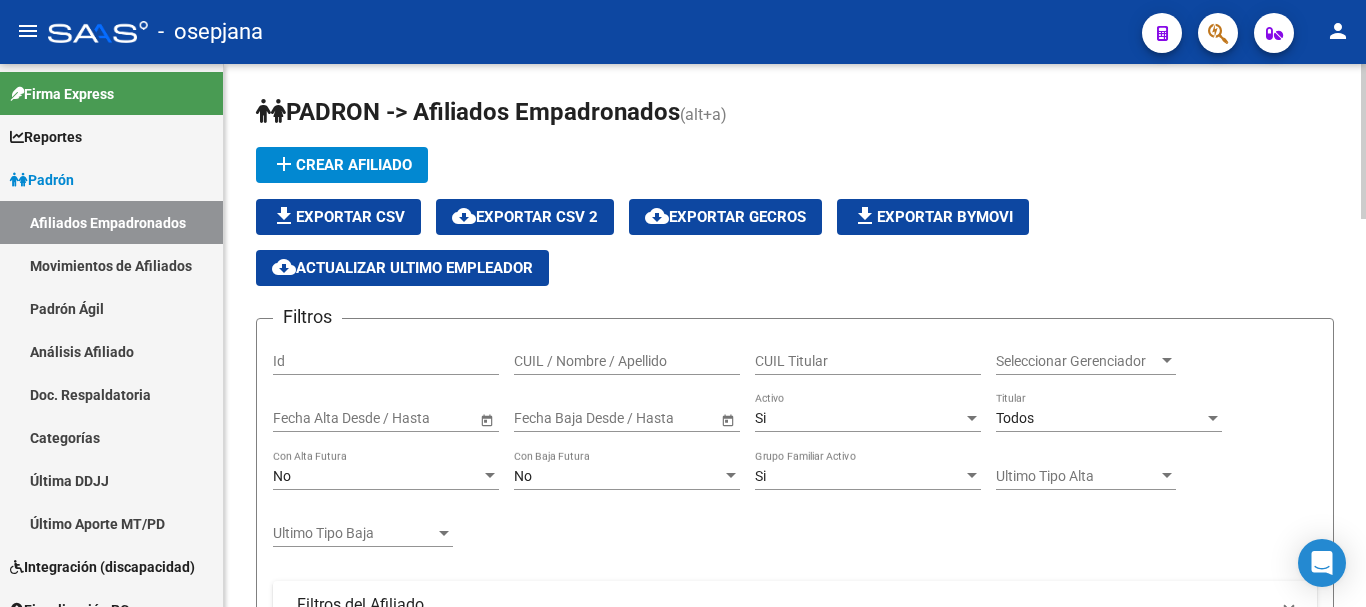 scroll, scrollTop: 100, scrollLeft: 0, axis: vertical 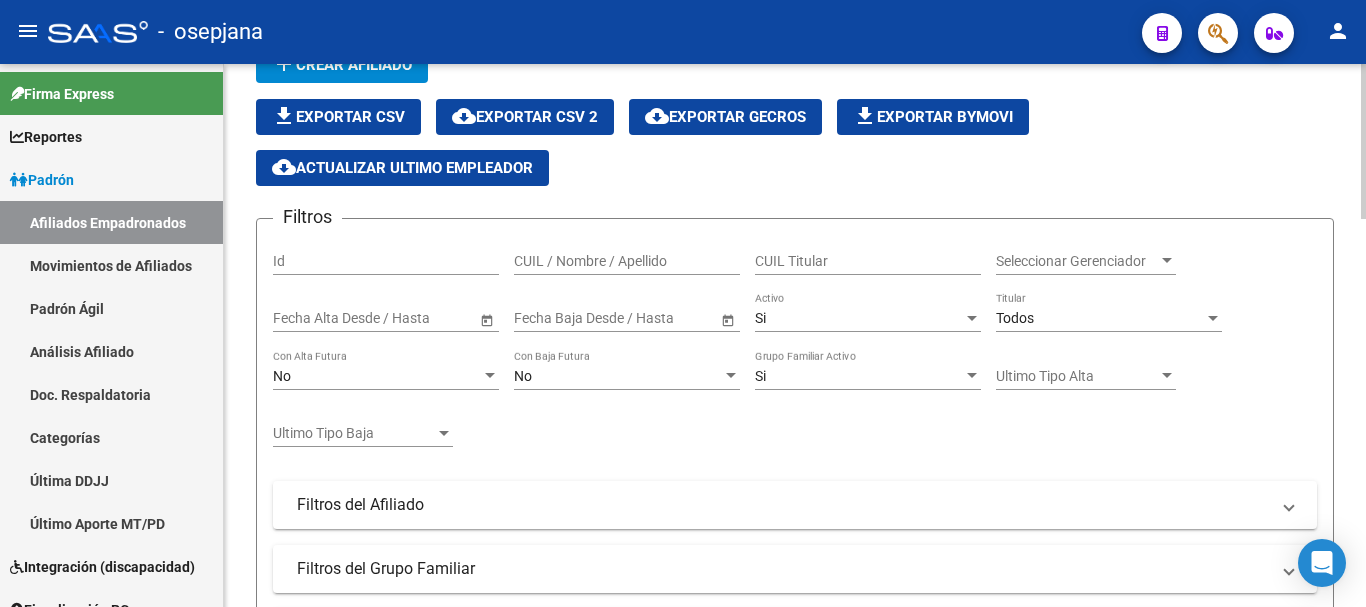 click on "Si Activo" 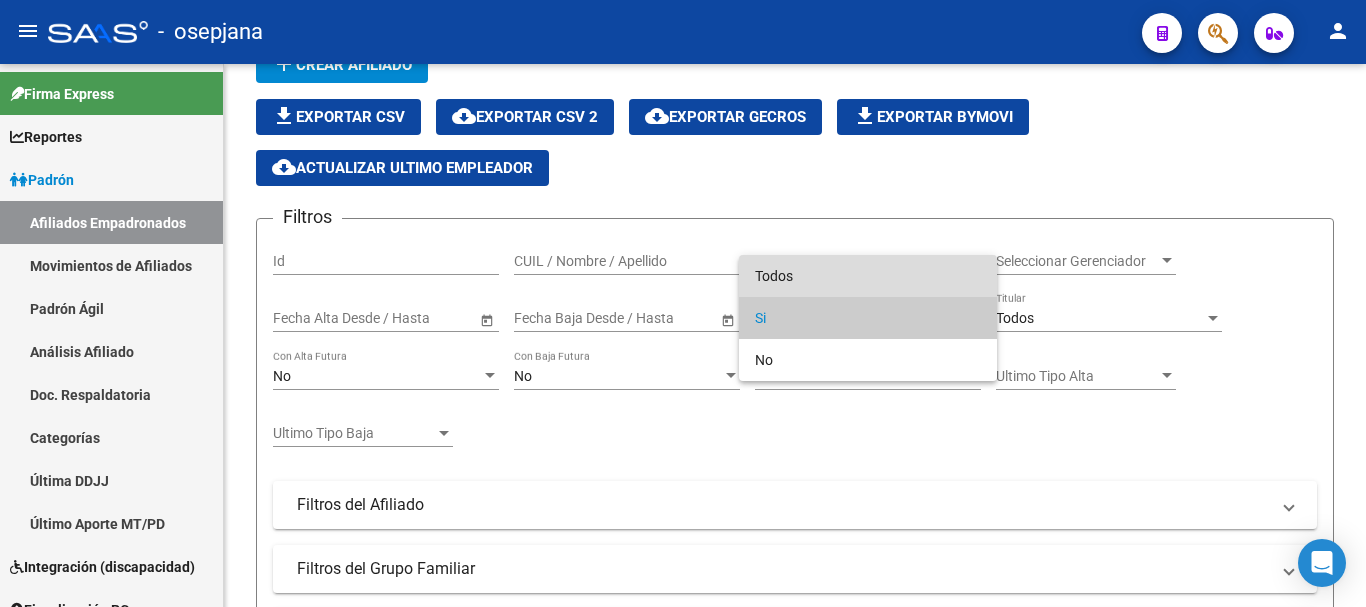 click on "Todos" at bounding box center [868, 276] 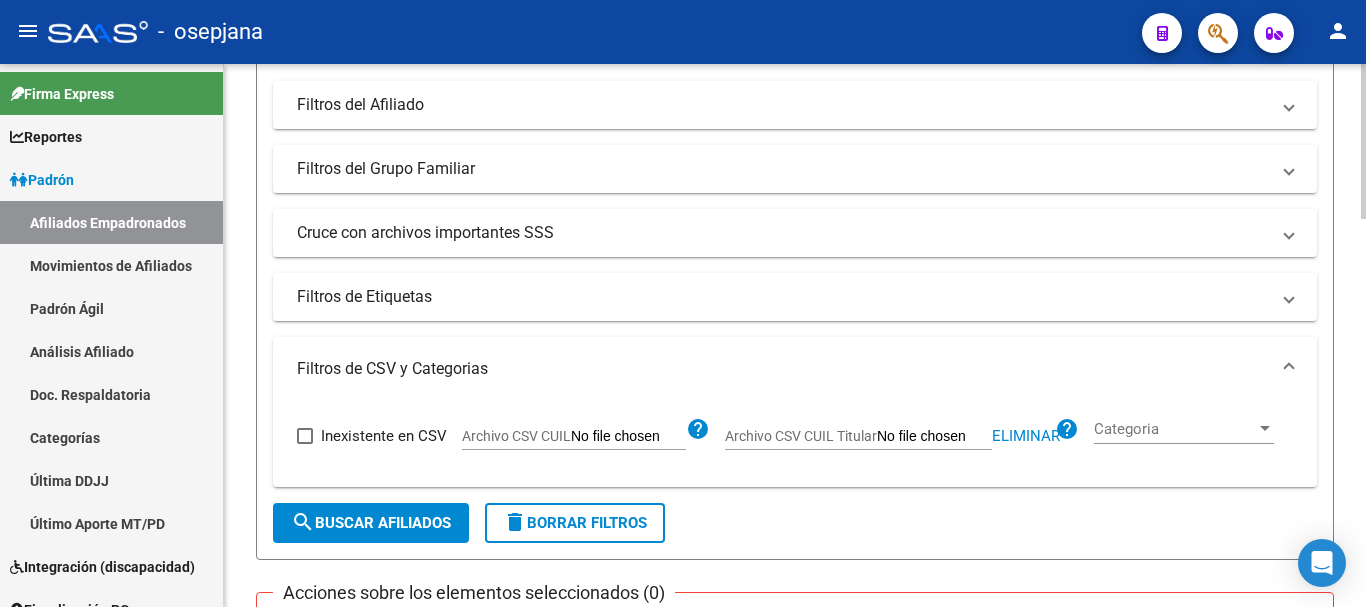 scroll, scrollTop: 600, scrollLeft: 0, axis: vertical 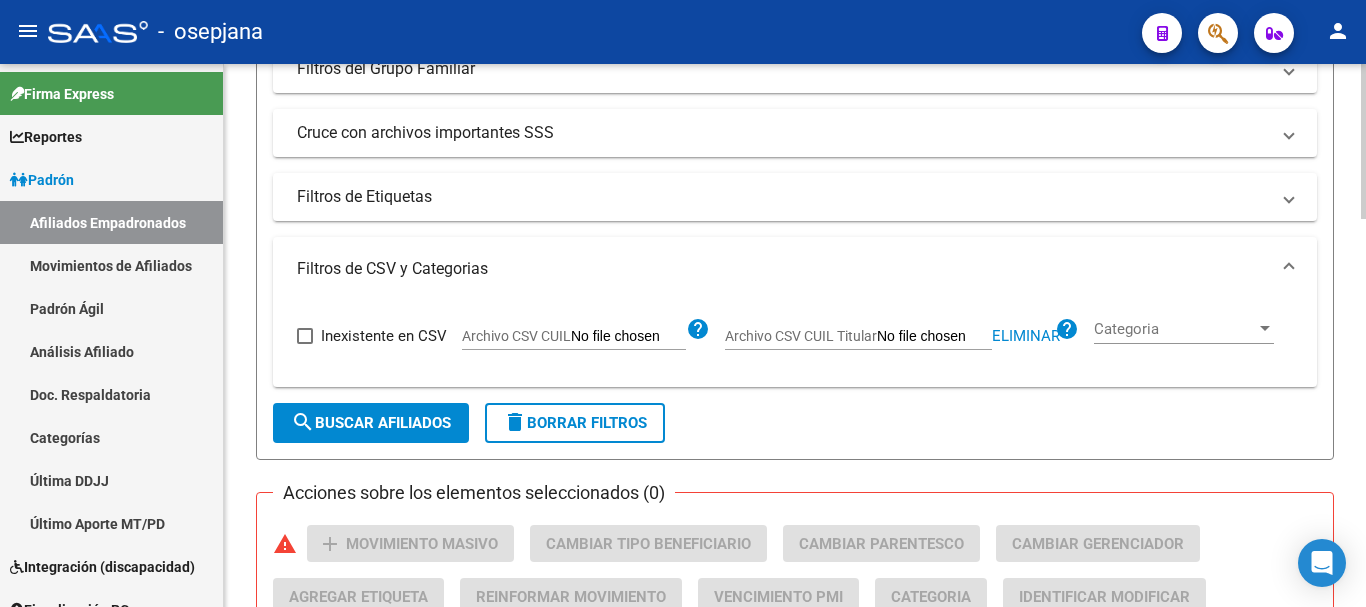 click on "search  Buscar Afiliados" 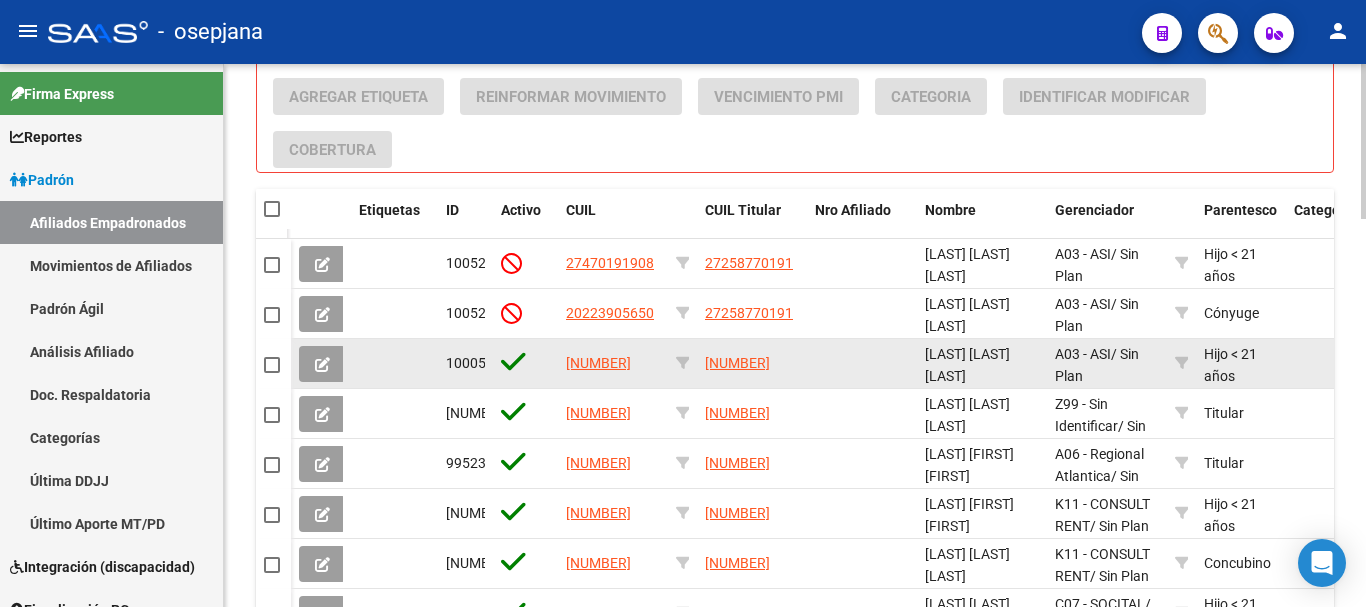 scroll, scrollTop: 1362, scrollLeft: 0, axis: vertical 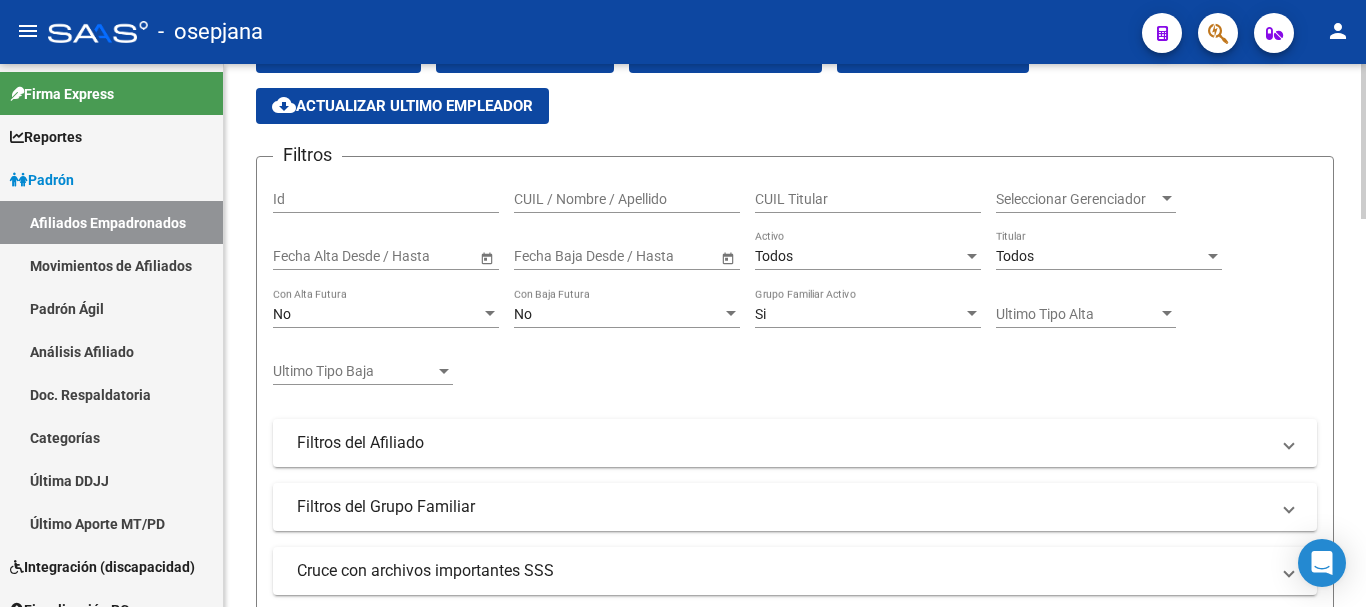click on "Todos" at bounding box center (859, 256) 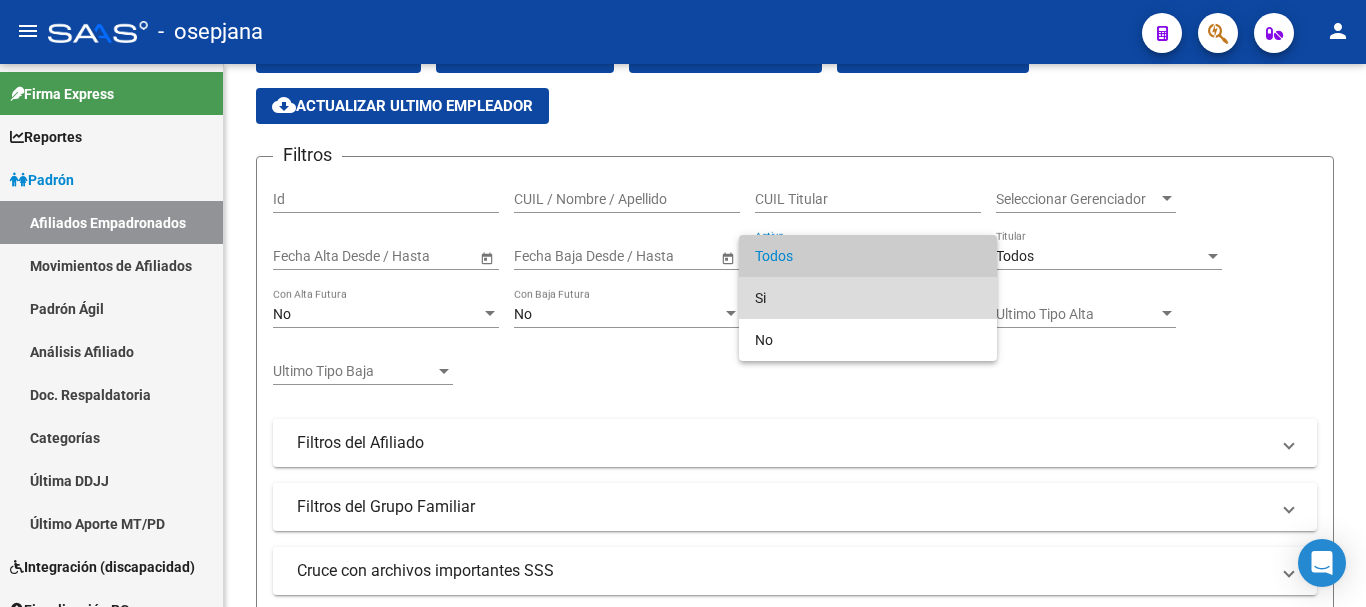 click on "Si" at bounding box center (868, 298) 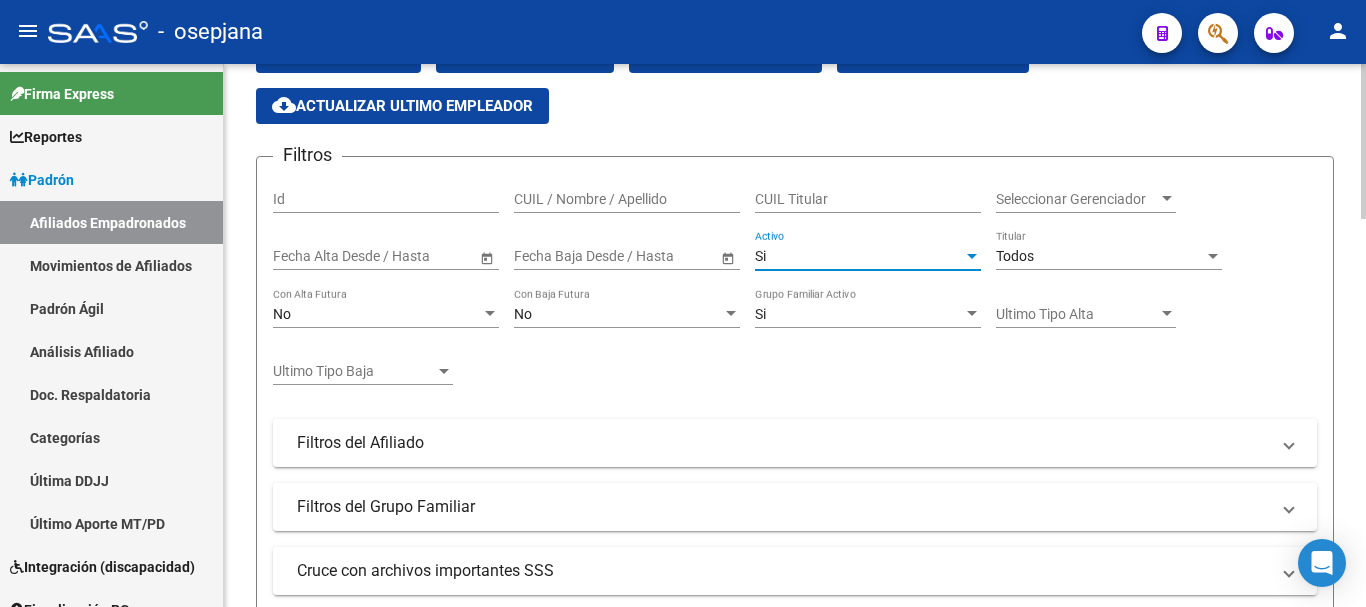 click on "Filtros Id CUIL / Nombre / Apellido CUIL Titular Seleccionar Gerenciador Seleccionar Gerenciador Start date – End date Fecha Alta Desde / Hasta Start date – End date Fecha Baja Desde / Hasta Si Activo Todos Titular No Con Alta Futura No Con Baja Futura Si Grupo Familiar Activo Ultimo Tipo Alta Ultimo Tipo Alta Ultimo Tipo Baja Ultimo Tipo Baja  Filtros del Afiliado  Edades Edades Sexo Sexo Discapacitado Discapacitado Nacionalidad Nacionalidad Provincia Provincia Estado Civil Estado Civil Start date – End date Fecha Nacimiento Desde / Hasta Todos Tiene PMI Todos Certificado Estudio Codigo Postal Localidad  Filtros del Grupo Familiar  Tipo Beneficiario Titular Tipo Beneficiario Titular Situacion Revista Titular Situacion Revista Titular CUIT Empleador Seleccionar Cobertura Seleccionar Cobertura  Cruce con archivos importantes SSS     Informado en Novedad SSS     Informado en Padron Desempleo SSS     No existentes en el padrón que entrega la SSS     Informado en Novedades Rechazadas" 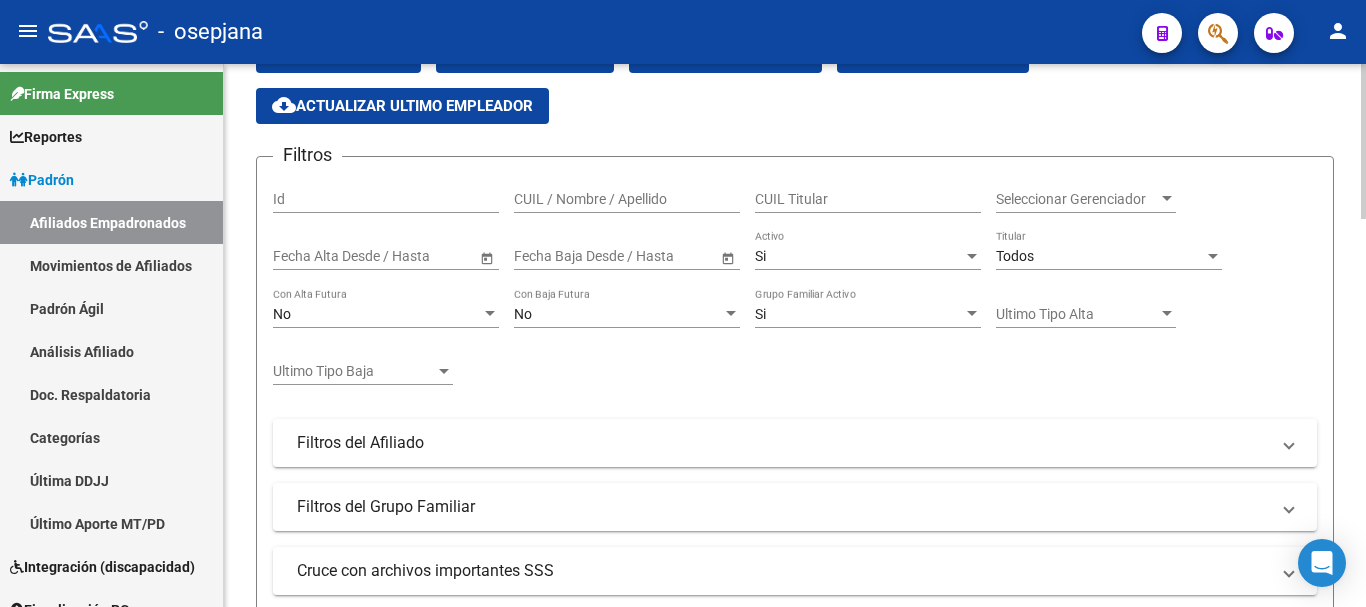 scroll, scrollTop: 662, scrollLeft: 0, axis: vertical 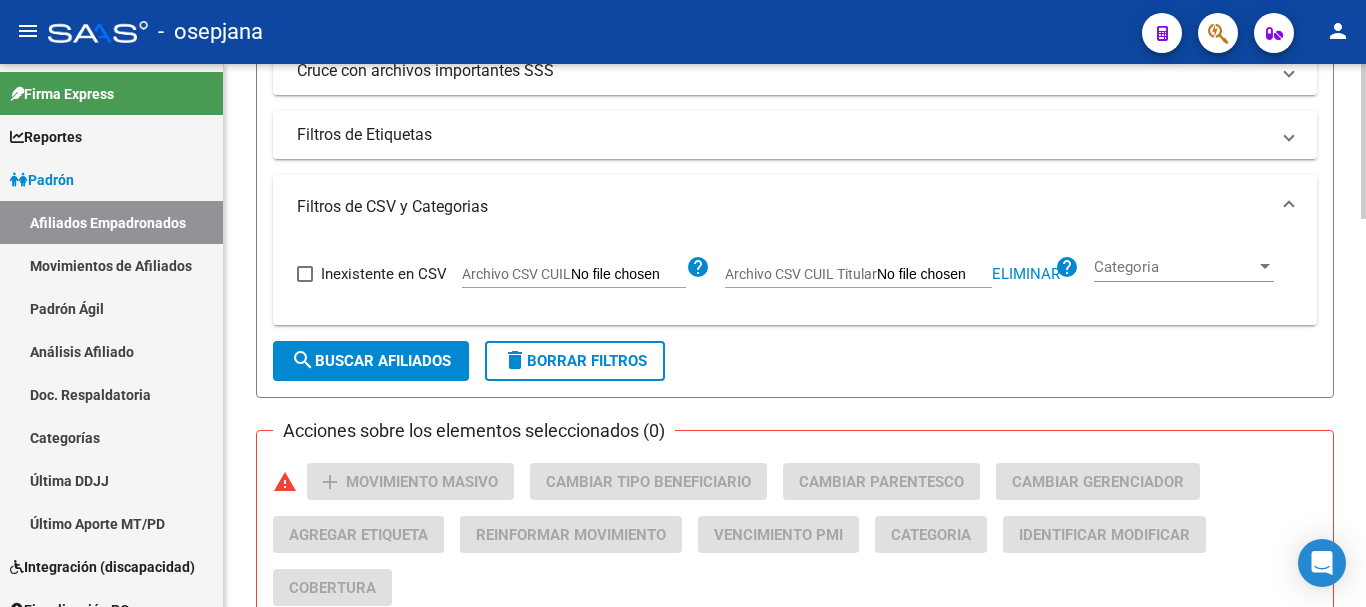 click on "search  Buscar Afiliados" 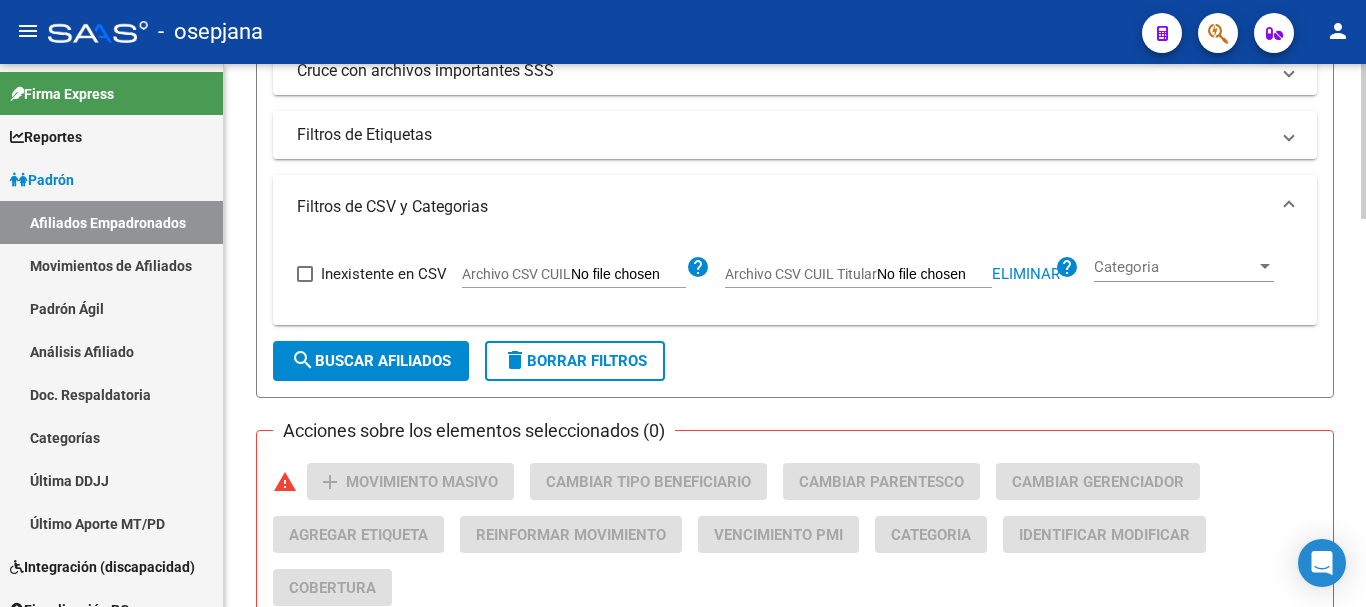 scroll, scrollTop: 962, scrollLeft: 0, axis: vertical 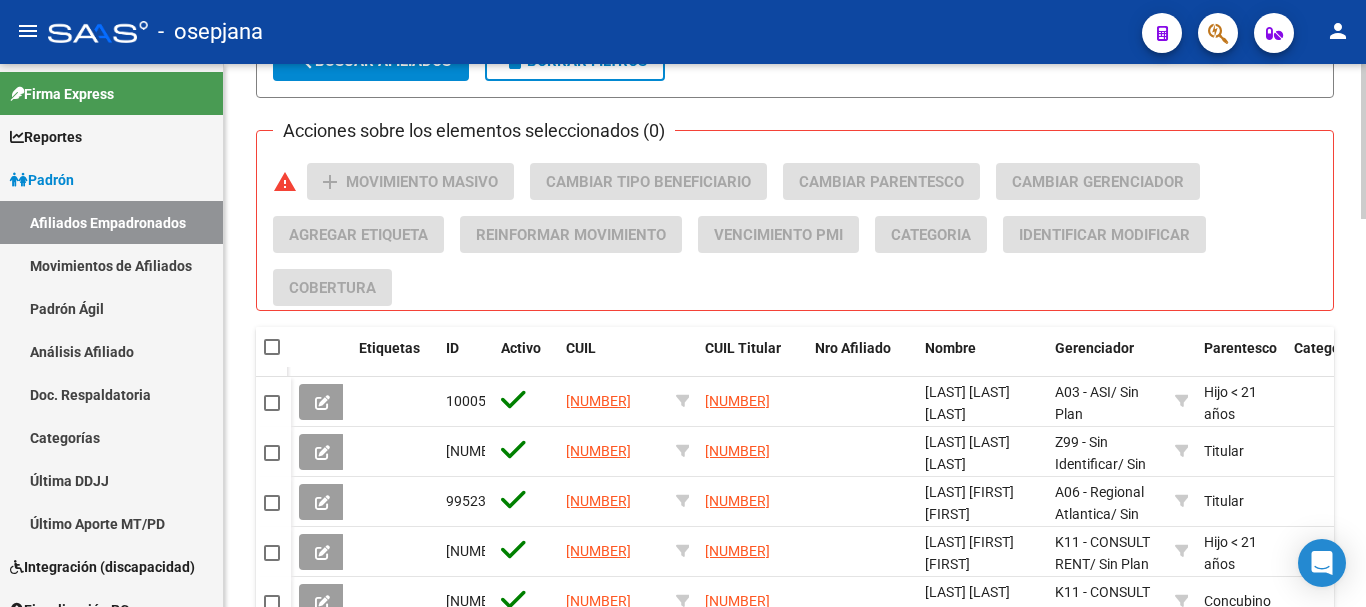 click at bounding box center (272, 347) 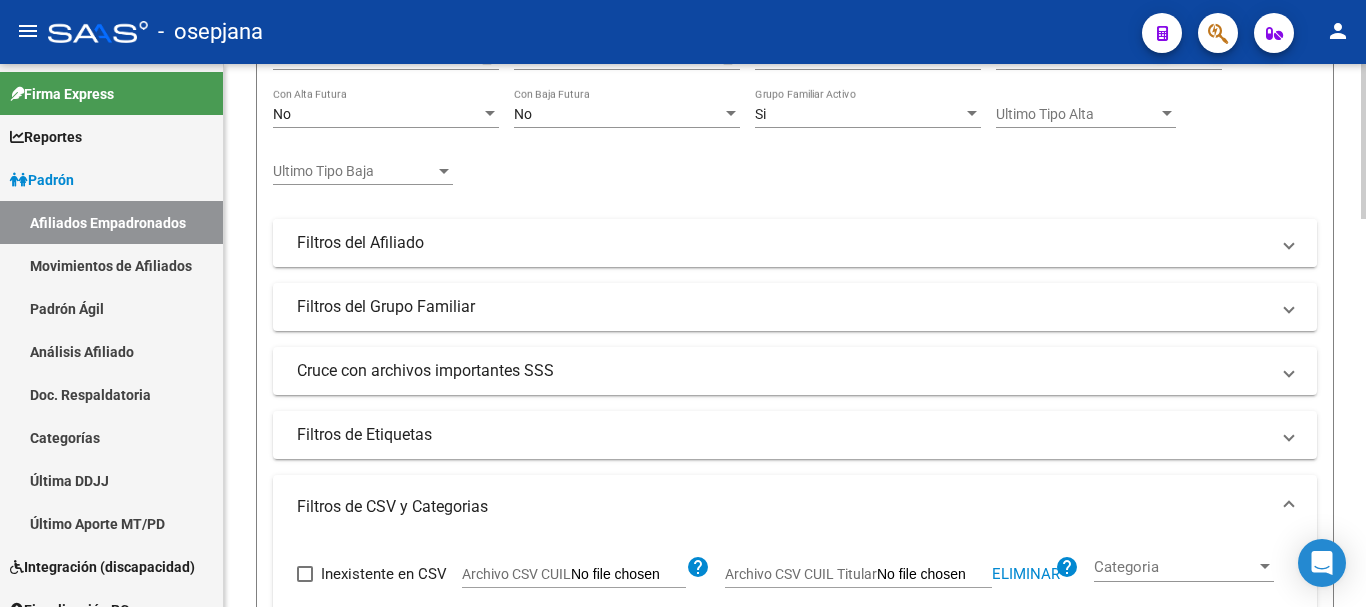 scroll, scrollTop: 262, scrollLeft: 0, axis: vertical 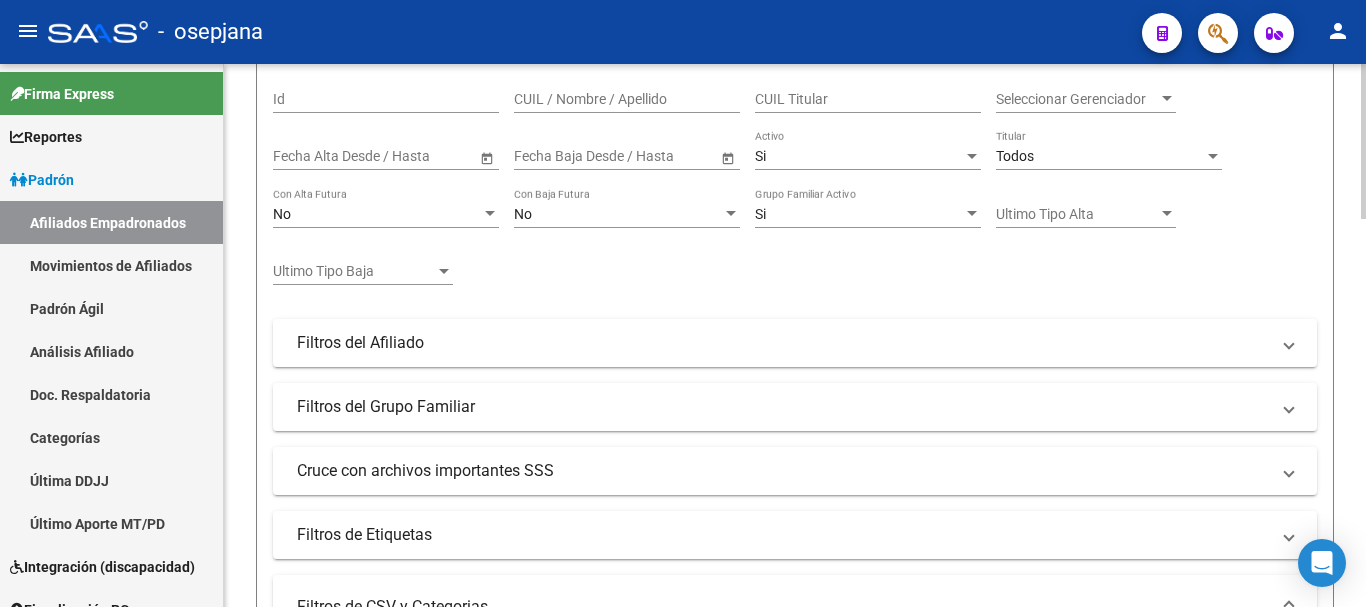 click on "Todos" at bounding box center (1100, 156) 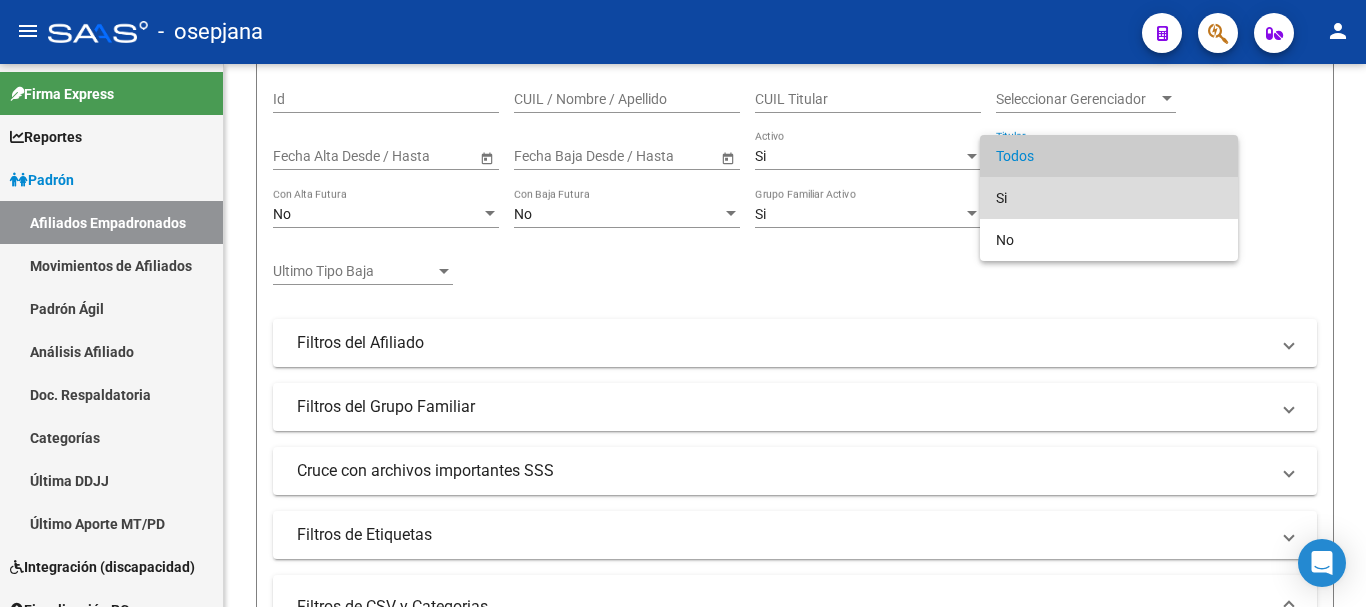 click on "Si" at bounding box center [1109, 198] 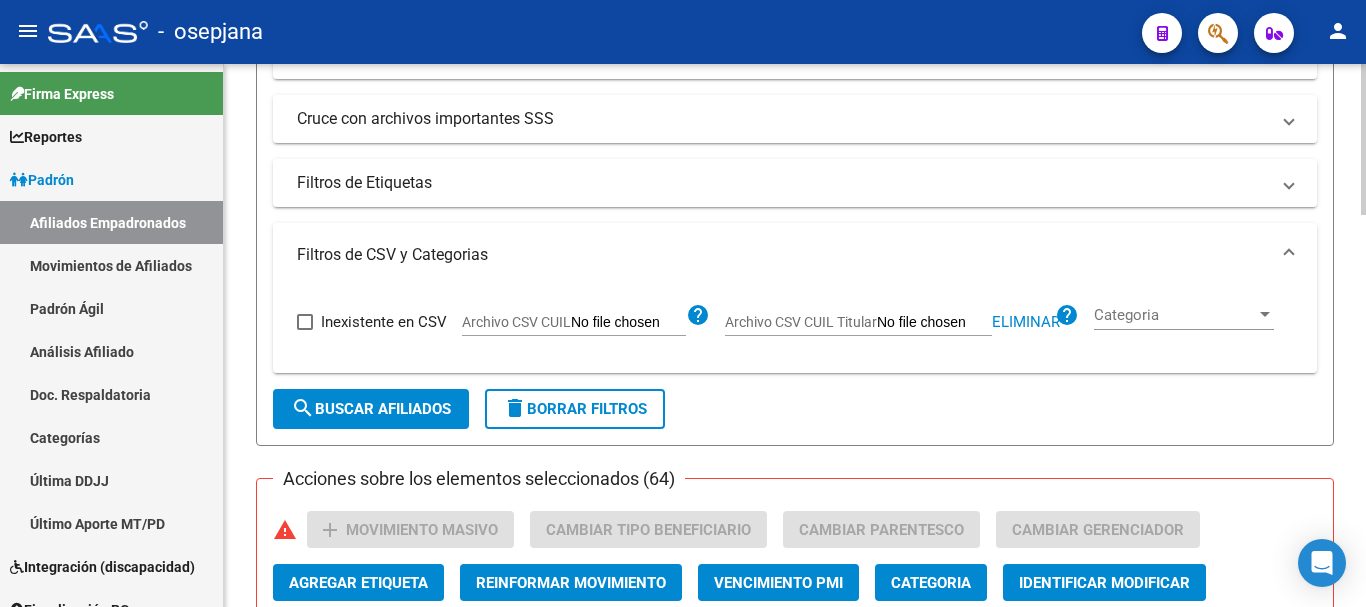 scroll, scrollTop: 762, scrollLeft: 0, axis: vertical 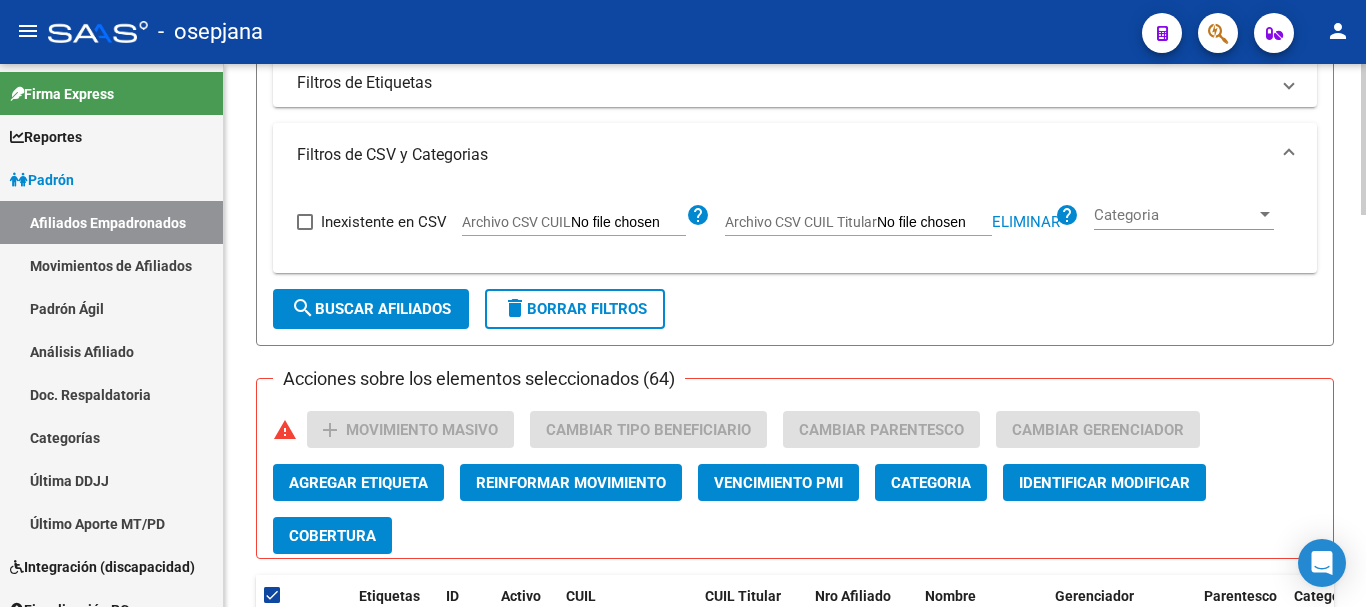 click on "search  Buscar Afiliados" 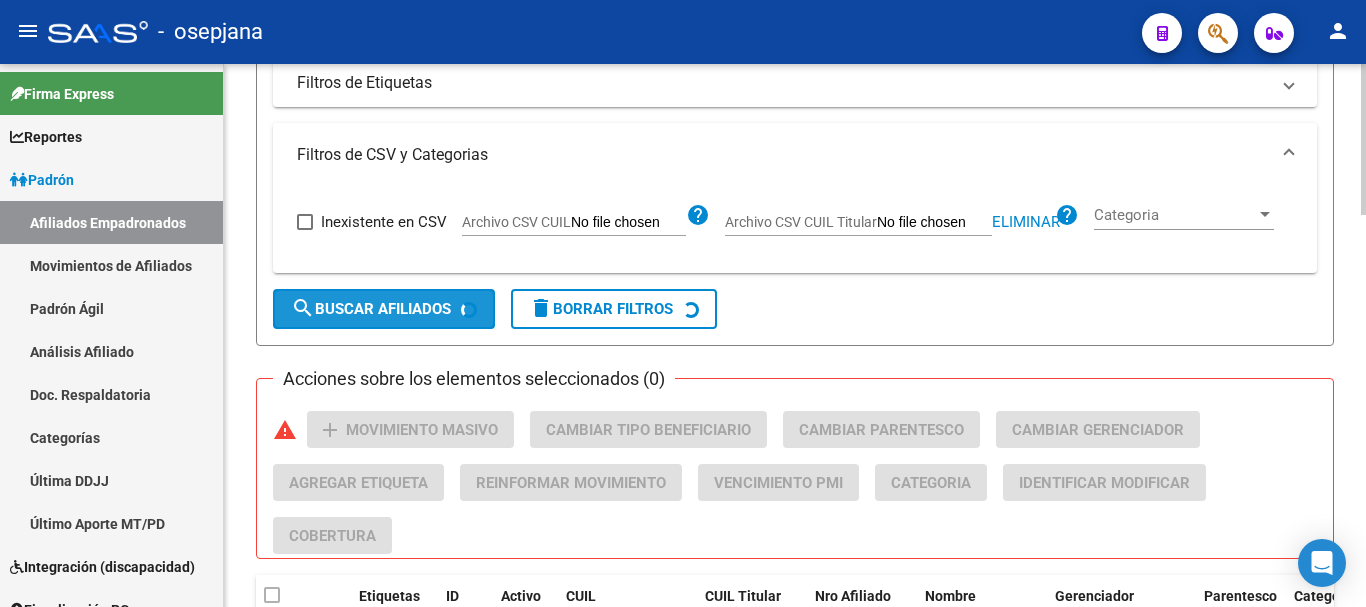 checkbox on "false" 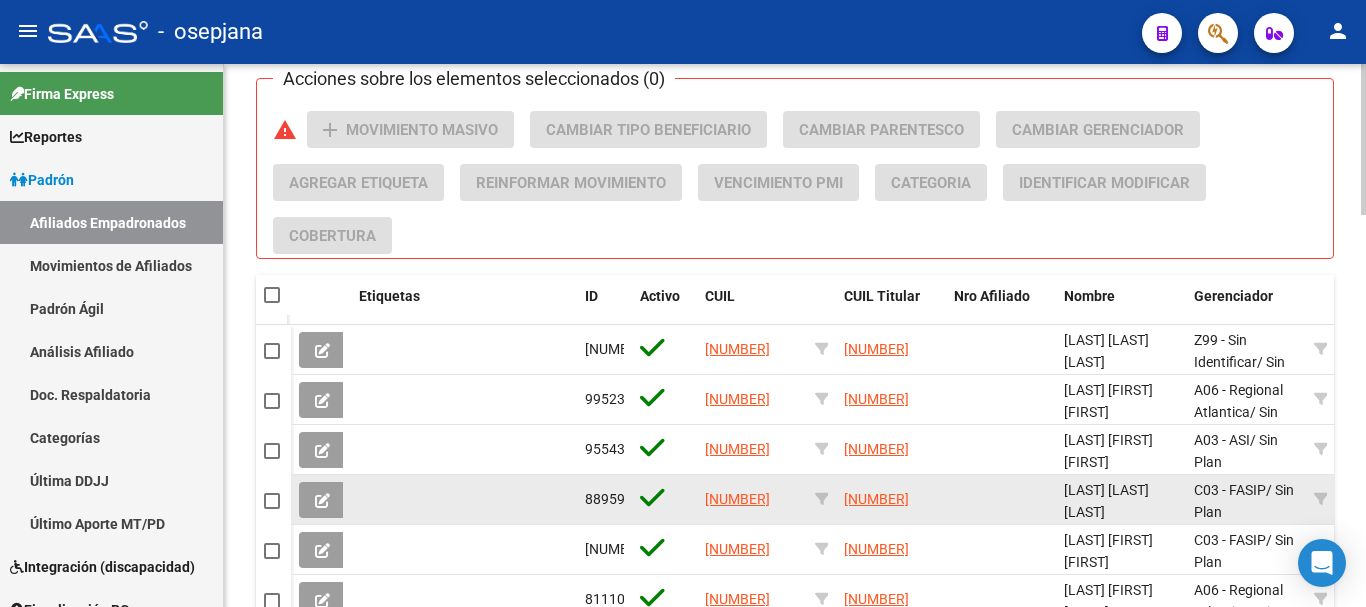 scroll, scrollTop: 1262, scrollLeft: 0, axis: vertical 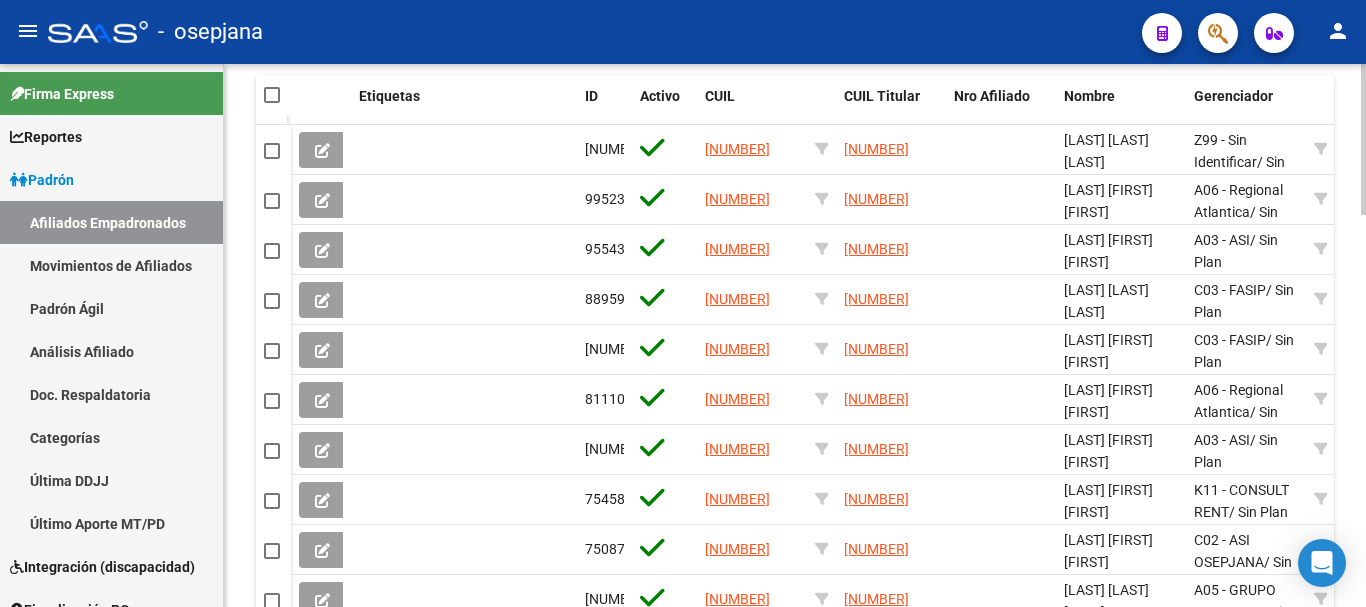 click at bounding box center (272, 95) 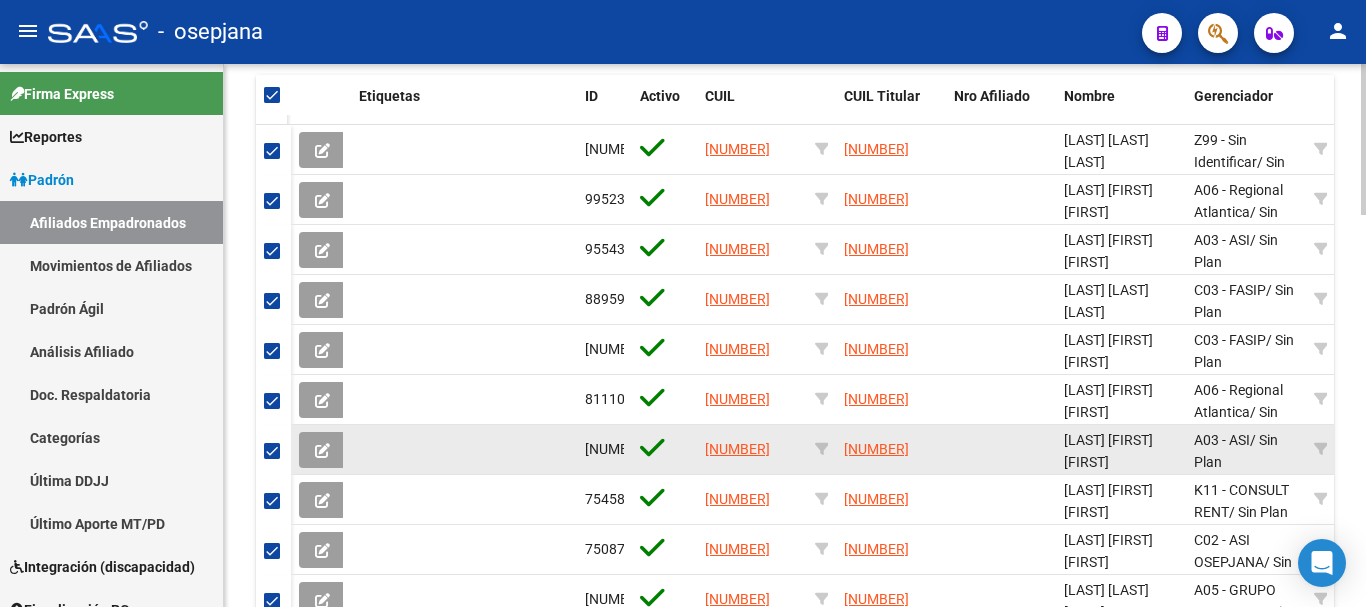scroll, scrollTop: 1410, scrollLeft: 0, axis: vertical 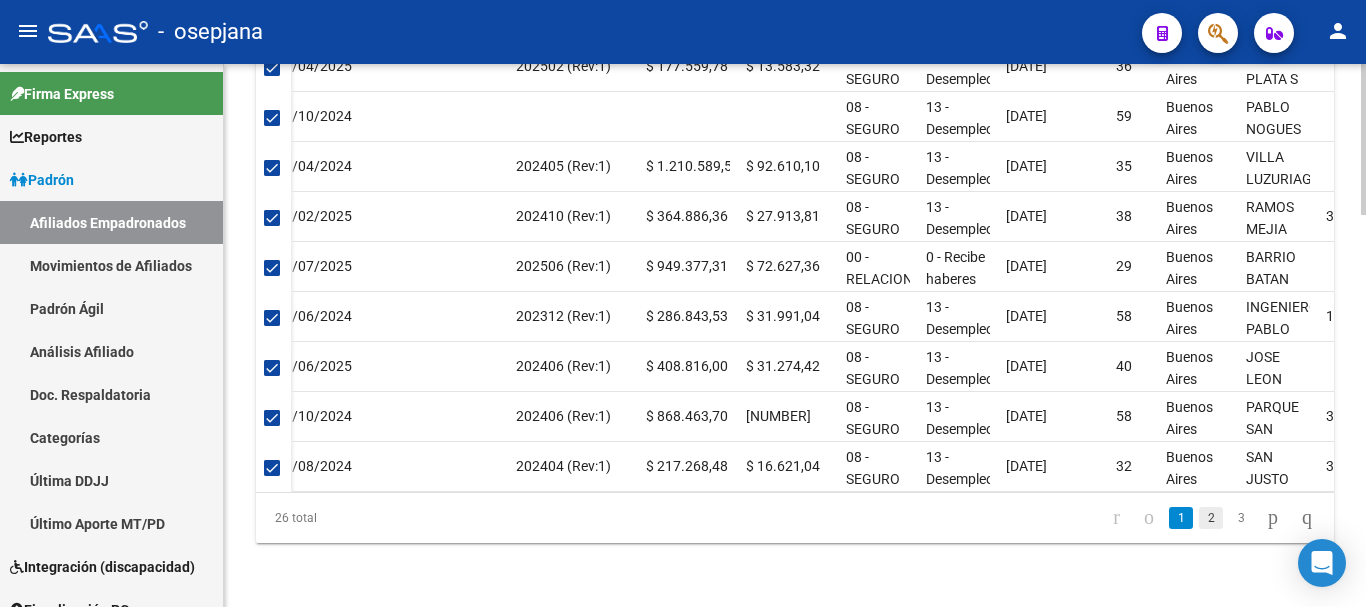 click on "2" 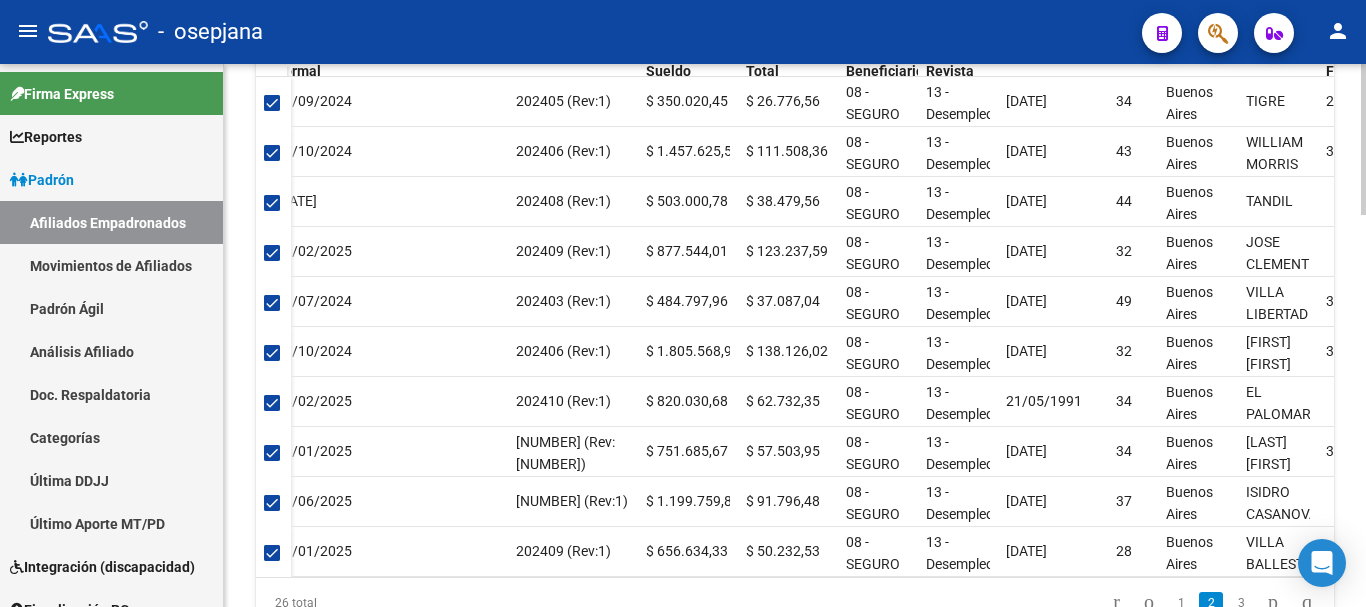 scroll, scrollTop: 1410, scrollLeft: 0, axis: vertical 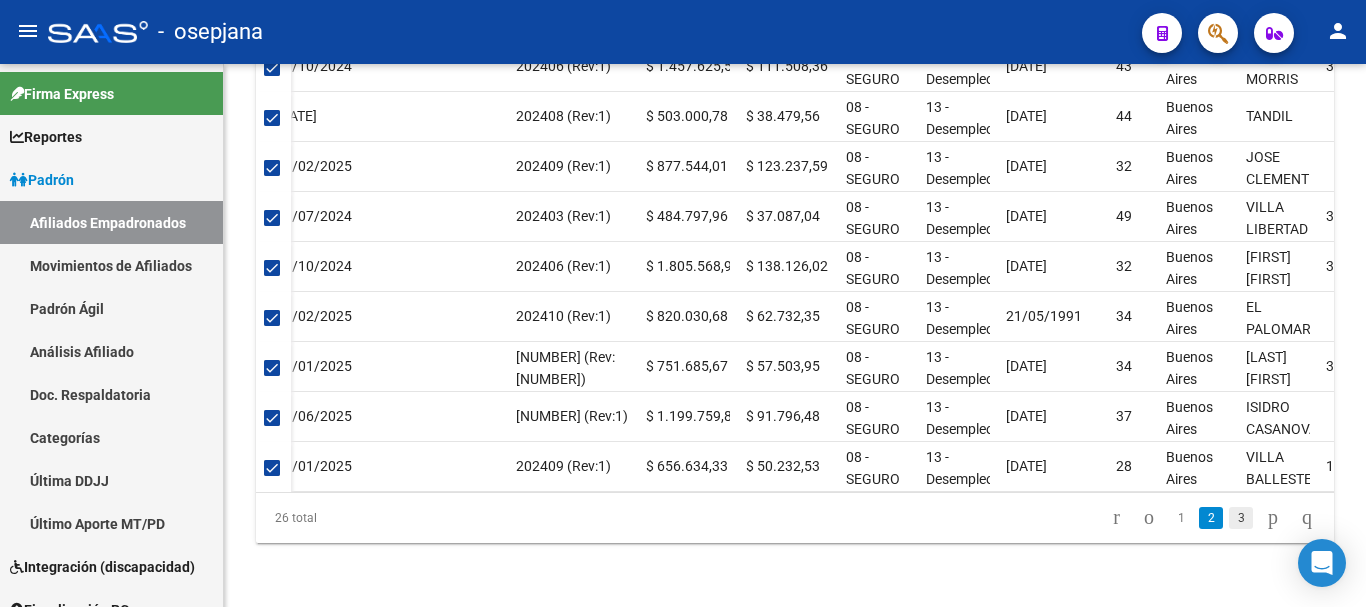 click on "3" 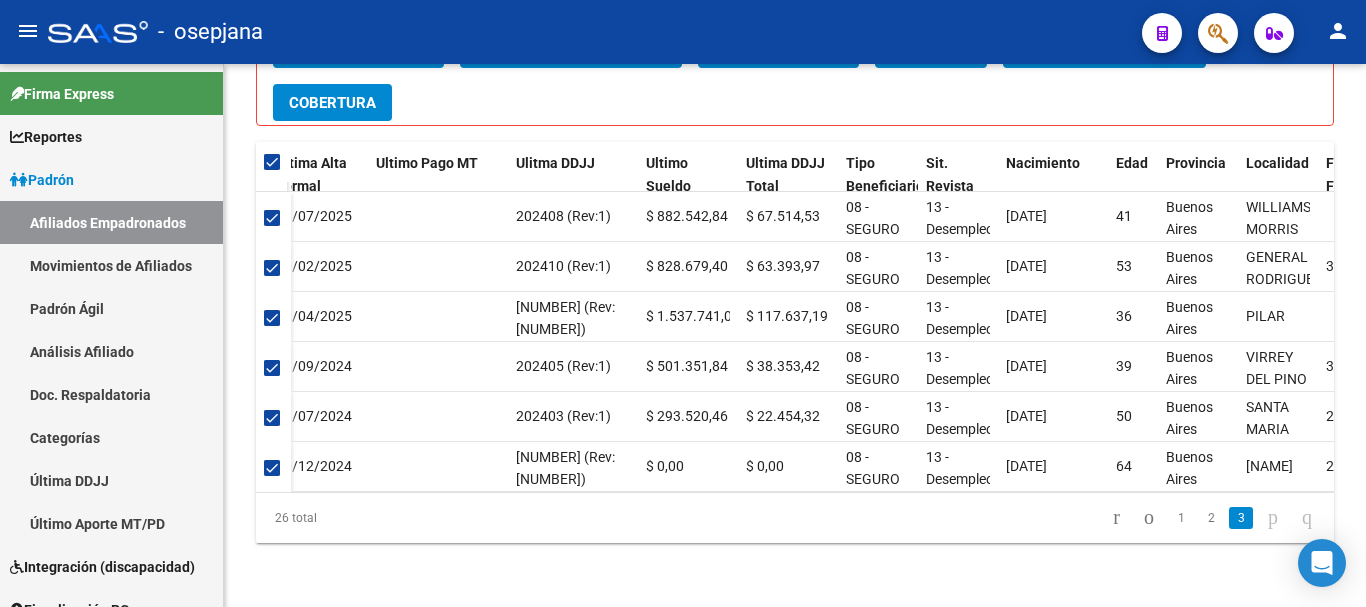 scroll, scrollTop: 1210, scrollLeft: 0, axis: vertical 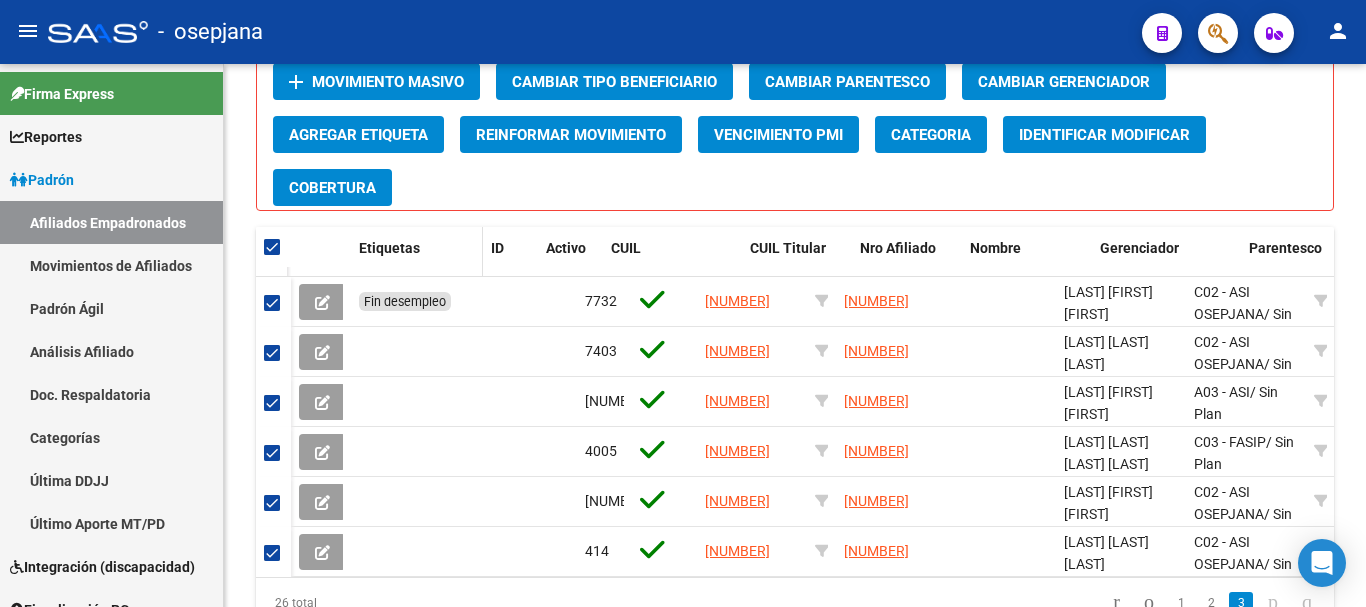 drag, startPoint x: 573, startPoint y: 258, endPoint x: 479, endPoint y: 270, distance: 94.76286 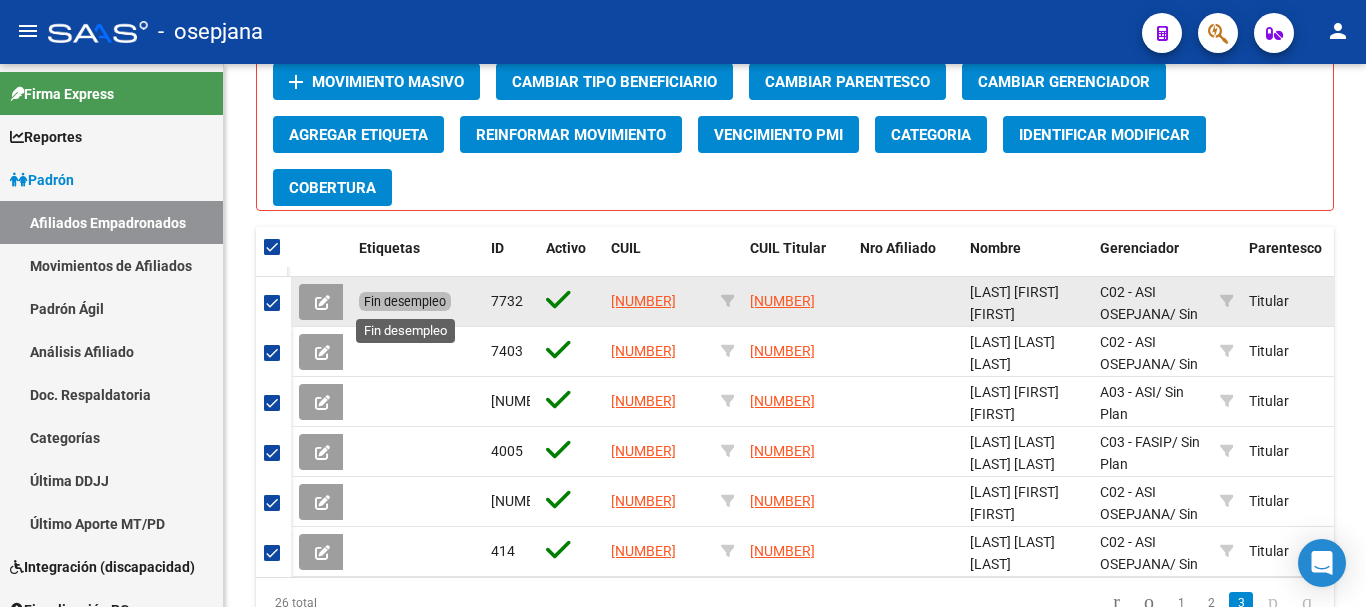 click on "Fin desempleo" 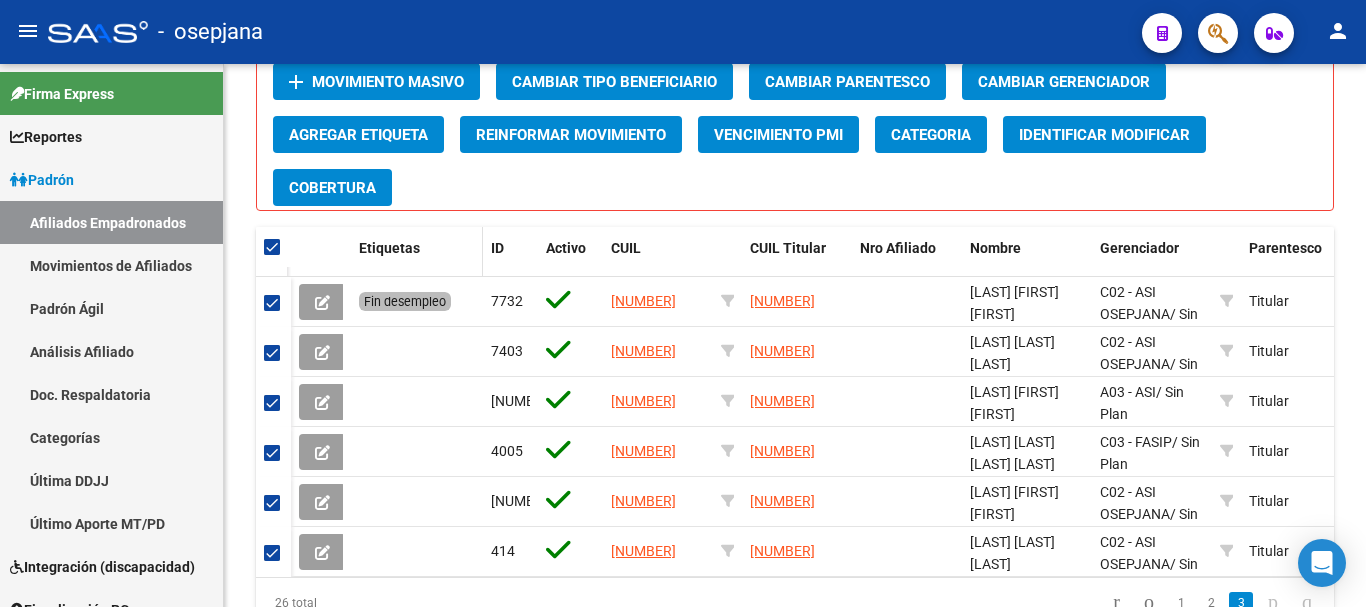 scroll, scrollTop: 1010, scrollLeft: 0, axis: vertical 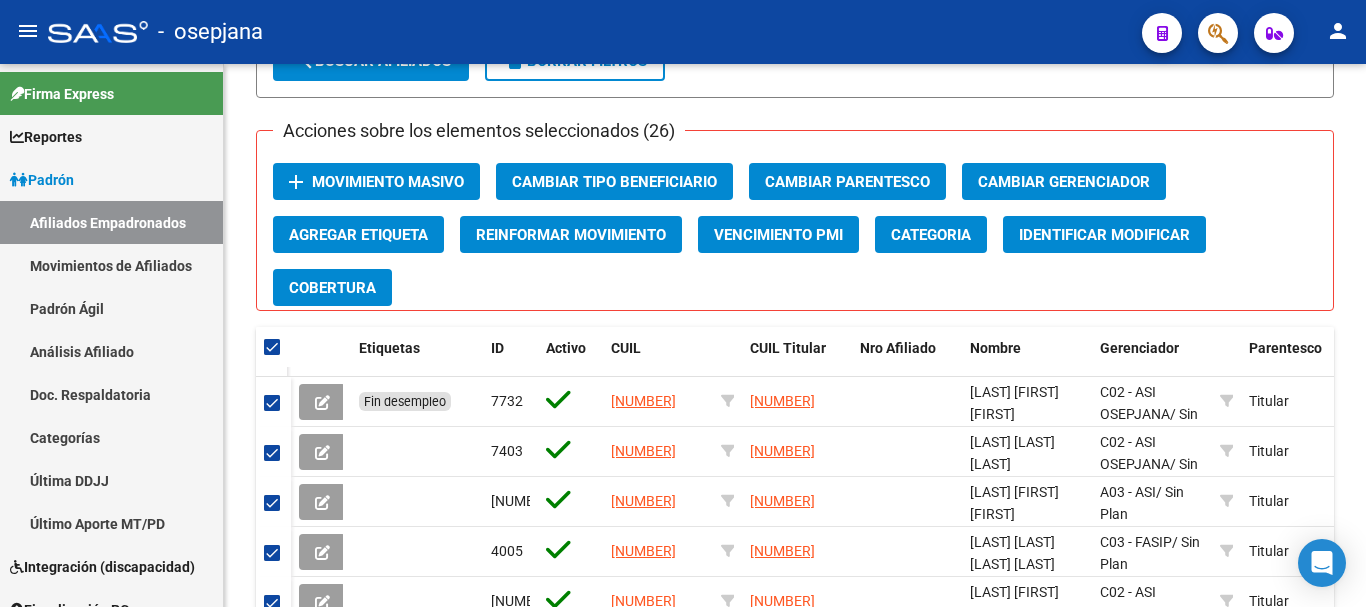 click on "add Movimiento Masivo" 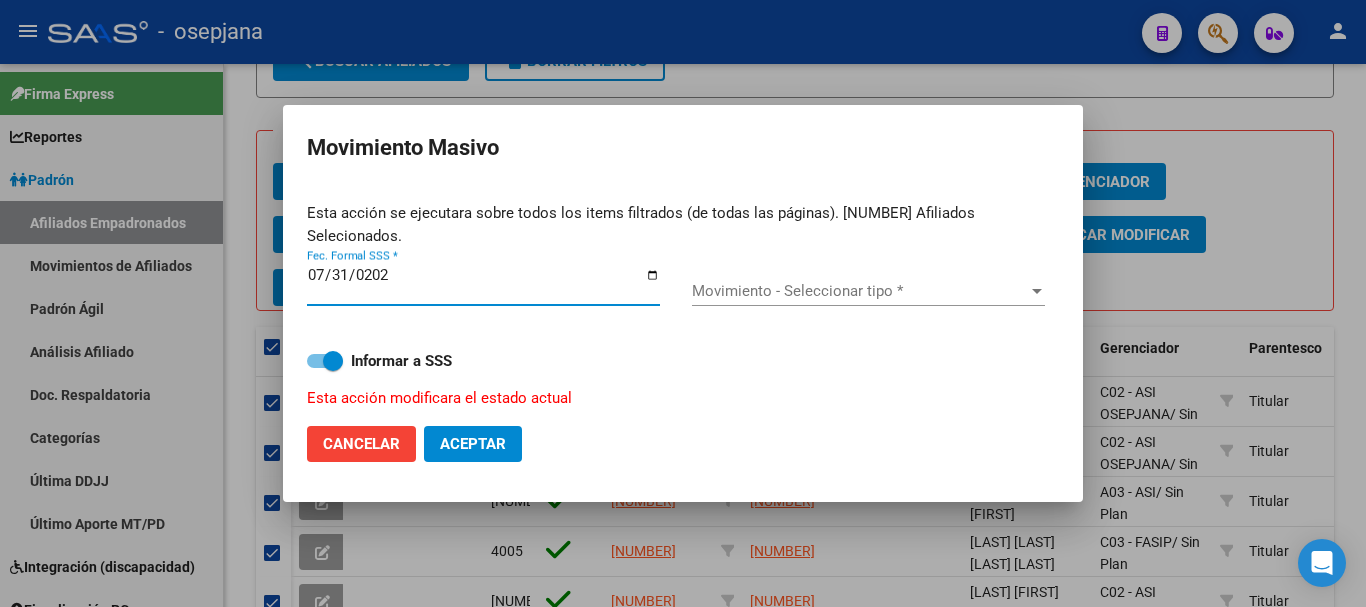 type on "2025-07-31" 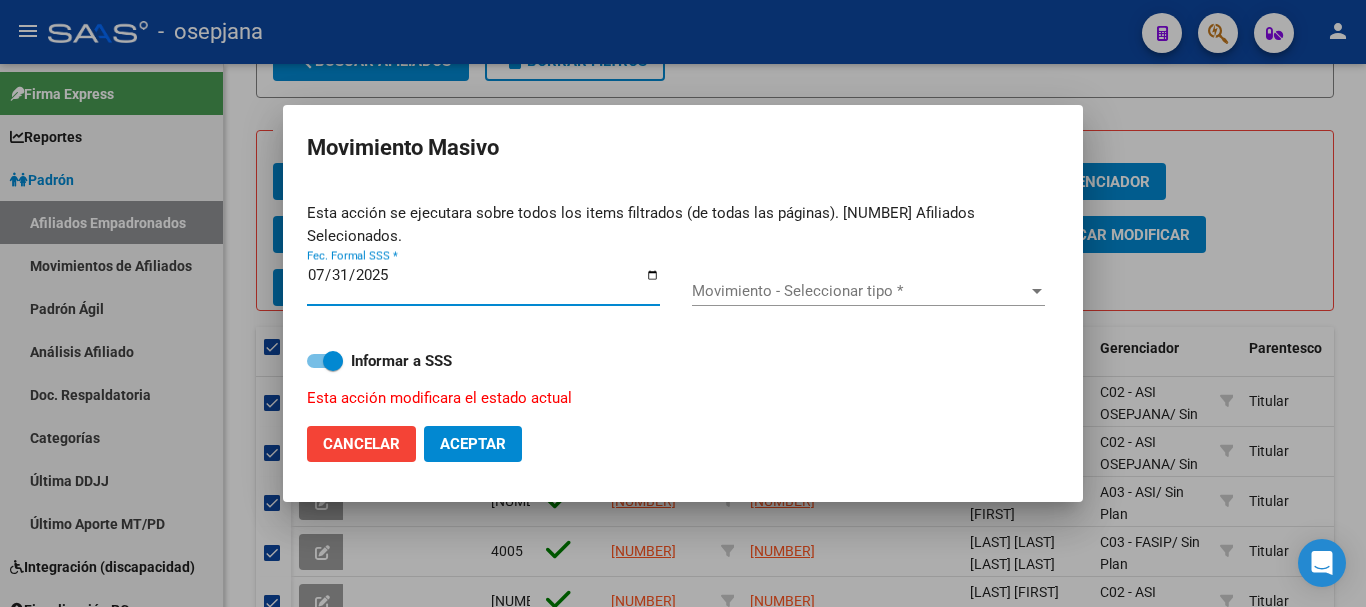 click on "Movimiento - Seleccionar tipo *" at bounding box center (859, 291) 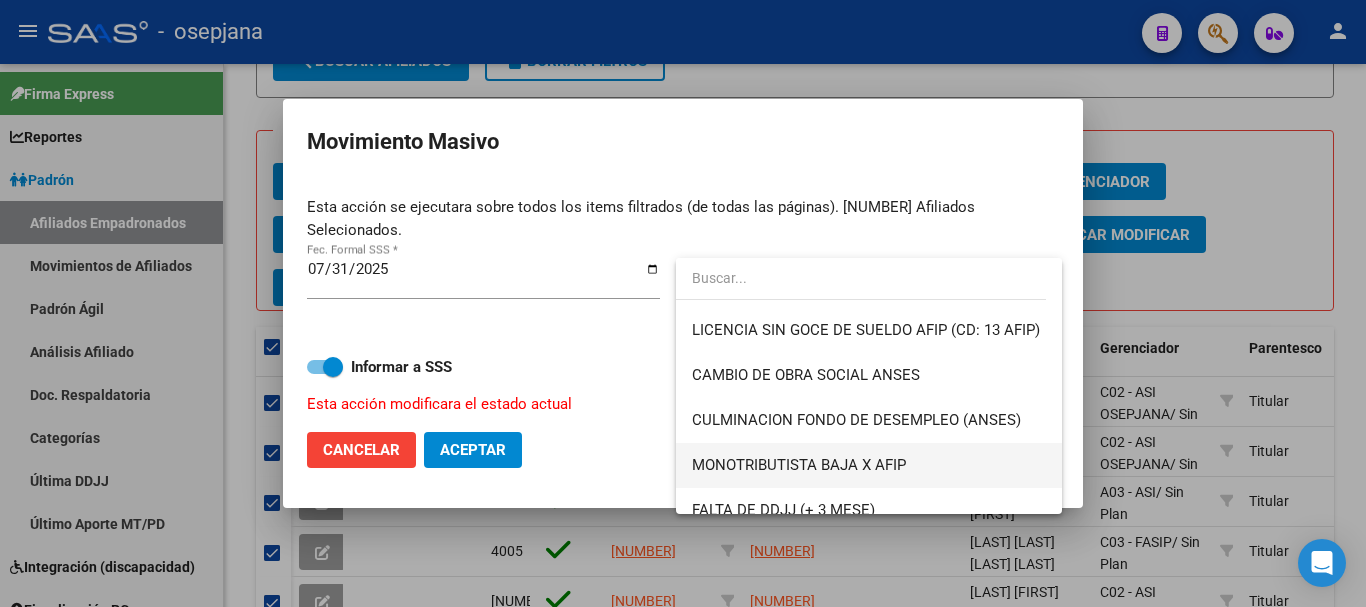 scroll, scrollTop: 500, scrollLeft: 0, axis: vertical 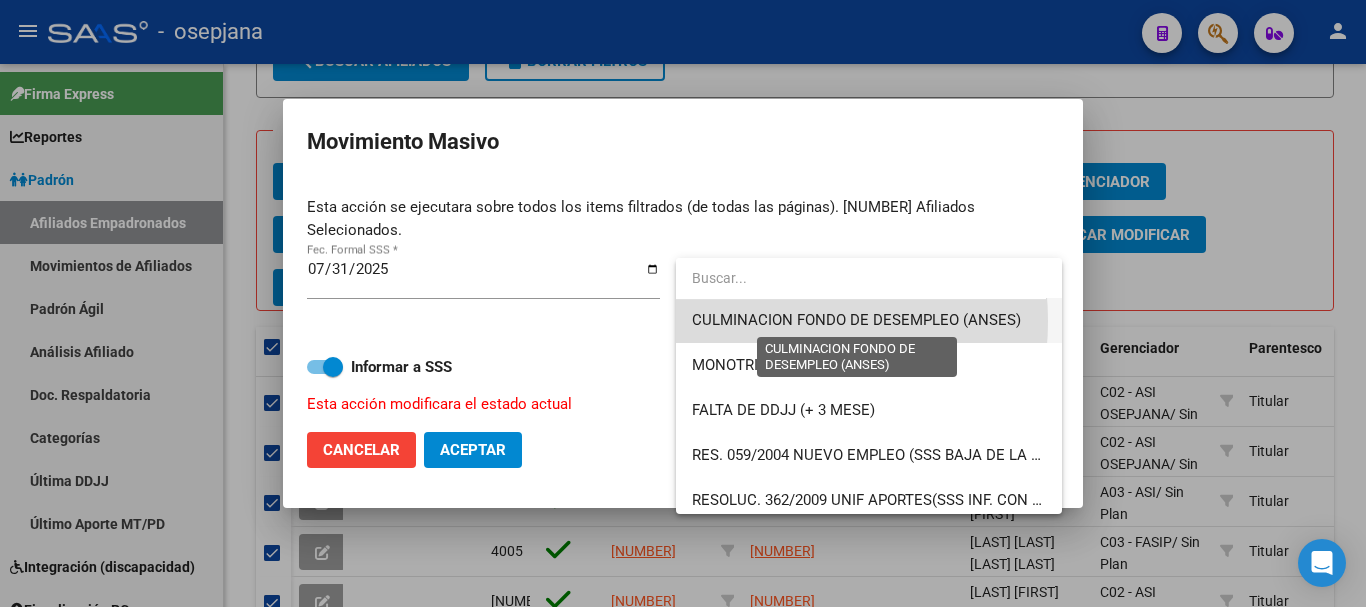click on "CULMINACION FONDO DE DESEMPLEO (ANSES)" at bounding box center [856, 320] 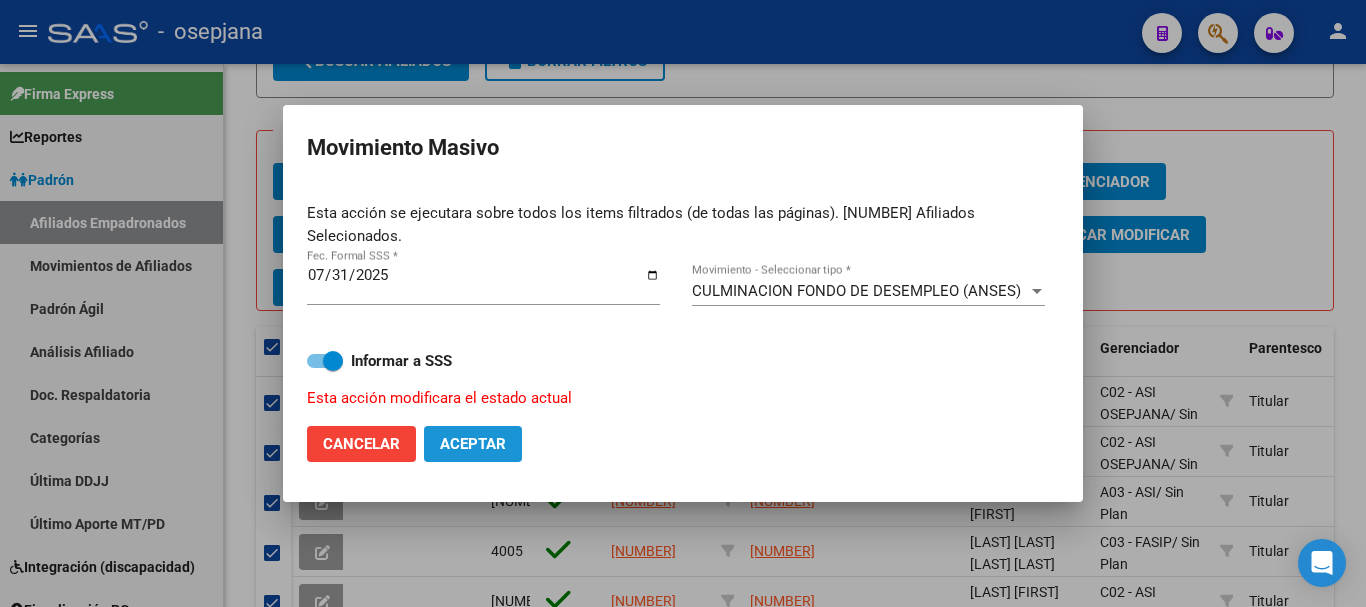 click on "Aceptar" 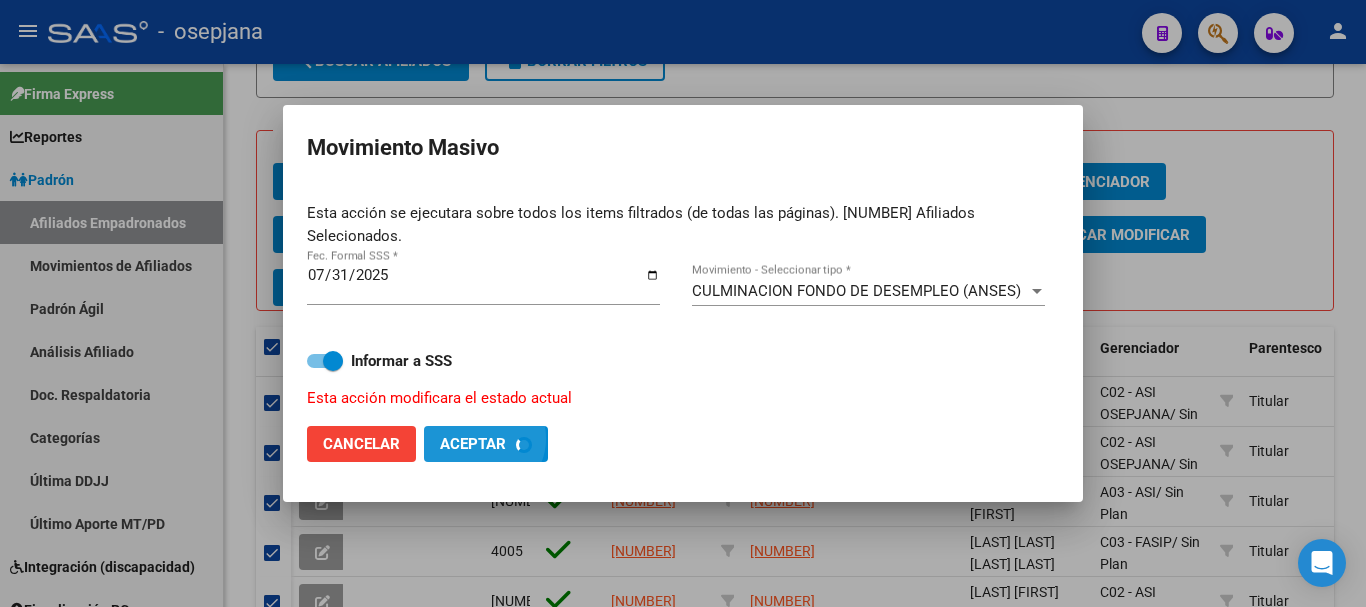 checkbox on "false" 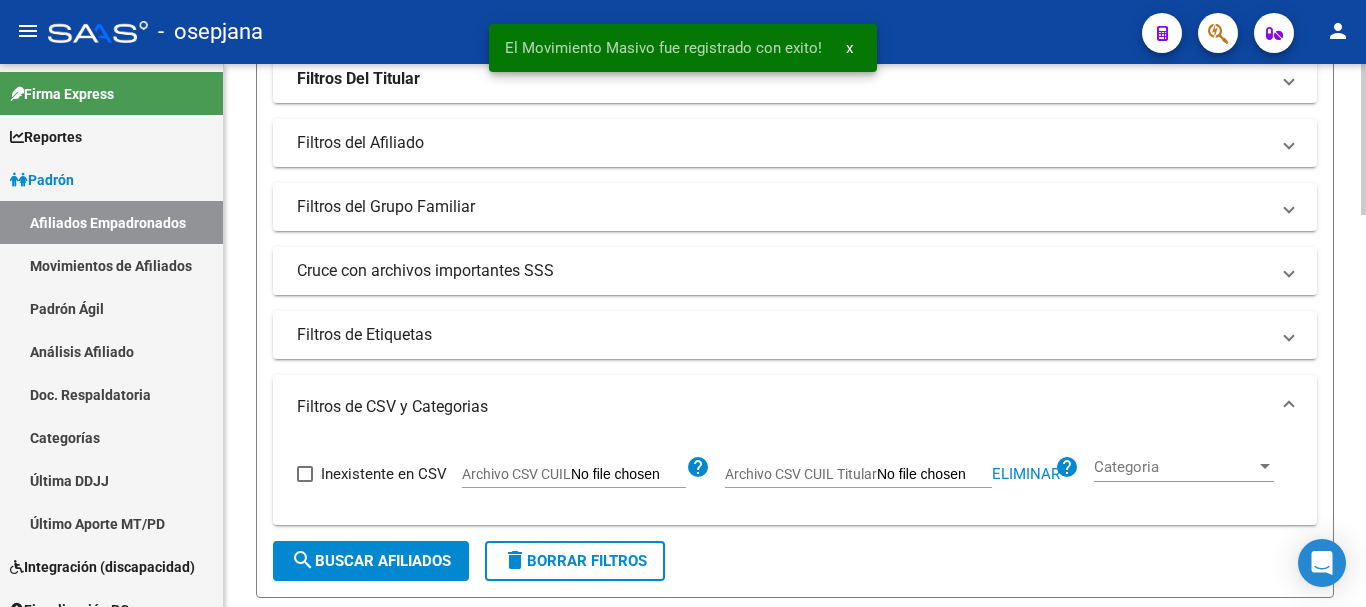 scroll, scrollTop: 210, scrollLeft: 0, axis: vertical 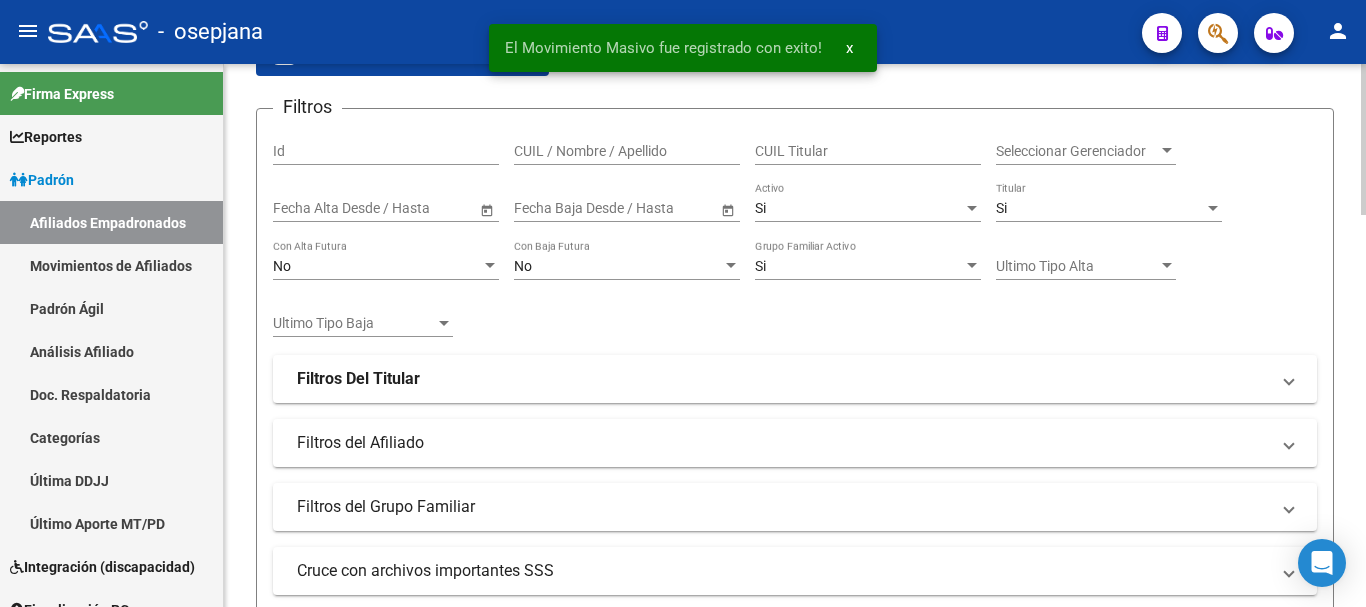 click on "Si" at bounding box center [1100, 208] 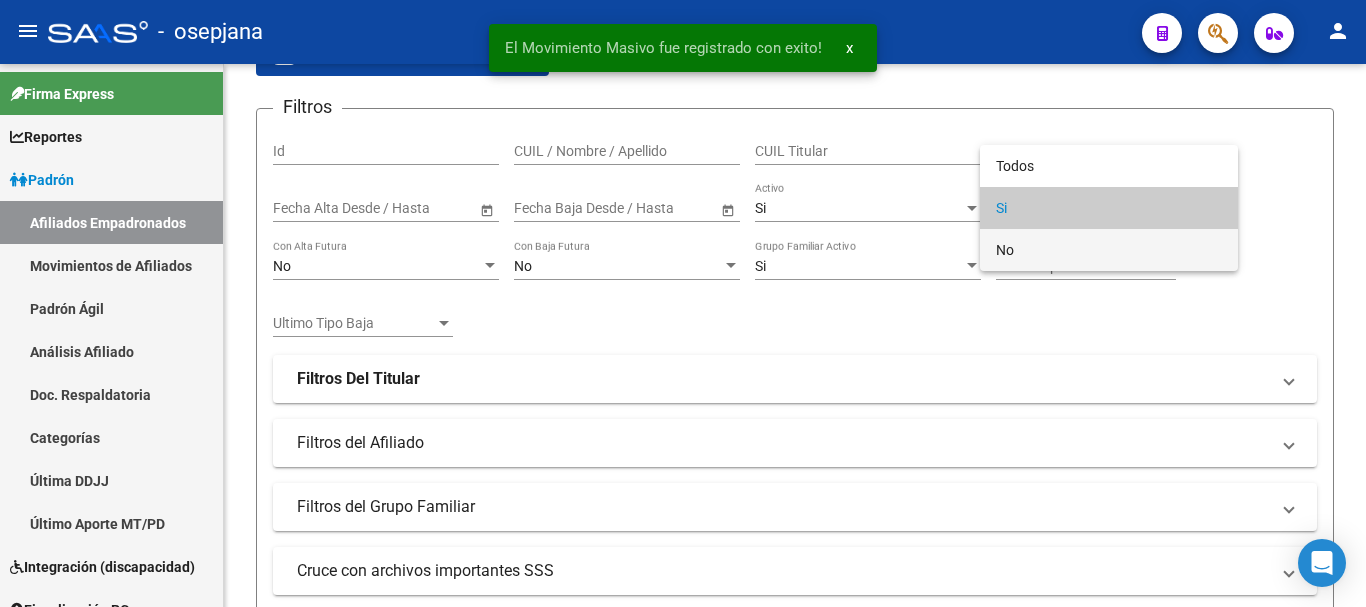 click on "No" at bounding box center [1109, 250] 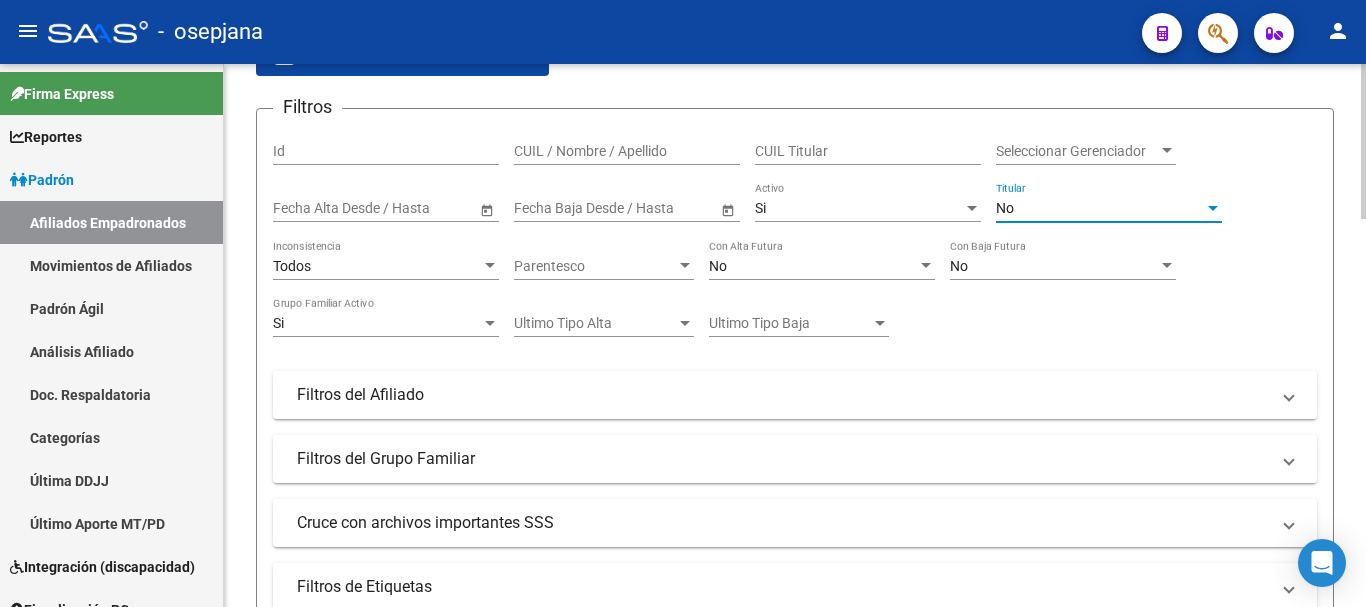 click on "Filtros Id CUIL / Nombre / Apellido CUIL Titular Seleccionar Gerenciador Seleccionar Gerenciador Start date – End date Fecha Alta Desde / Hasta Start date – End date Fecha Baja Desde / Hasta Si Activo No Titular Todos Inconsistencia Parentesco Parentesco No Con Alta Futura No Con Baja Futura Si Grupo Familiar Activo Ultimo Tipo Alta Ultimo Tipo Alta Ultimo Tipo Baja Ultimo Tipo Baja  Filtros del Afiliado  Edades Edades Sexo Sexo Discapacitado Discapacitado Nacionalidad Nacionalidad Provincia Provincia Estado Civil Estado Civil Start date – End date Fecha Nacimiento Desde / Hasta Todos Tiene PMI Todos Certificado Estudio Codigo Postal Localidad  Filtros del Grupo Familiar  Tipo Beneficiario Titular Tipo Beneficiario Titular Situacion Revista Titular Situacion Revista Titular CUIT Empleador Seleccionar Cobertura Seleccionar Cobertura  Cruce con archivos importantes SSS     Informado en Novedad SSS     Informado en Padron Desempleo SSS     No existentes en el padrón que entrega la SSS" 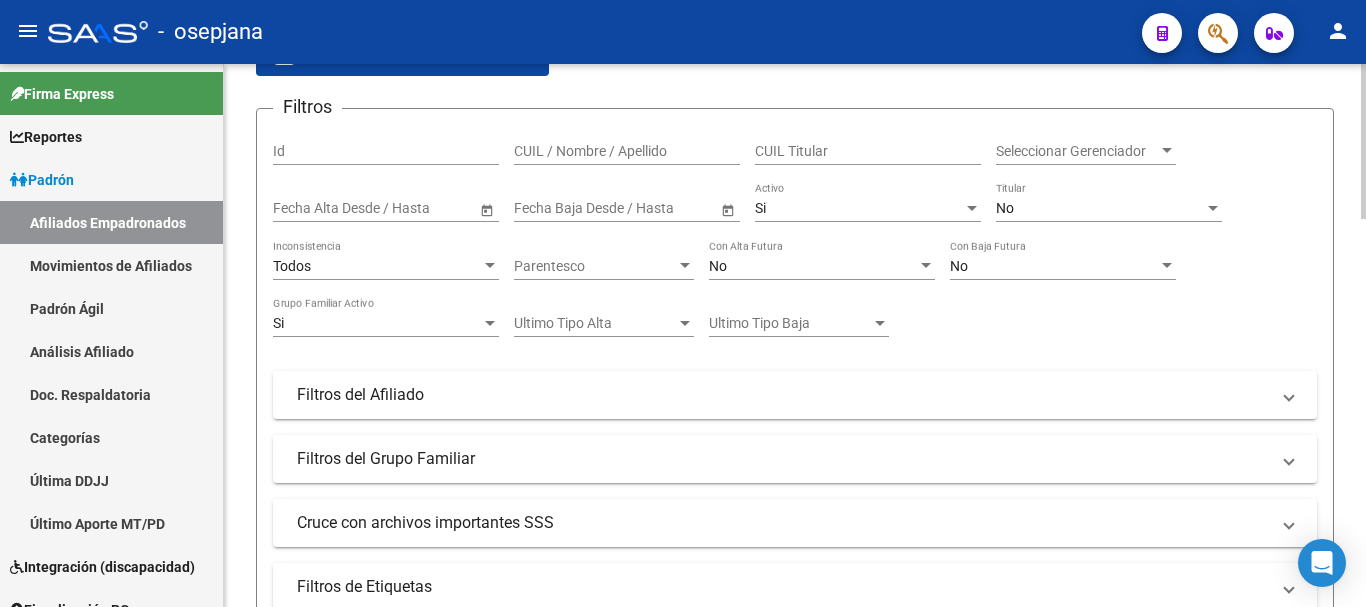 scroll, scrollTop: 510, scrollLeft: 0, axis: vertical 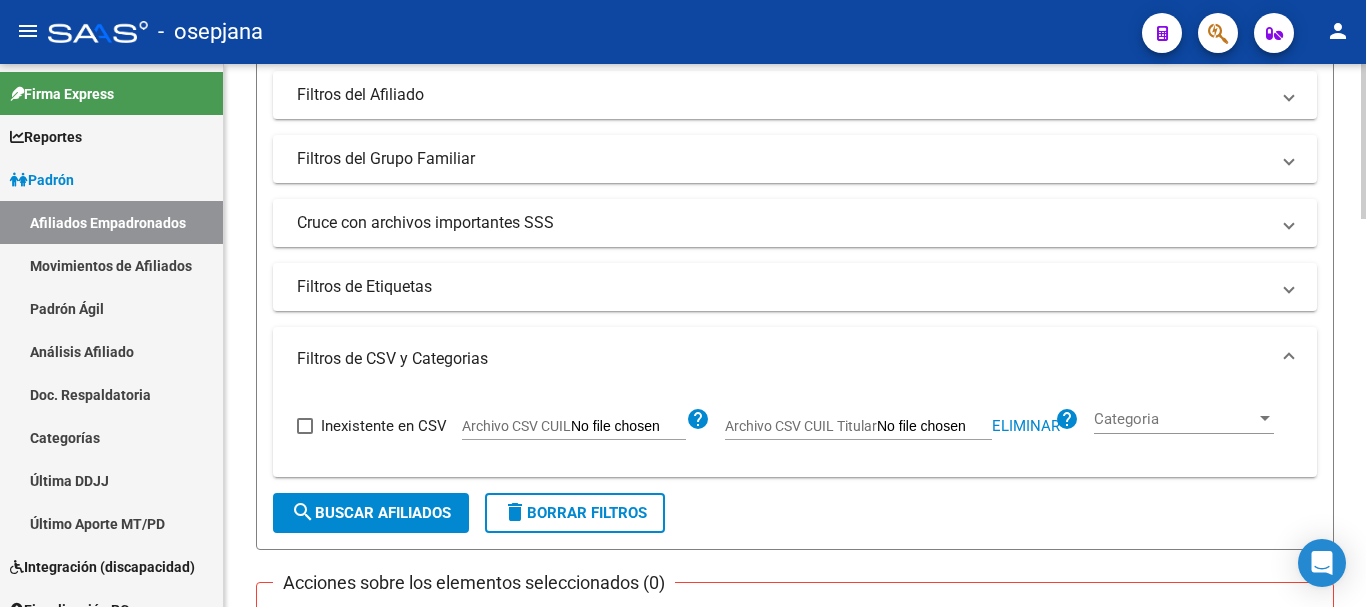 click on "search  Buscar Afiliados" 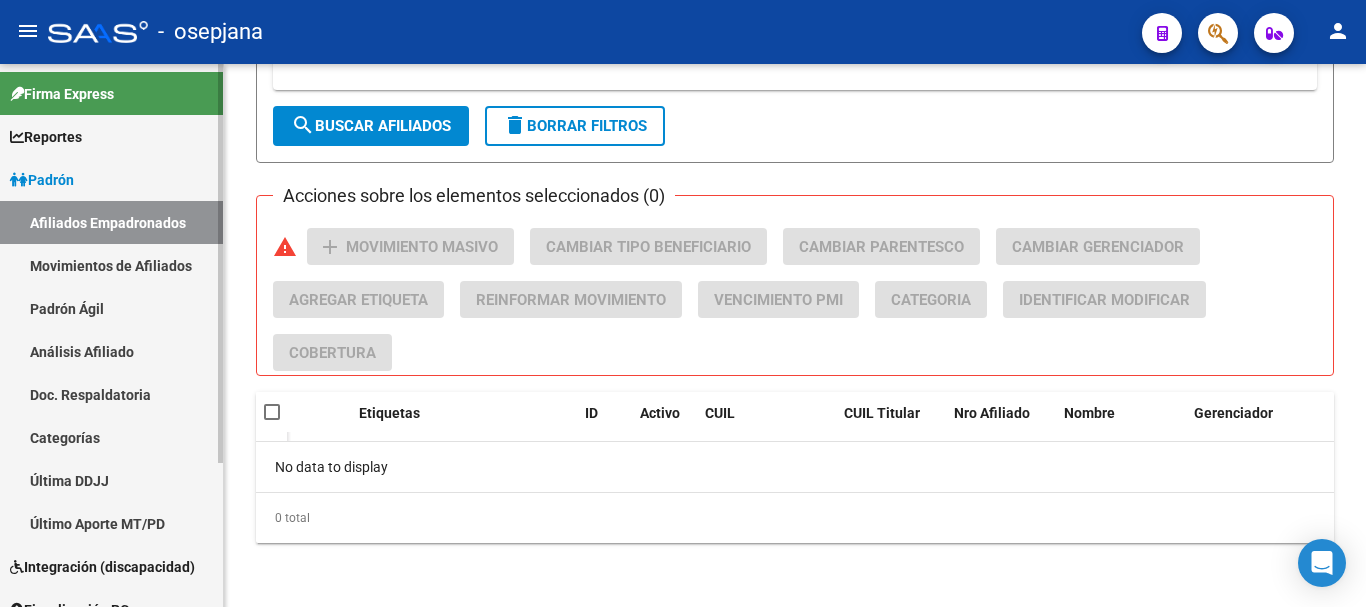 scroll, scrollTop: 797, scrollLeft: 0, axis: vertical 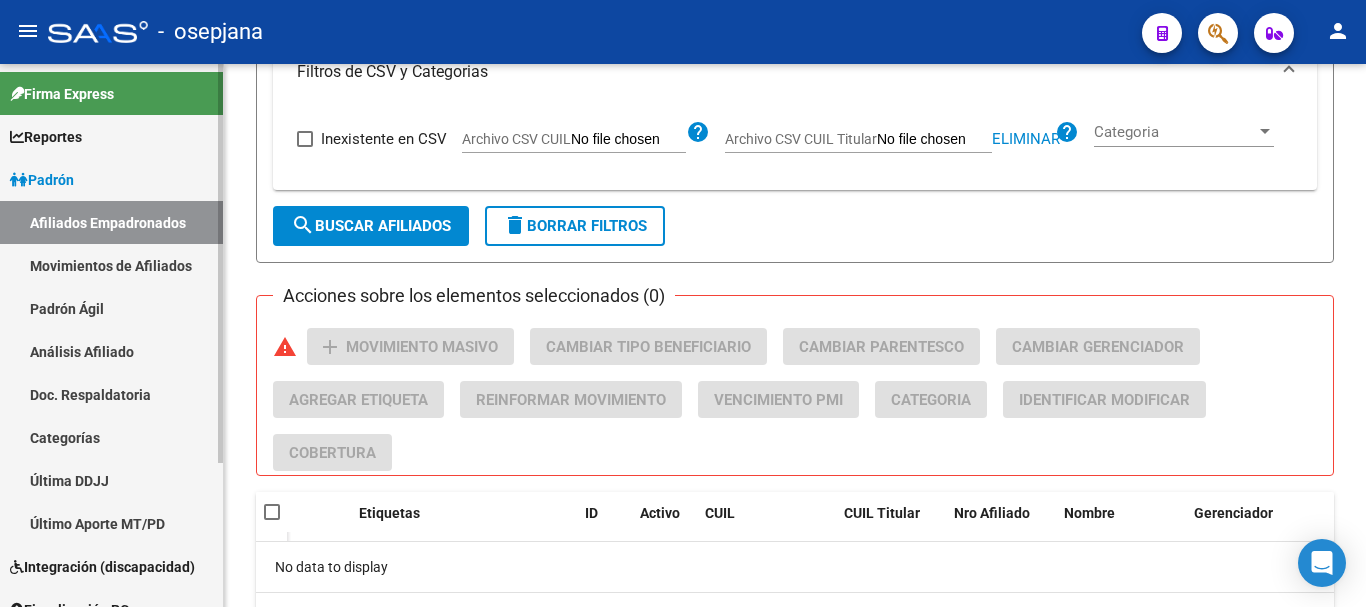 click on "Análisis Afiliado" at bounding box center [111, 351] 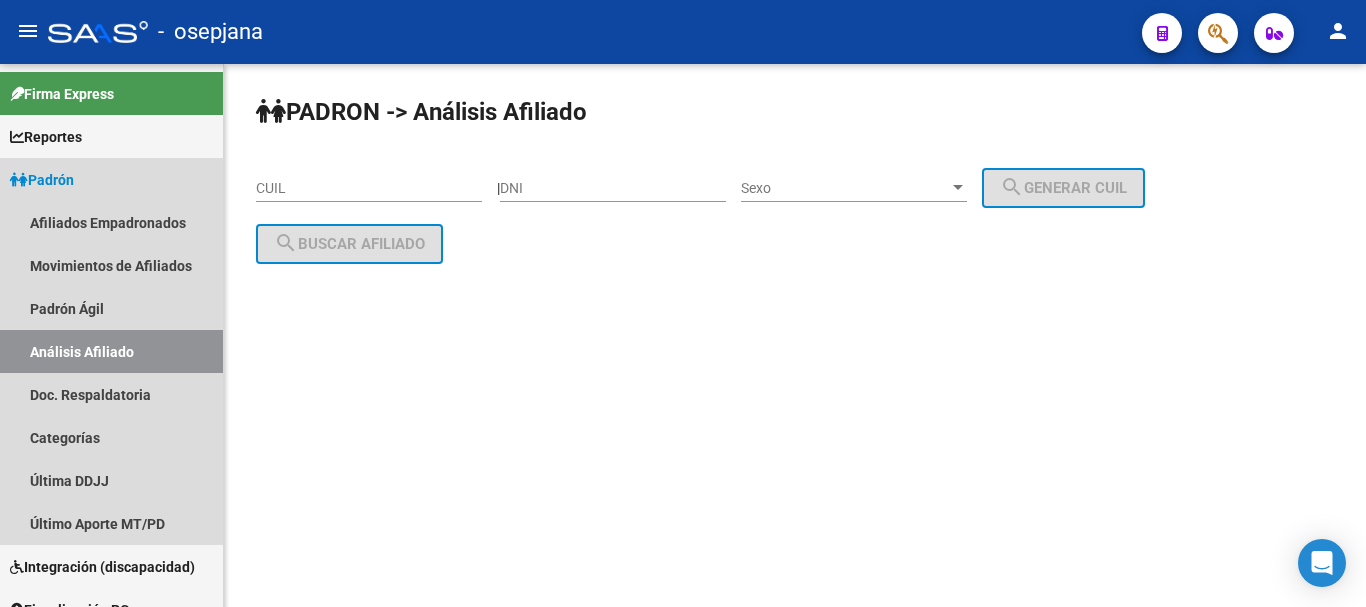 scroll, scrollTop: 0, scrollLeft: 0, axis: both 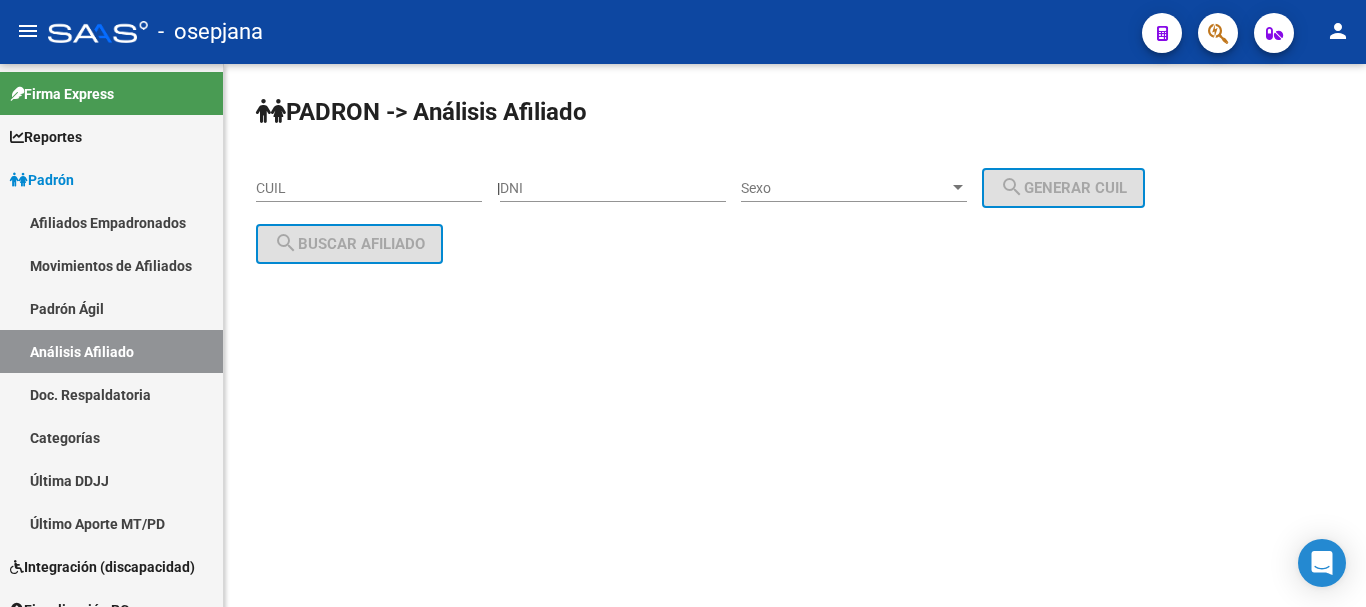 click on "CUIL" at bounding box center [369, 188] 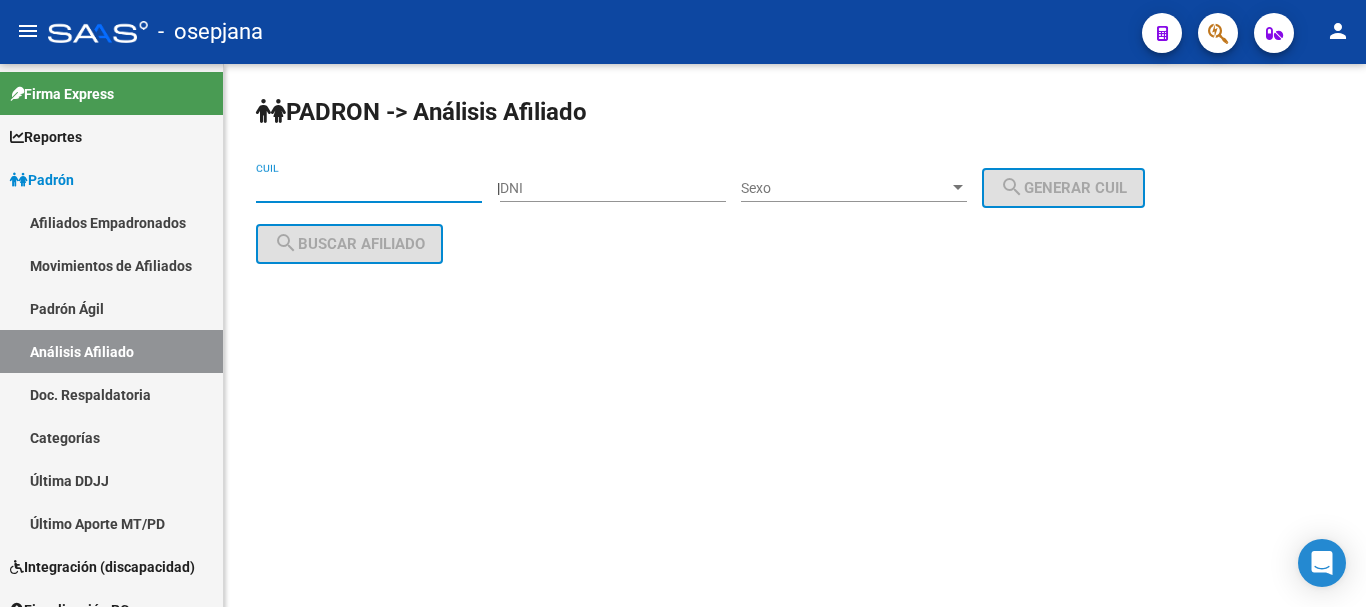 paste on "20-45285649-3" 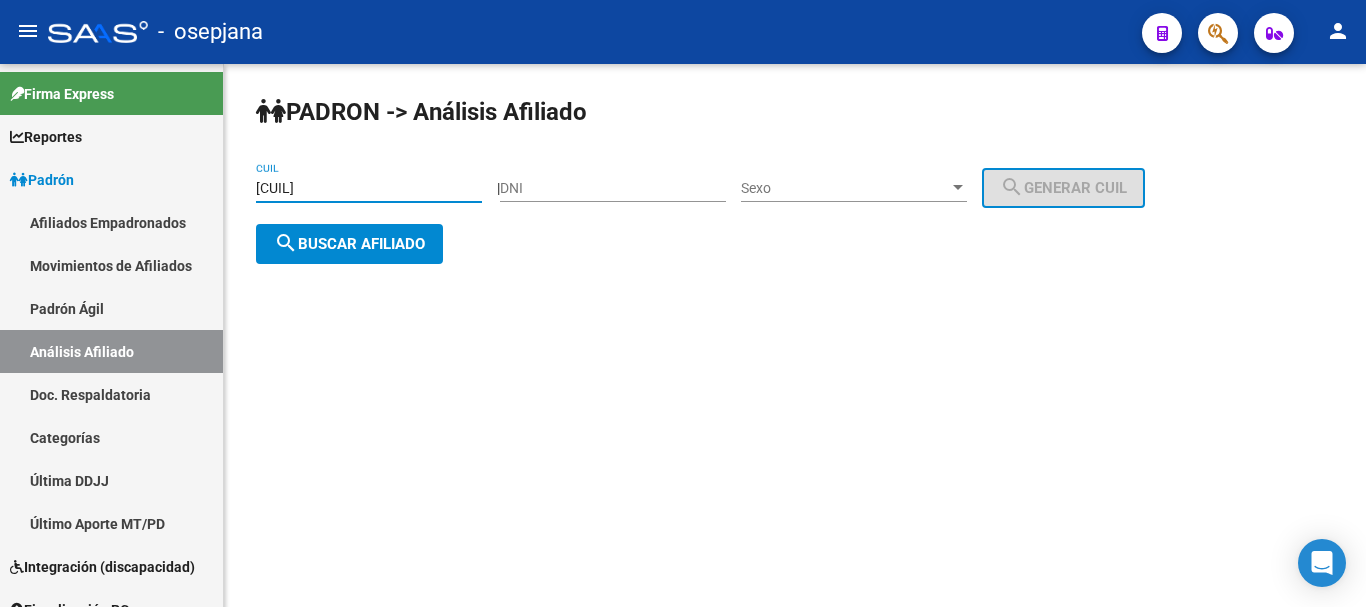 click on "search  Buscar afiliado" 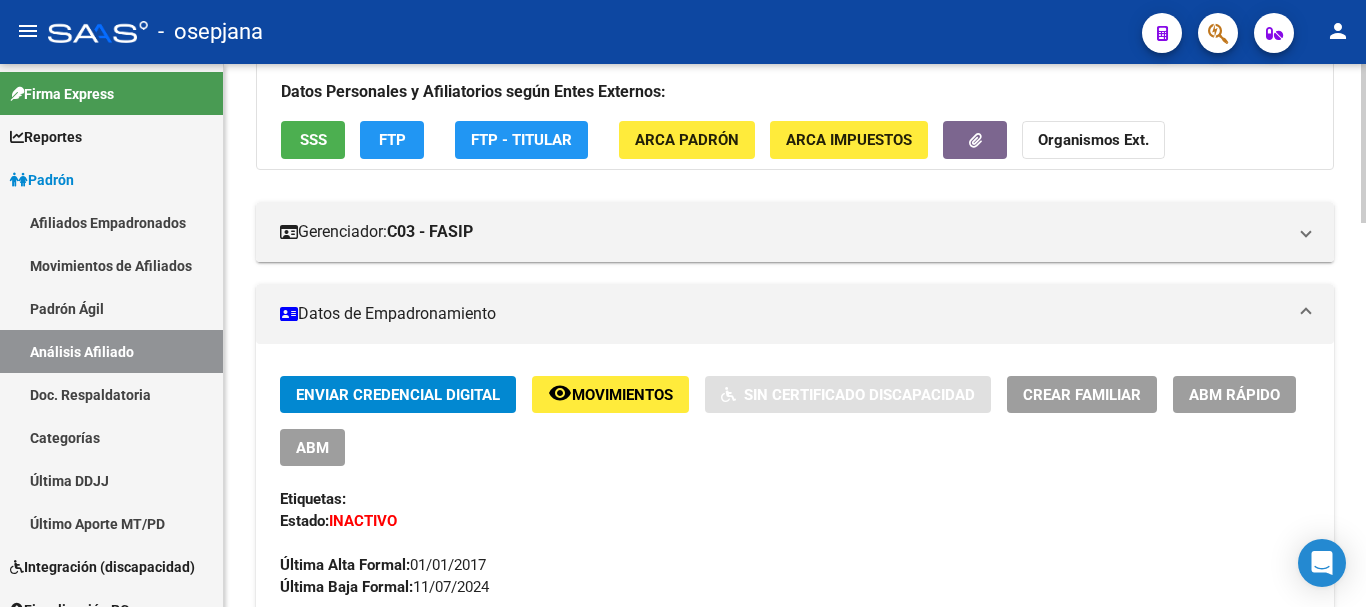 scroll, scrollTop: 300, scrollLeft: 0, axis: vertical 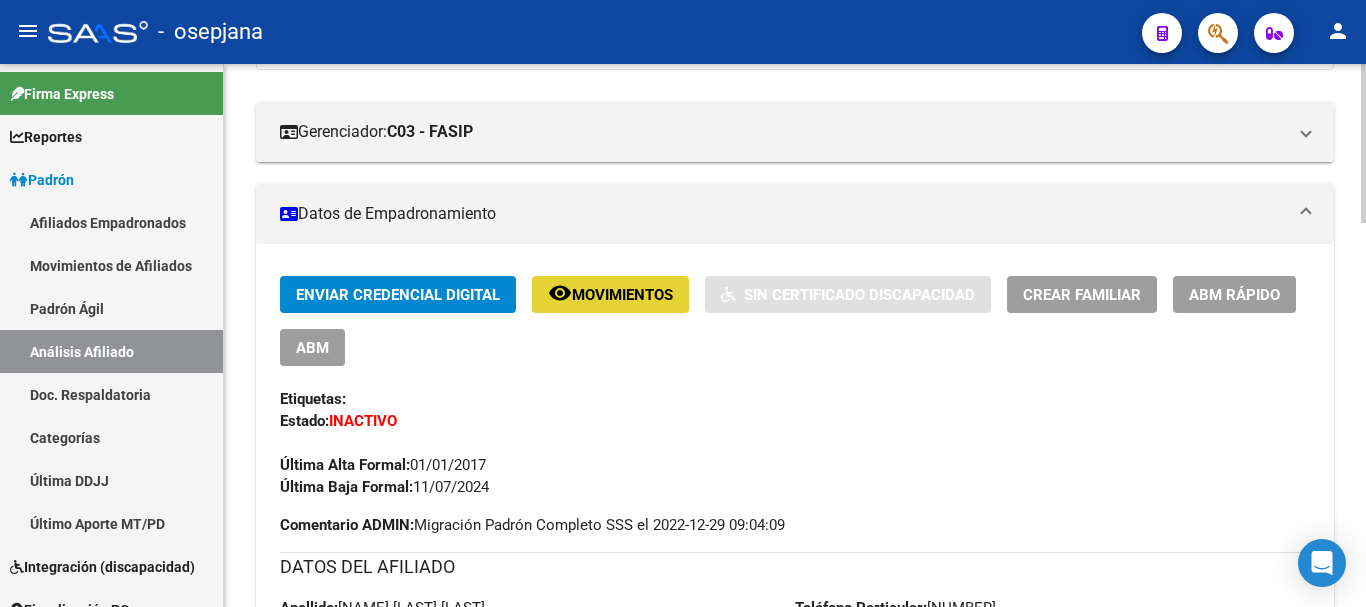 click on "Movimientos" 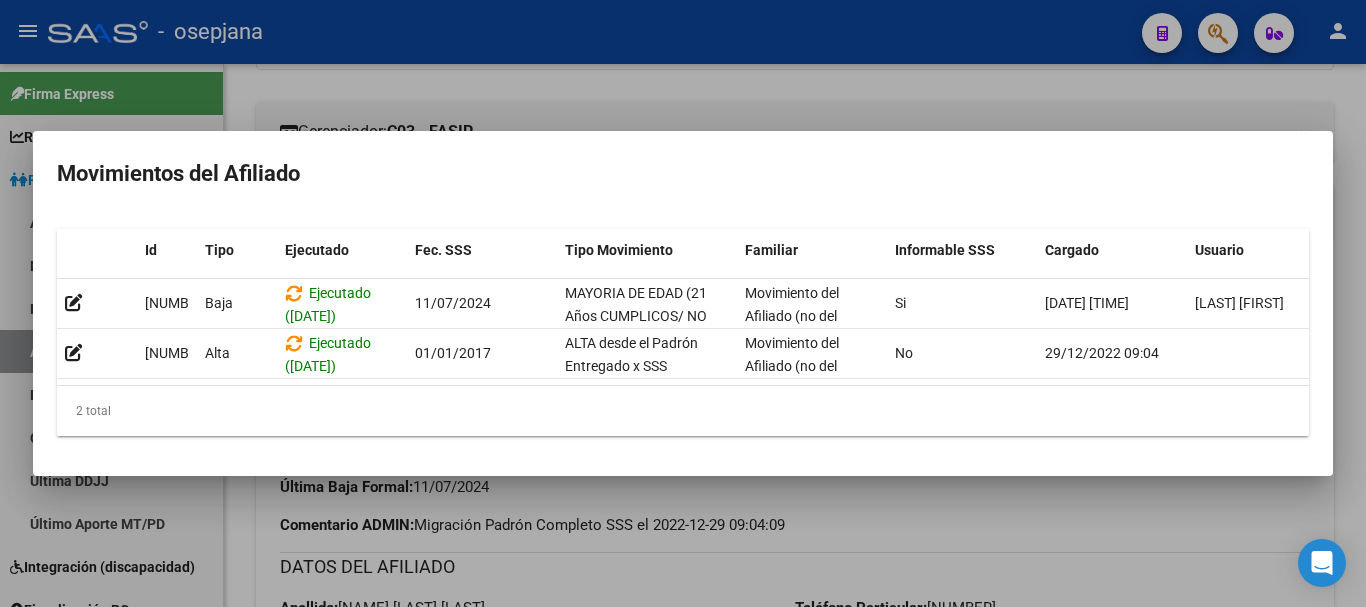 click at bounding box center (683, 303) 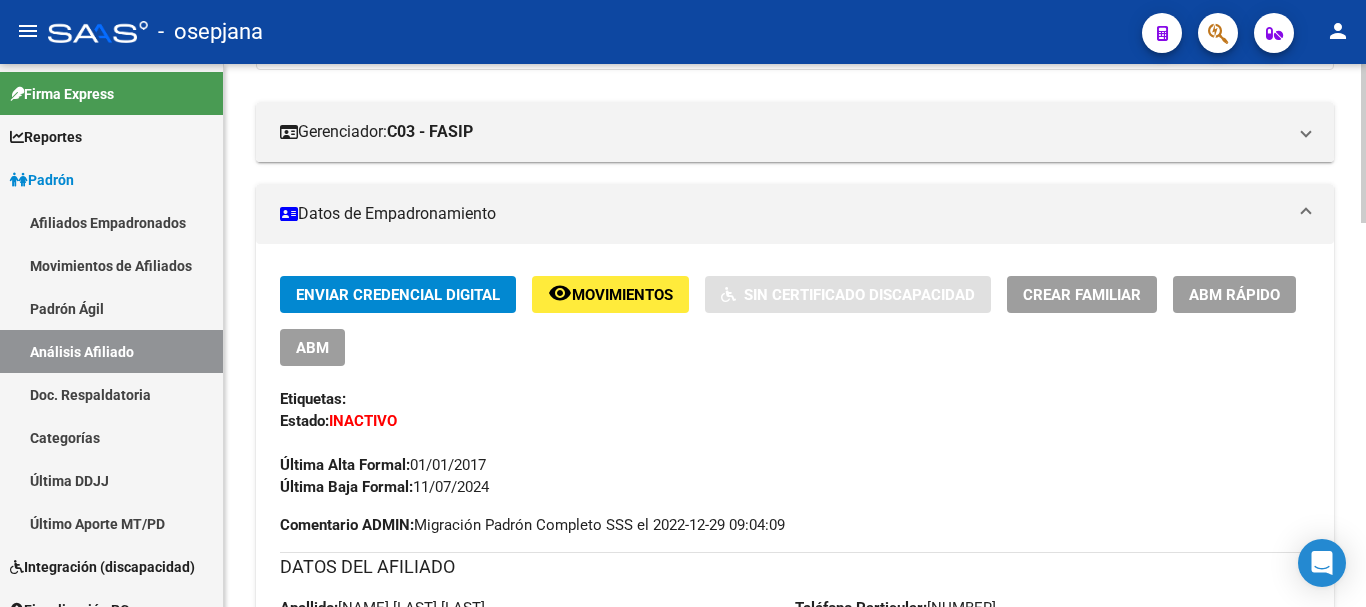 scroll, scrollTop: 0, scrollLeft: 0, axis: both 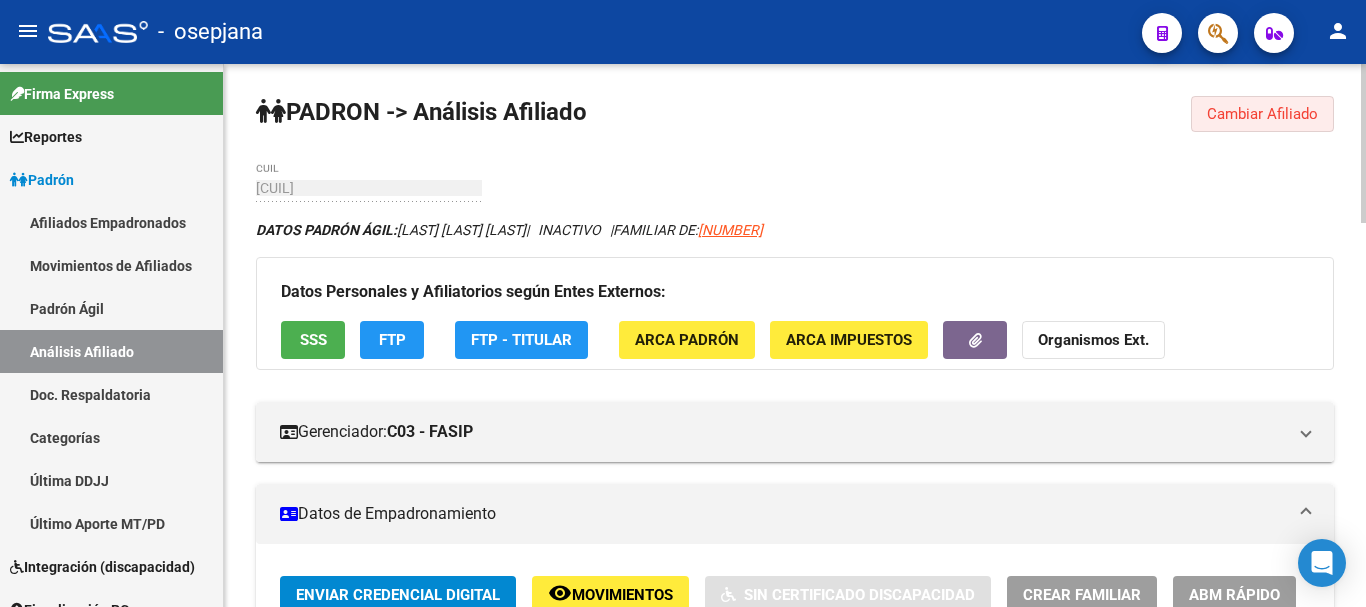 click on "Cambiar Afiliado" 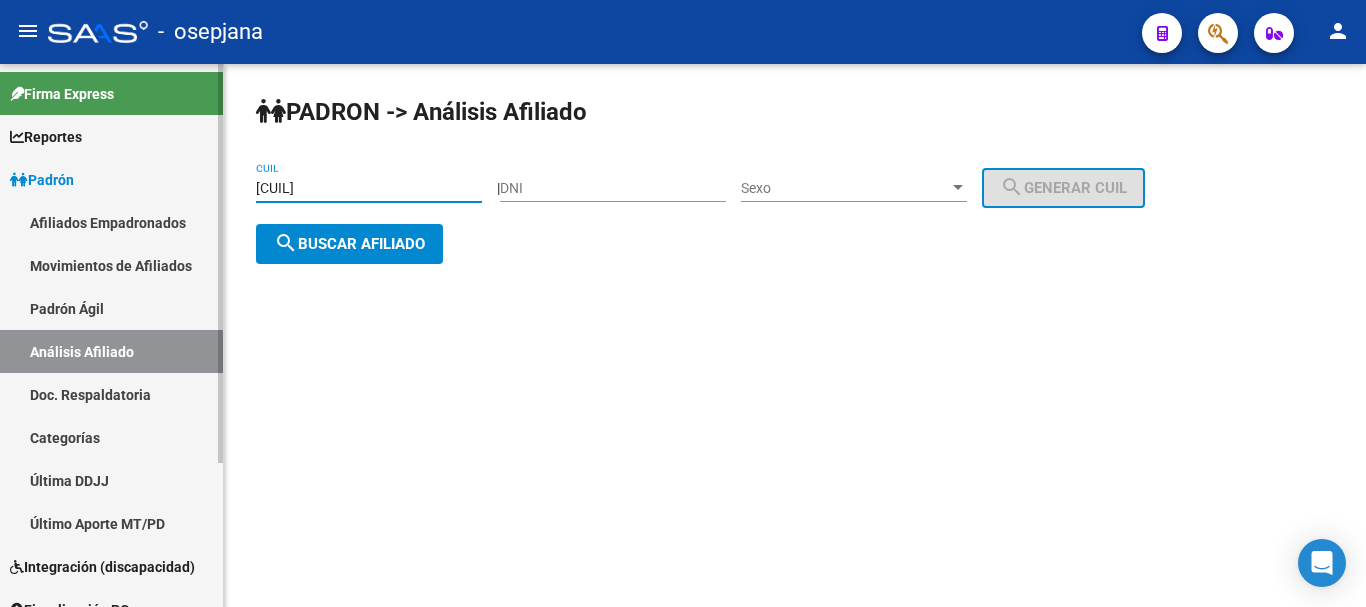 drag, startPoint x: 360, startPoint y: 188, endPoint x: 218, endPoint y: 188, distance: 142 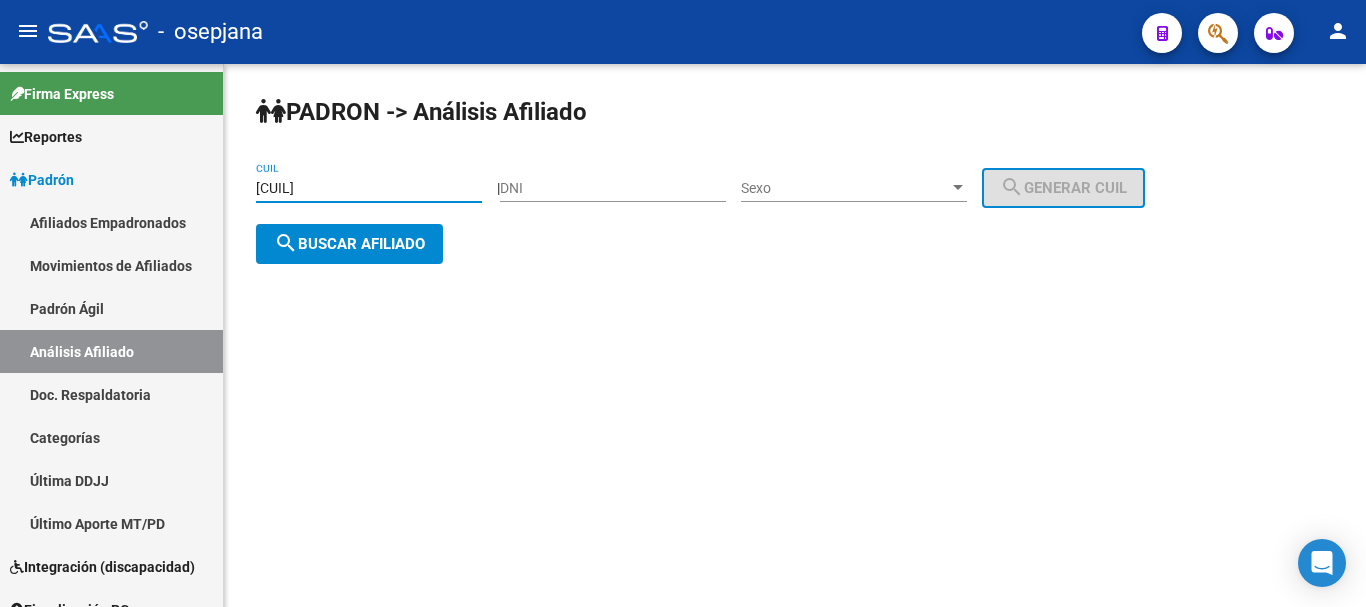 paste on "7-17741346-7" 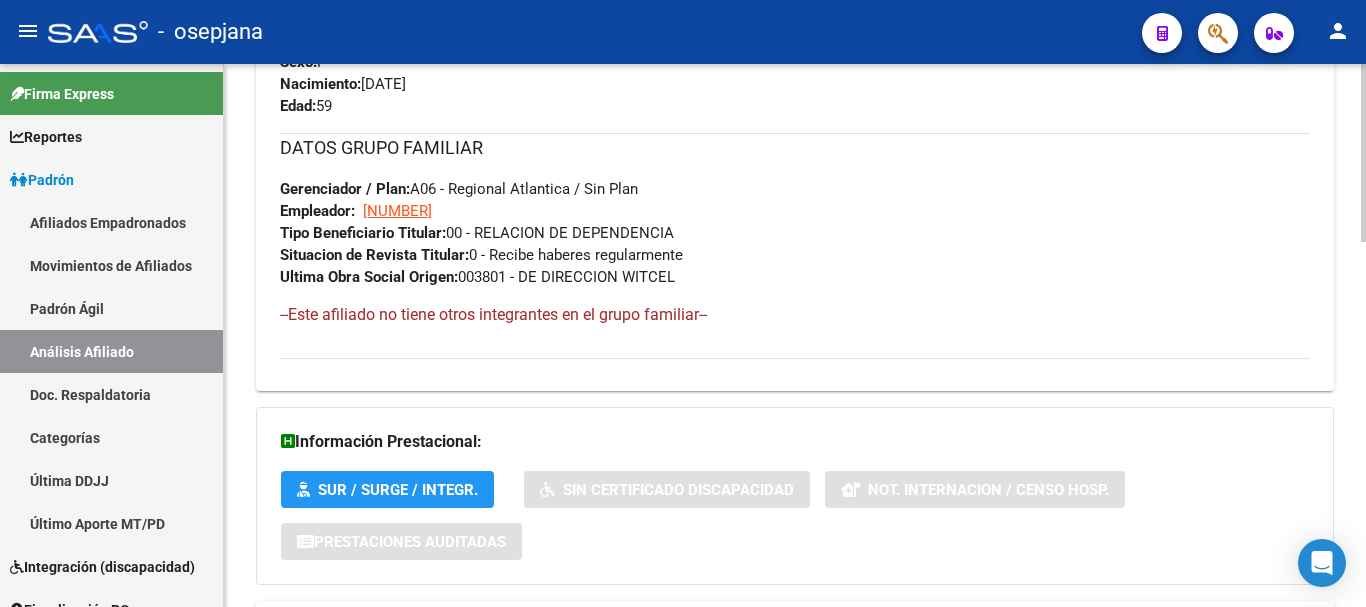 scroll, scrollTop: 1112, scrollLeft: 0, axis: vertical 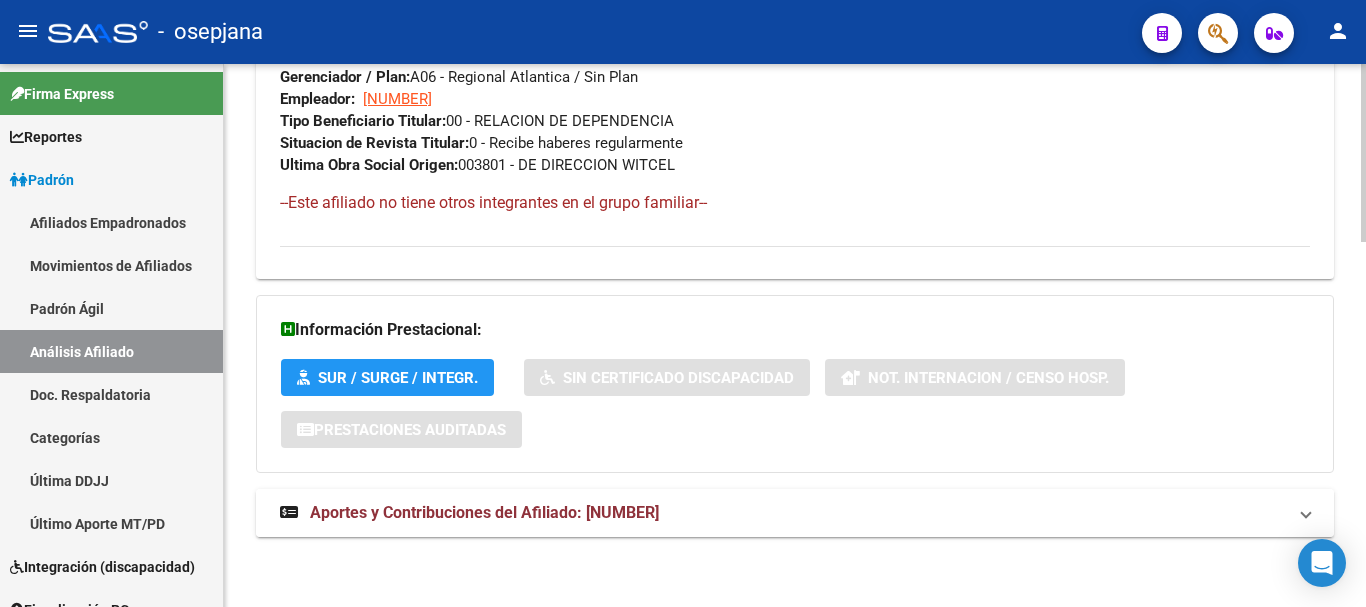 click on "Aportes y Contribuciones del Afiliado: 27177413467" at bounding box center (484, 512) 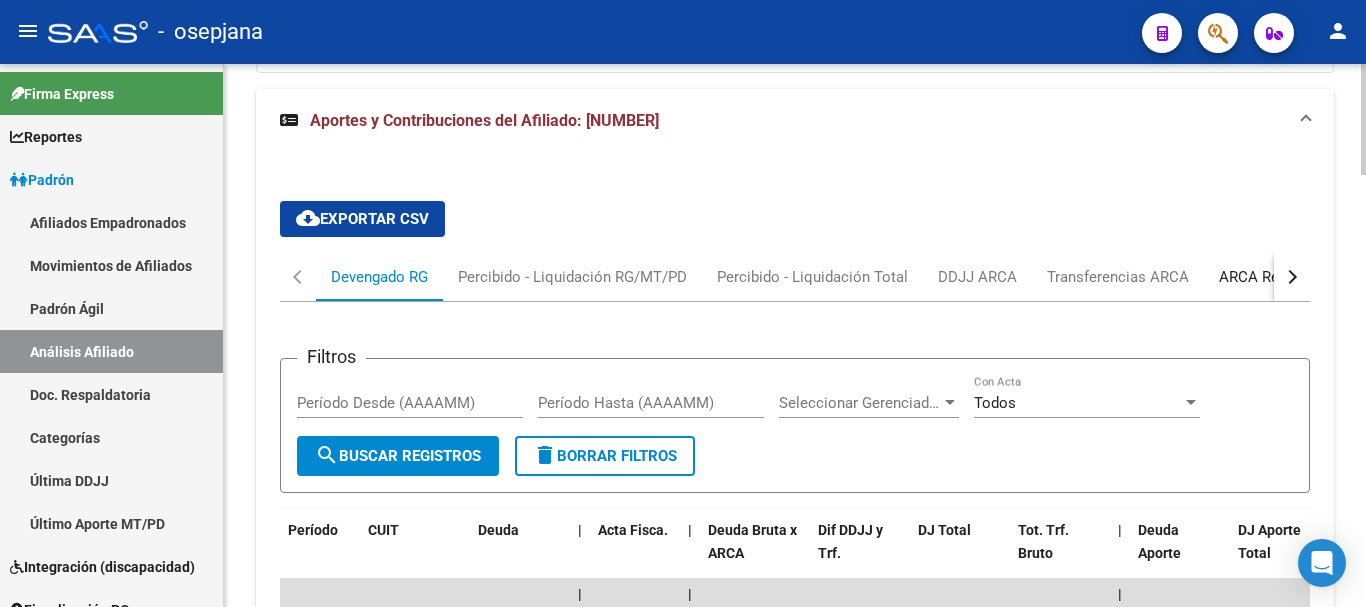 click on "ARCA Relaciones Laborales" at bounding box center (1312, 277) 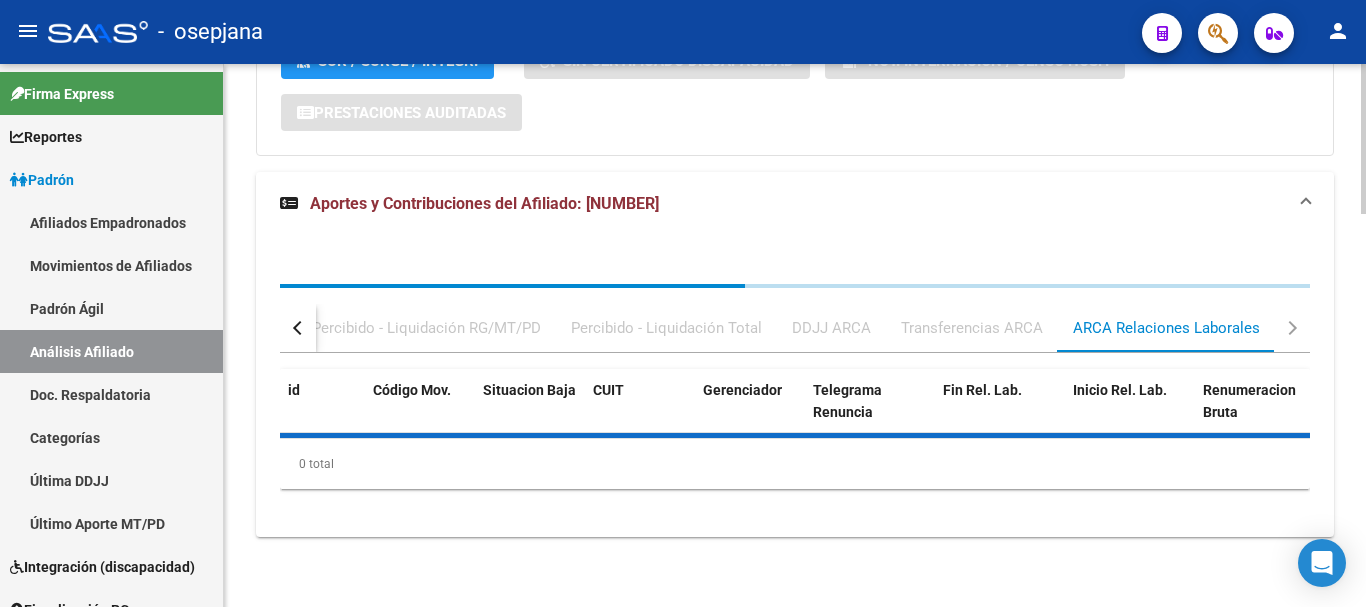 scroll, scrollTop: 1512, scrollLeft: 0, axis: vertical 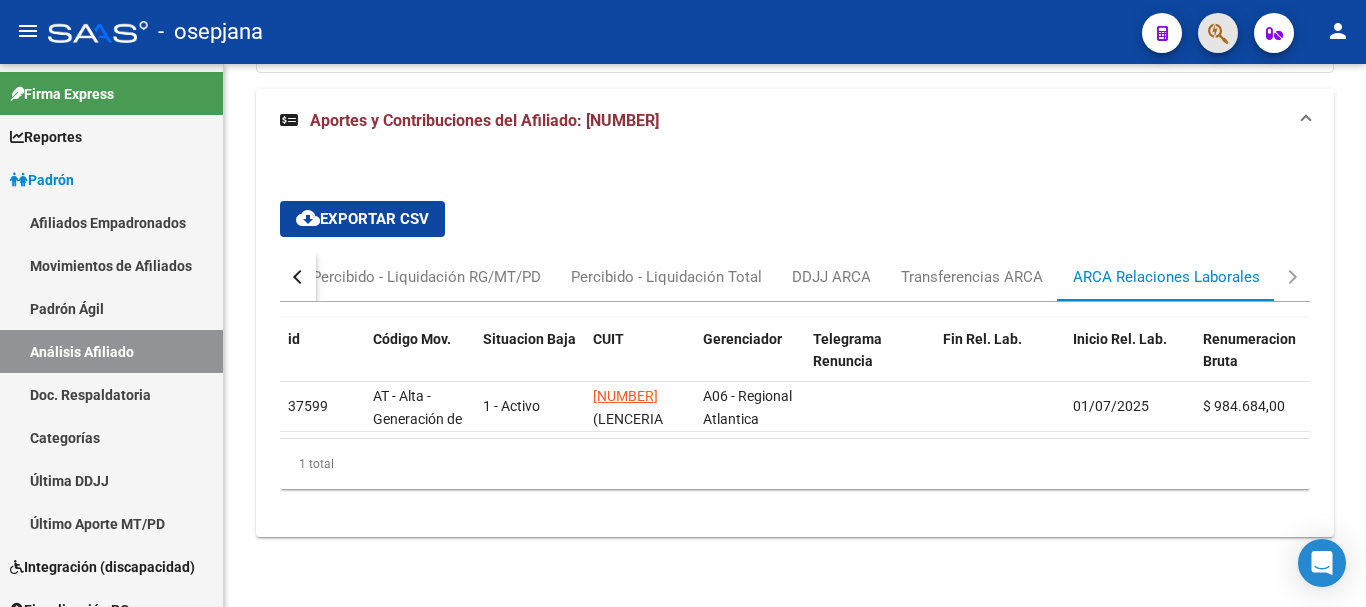 click 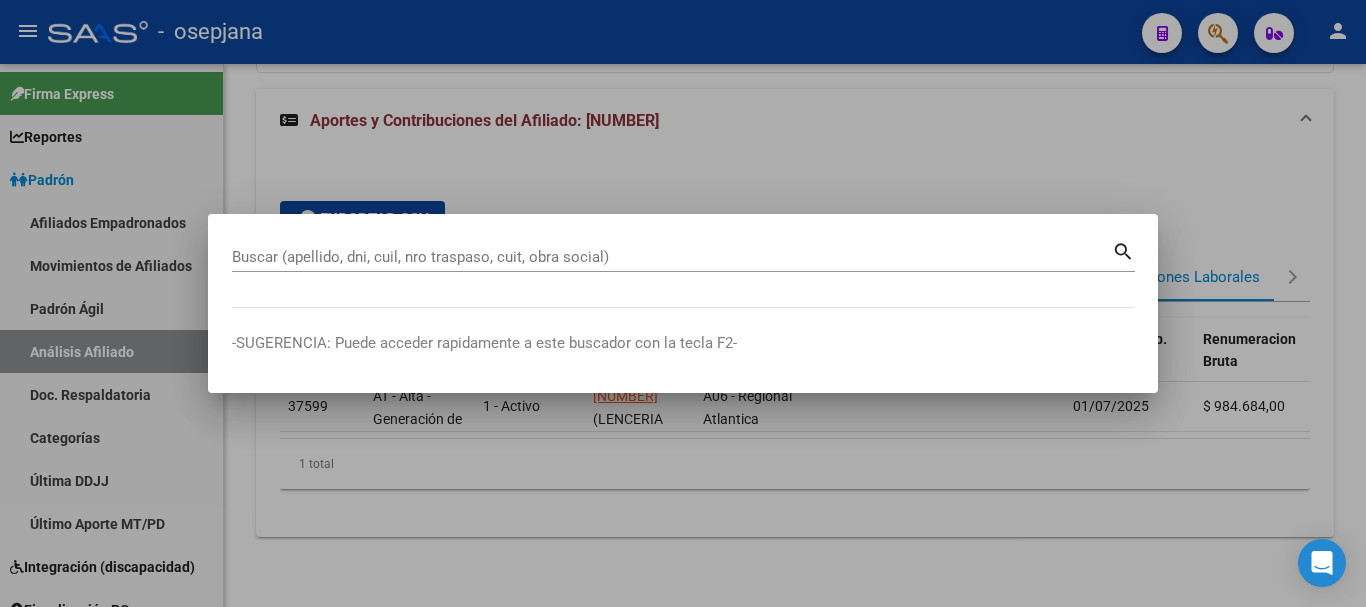 paste on "24963518914" 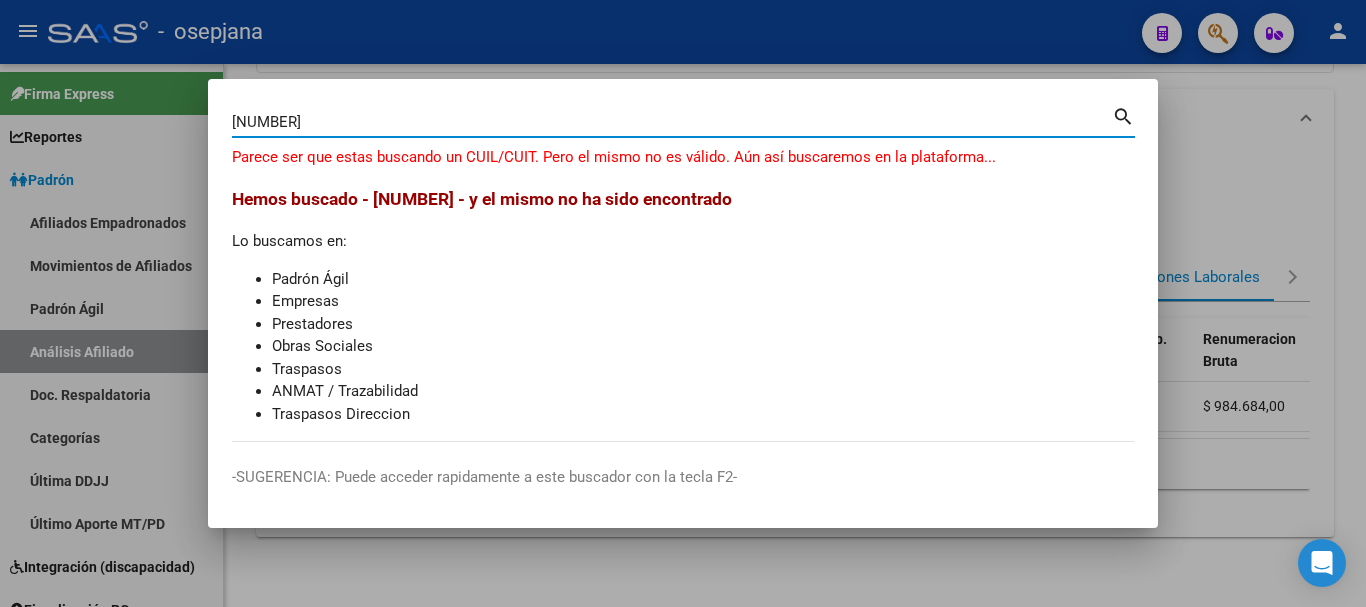 click on "24963518914" at bounding box center [672, 122] 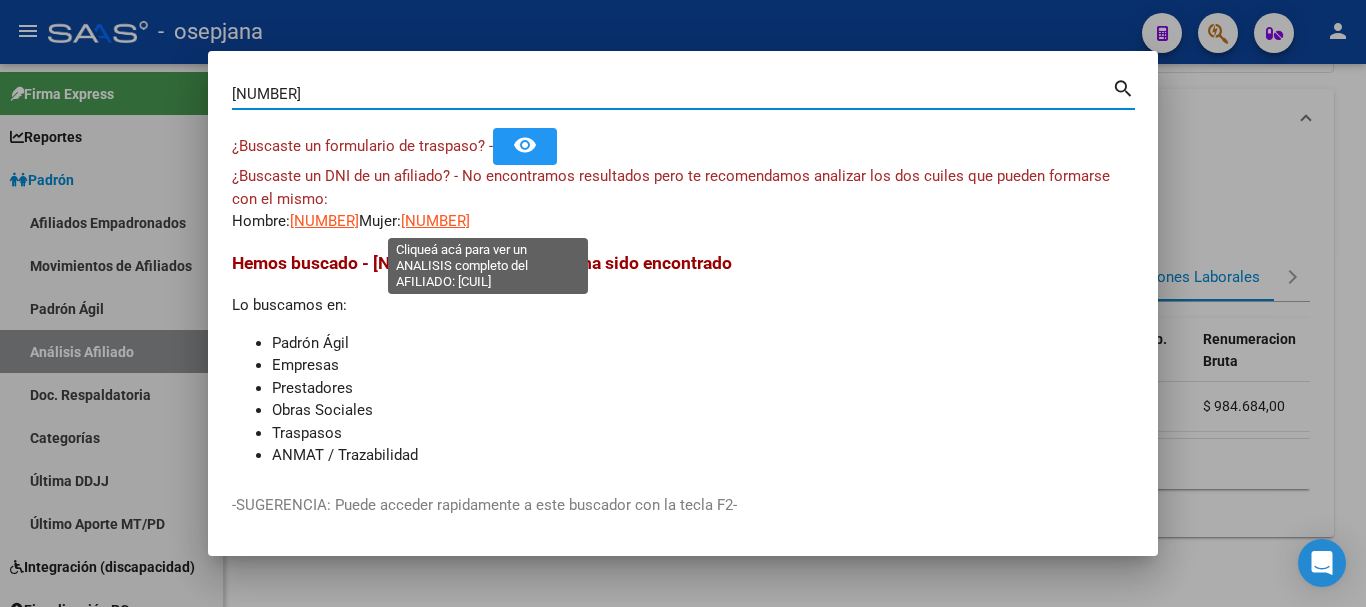 click on "27963518914" at bounding box center [435, 221] 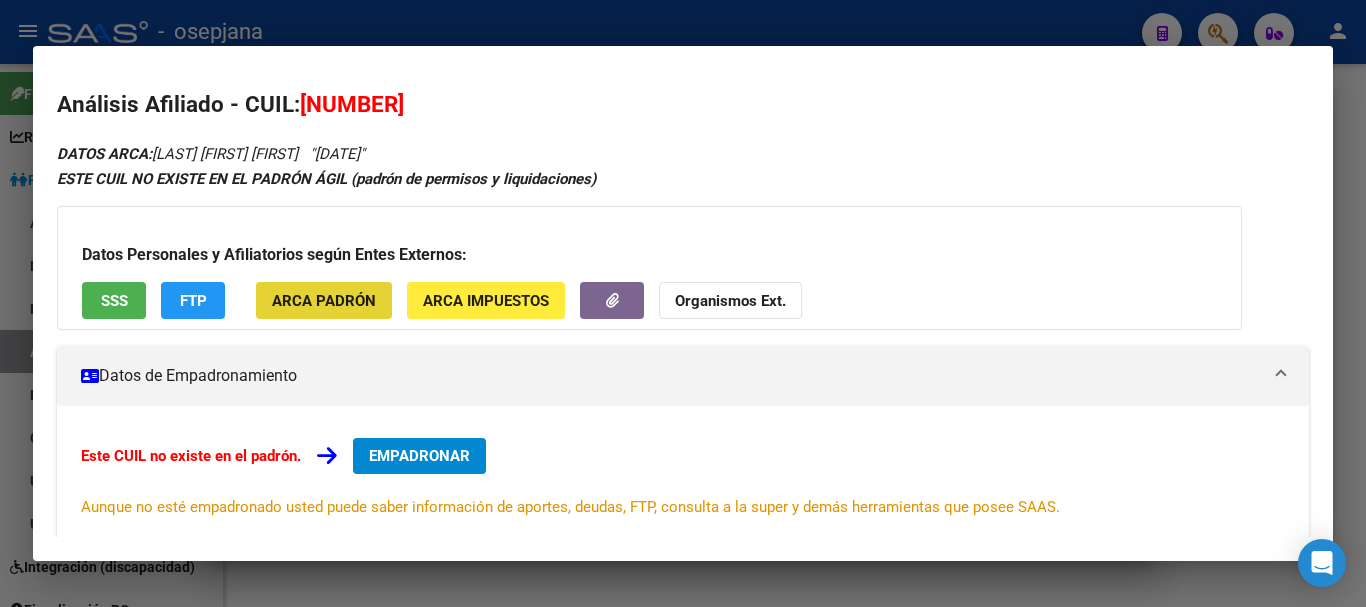 click on "ARCA Padrón" 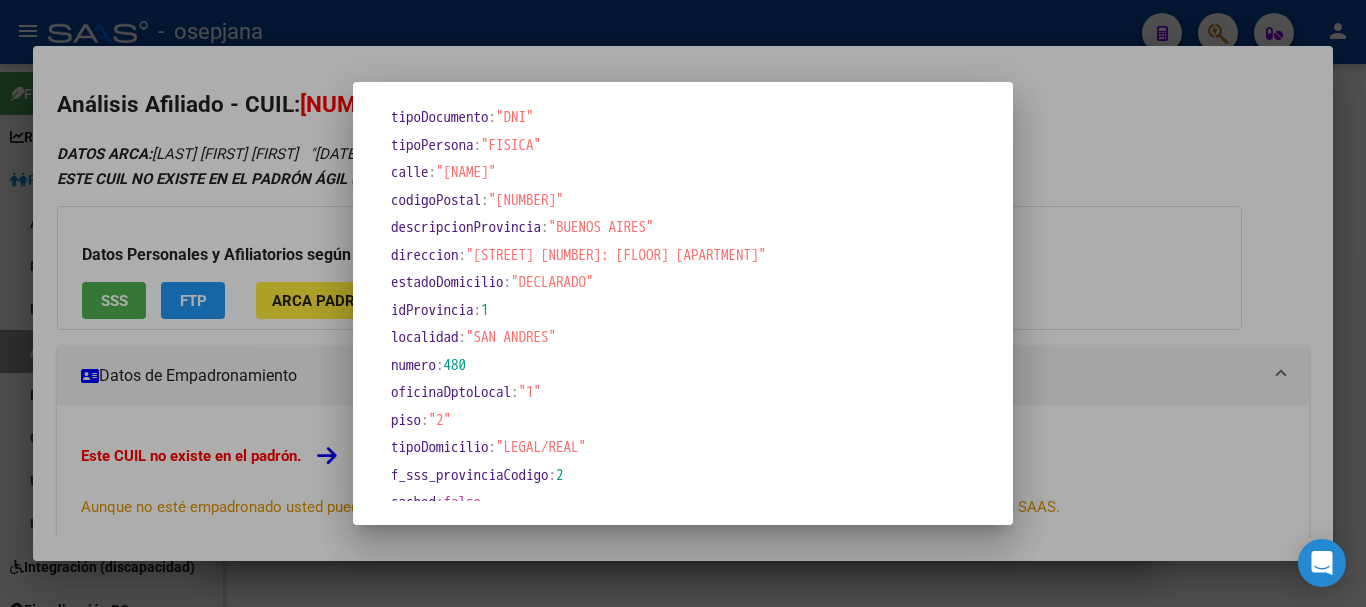 scroll, scrollTop: 1083, scrollLeft: 0, axis: vertical 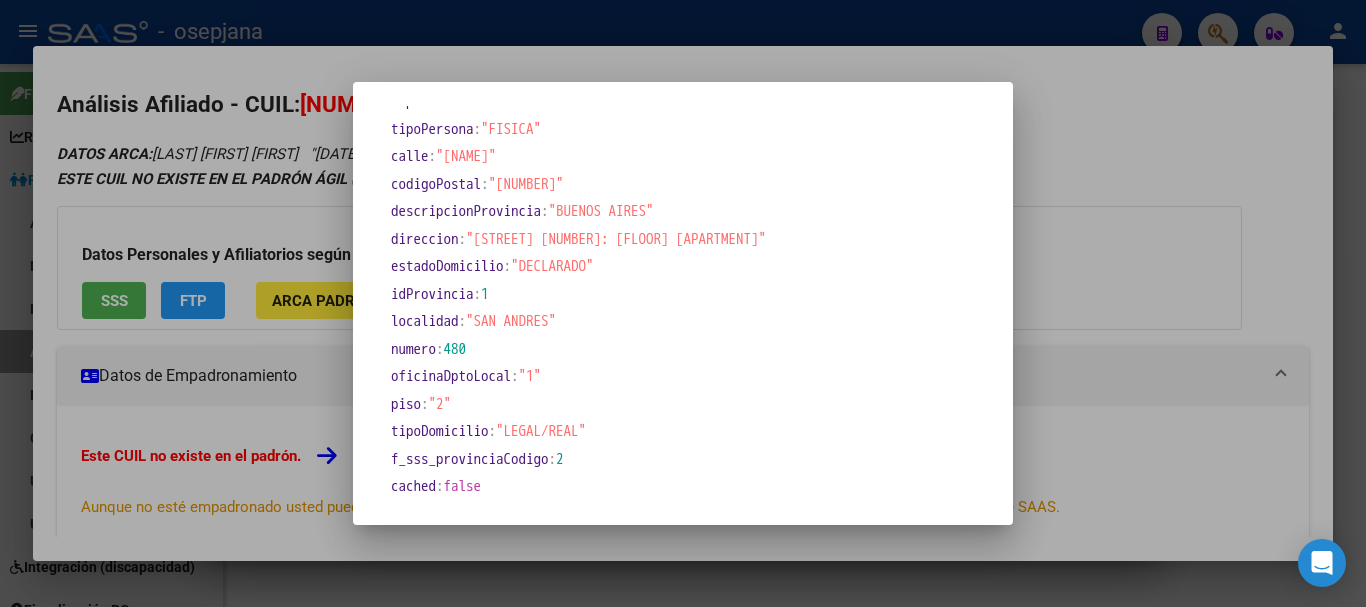 drag, startPoint x: 1156, startPoint y: 232, endPoint x: 1138, endPoint y: 232, distance: 18 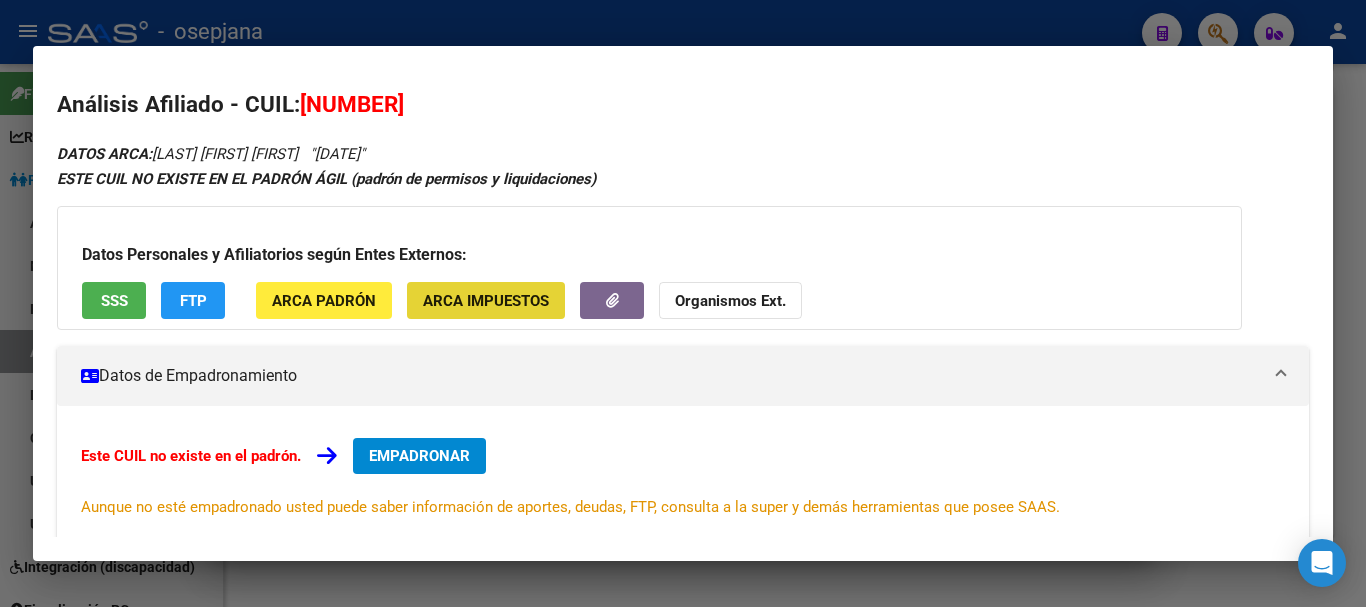 click on "ARCA Impuestos" 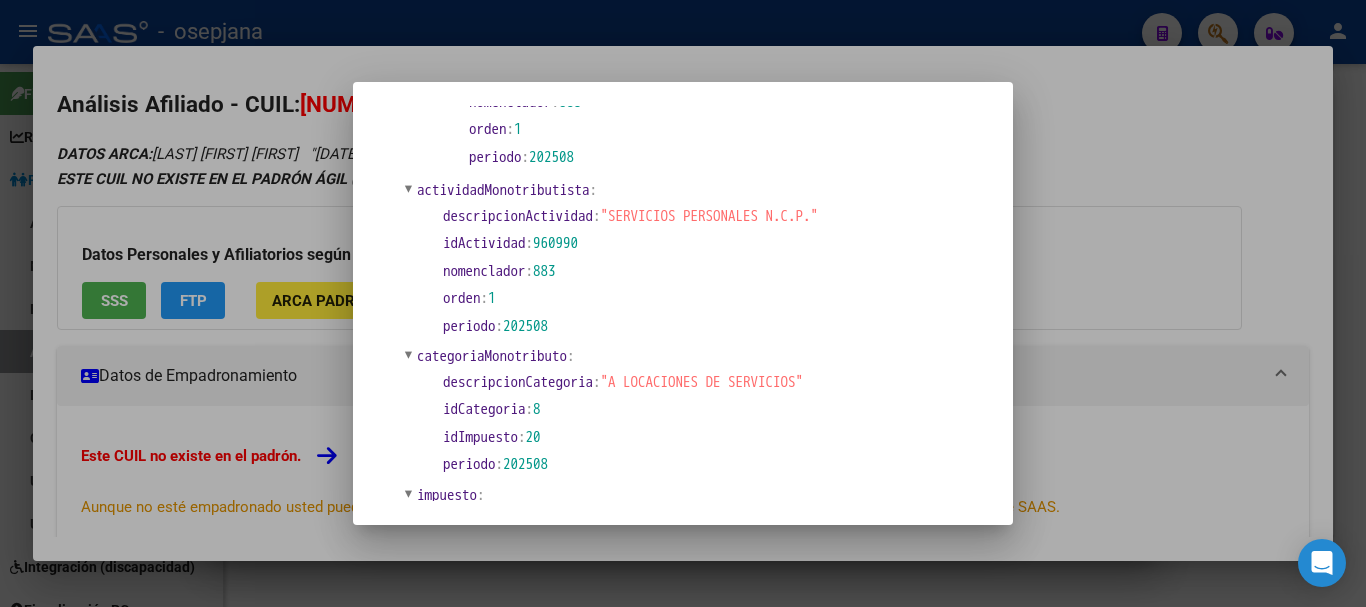 scroll, scrollTop: 0, scrollLeft: 0, axis: both 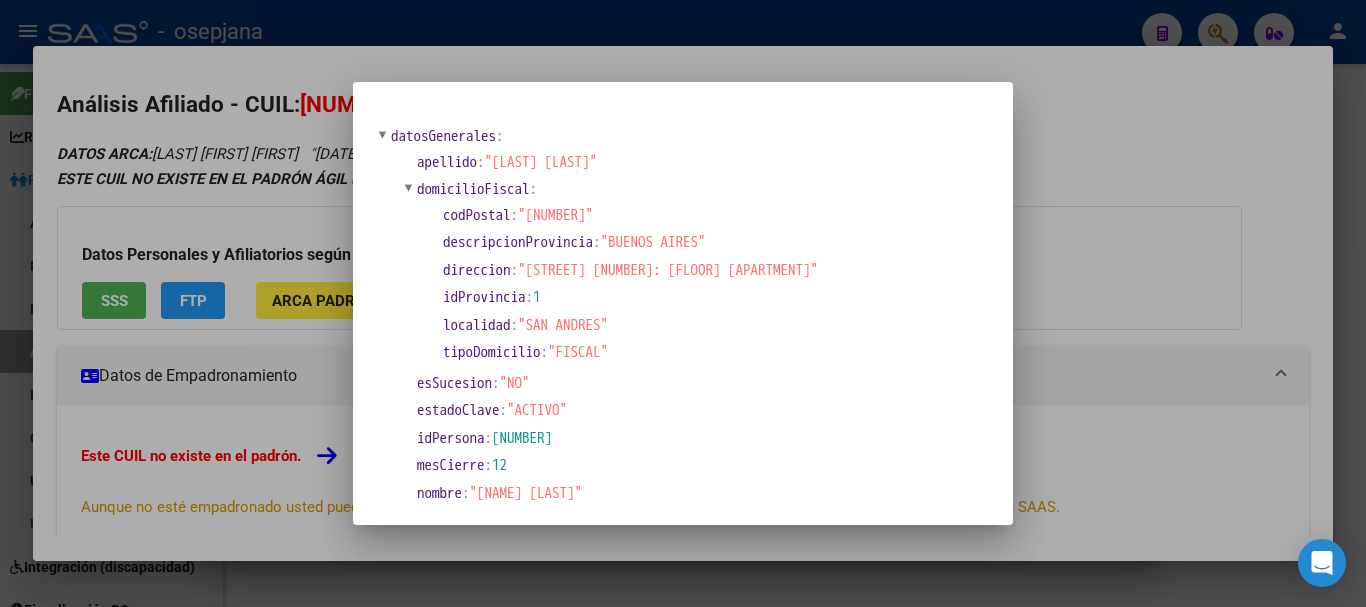 click at bounding box center (683, 303) 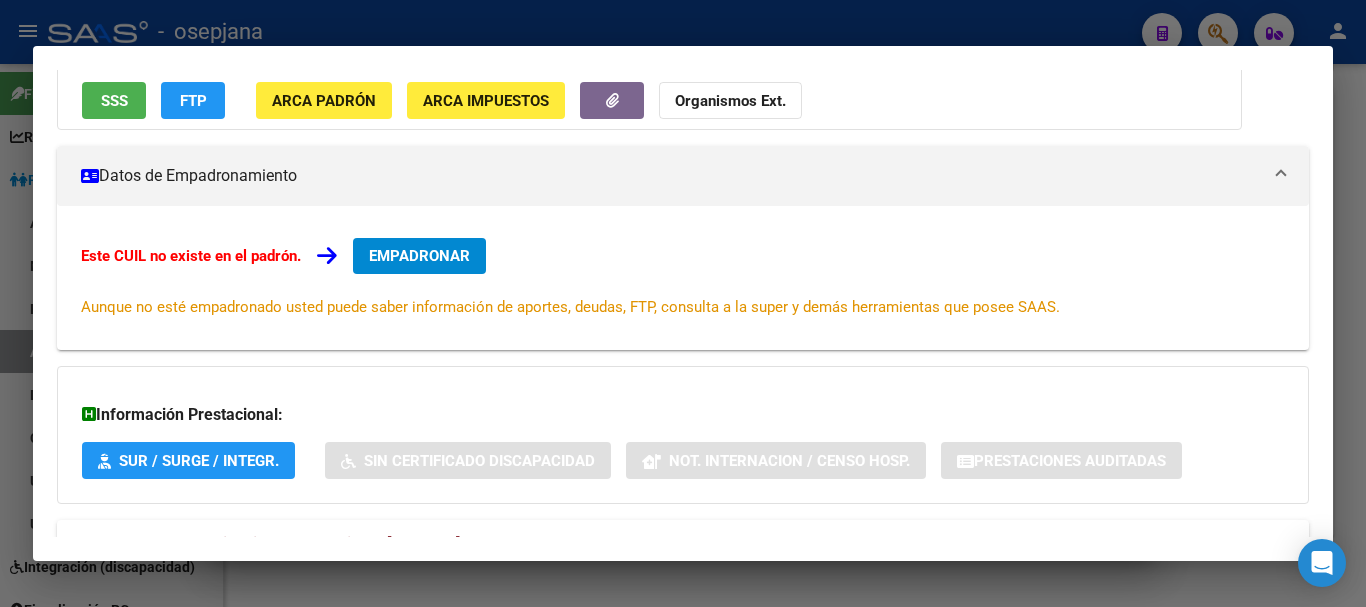 scroll, scrollTop: 276, scrollLeft: 0, axis: vertical 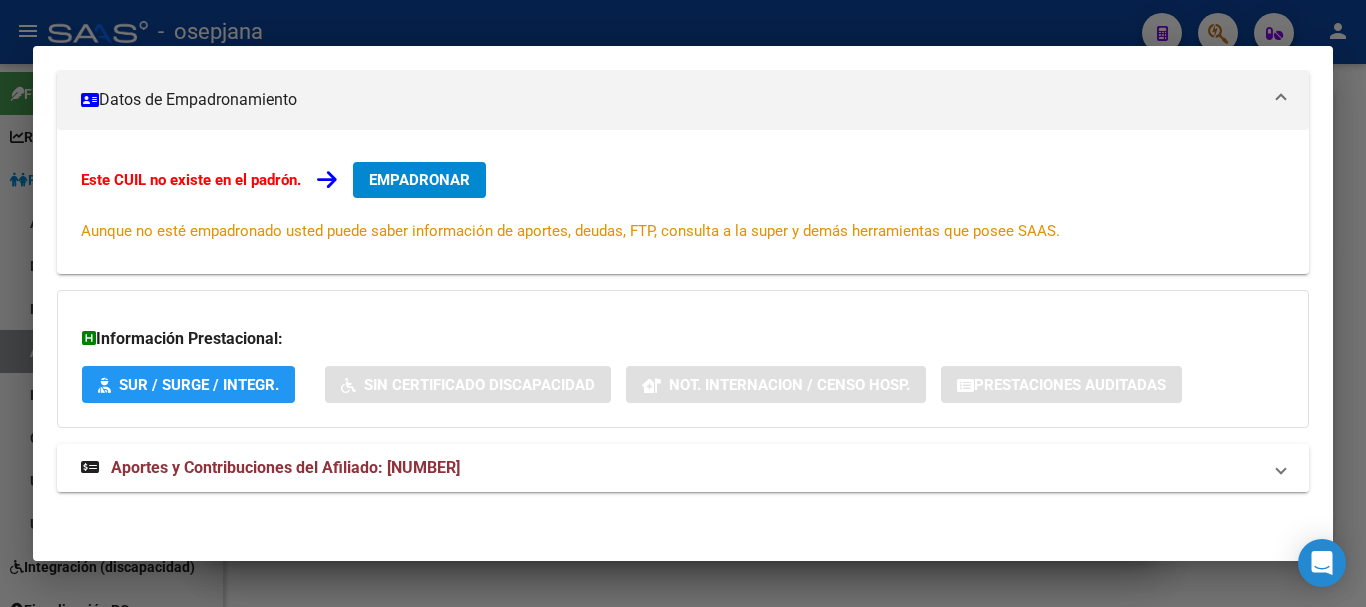 click on "Aportes y Contribuciones del Afiliado: 27963518914" at bounding box center [285, 467] 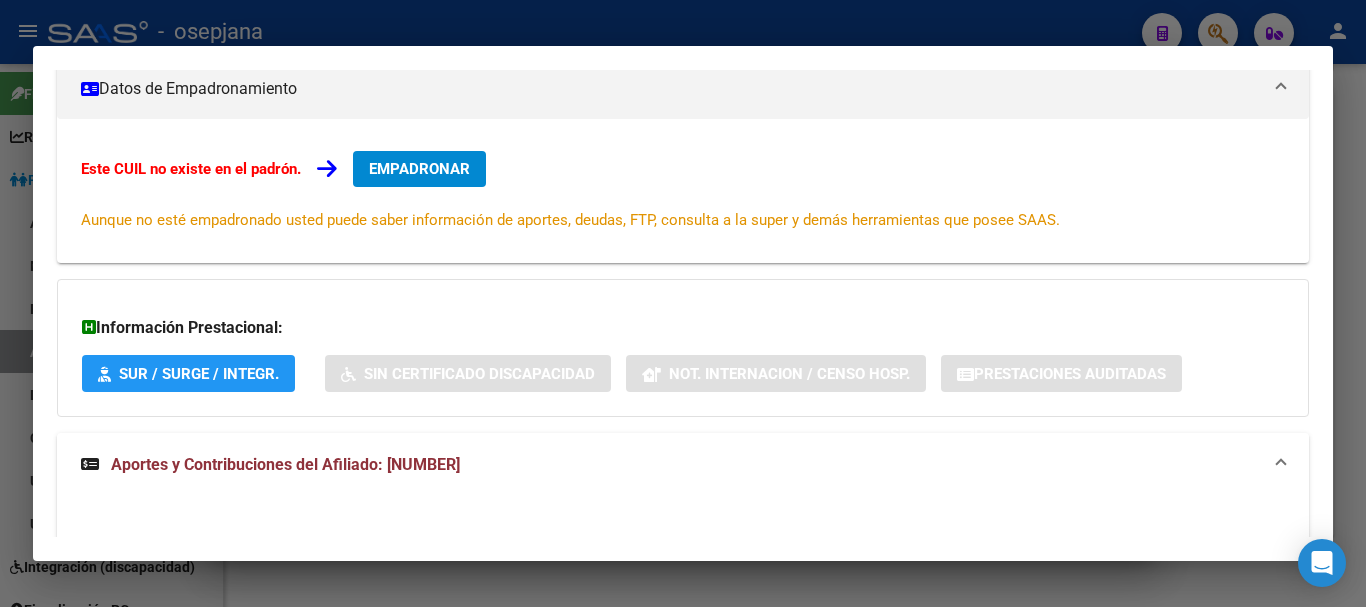scroll, scrollTop: 0, scrollLeft: 0, axis: both 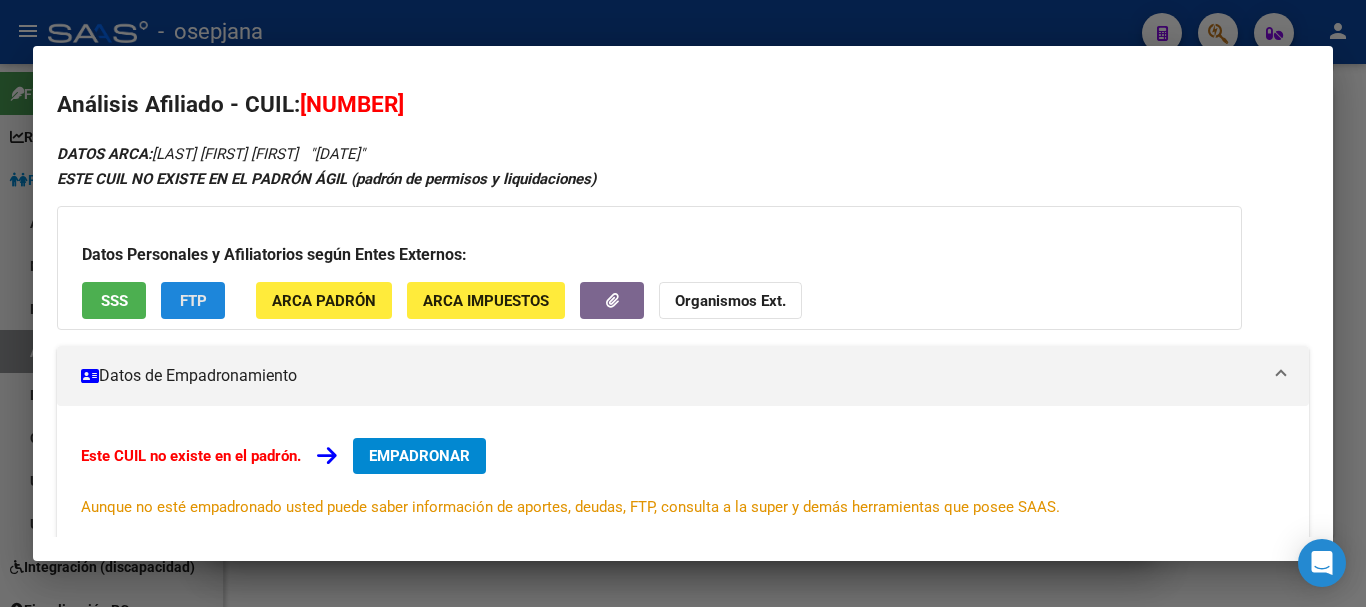 click on "FTP" 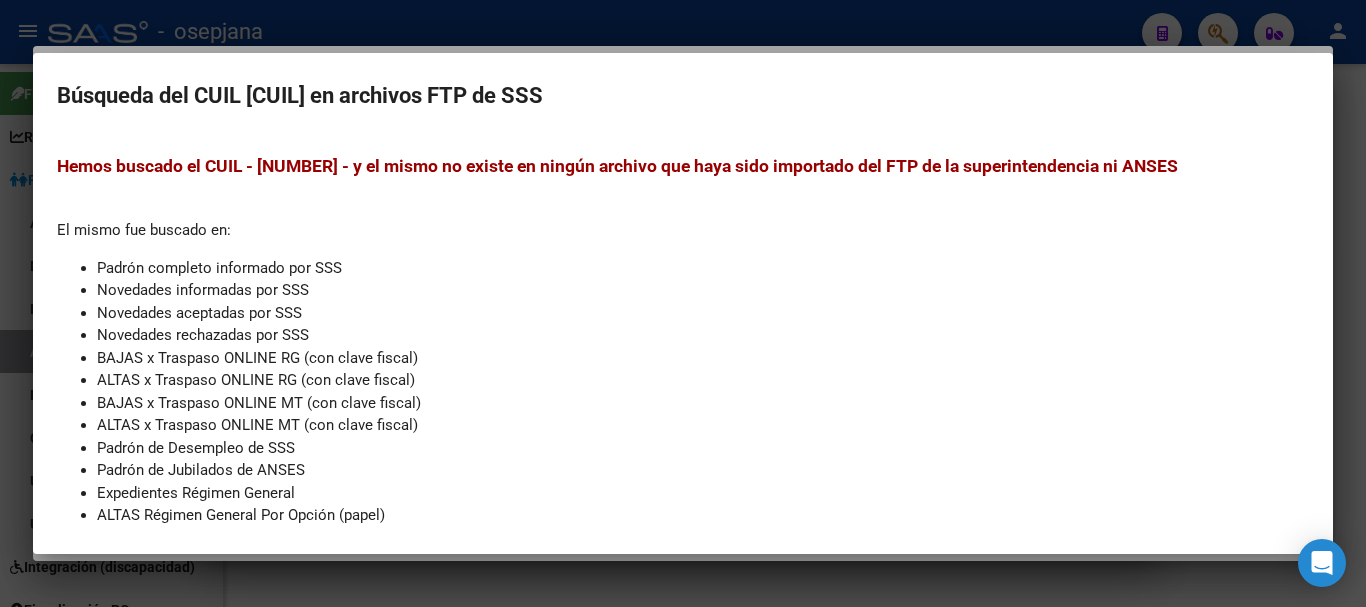 click at bounding box center (683, 303) 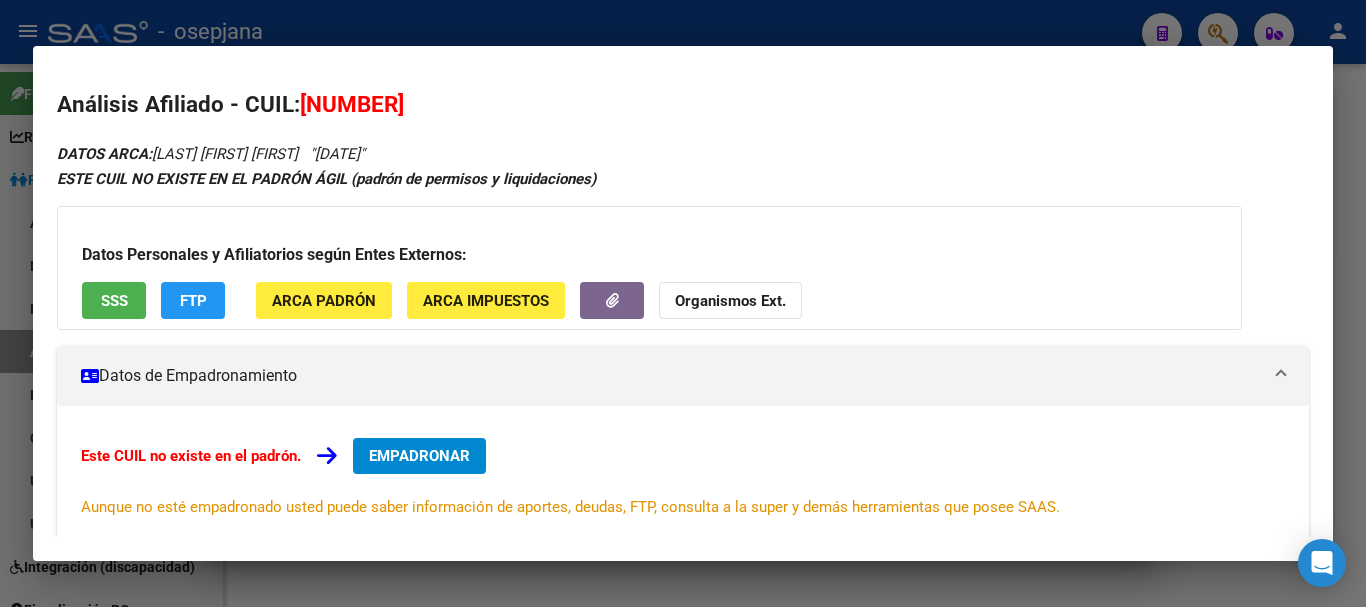 click on "SSS" at bounding box center [114, 301] 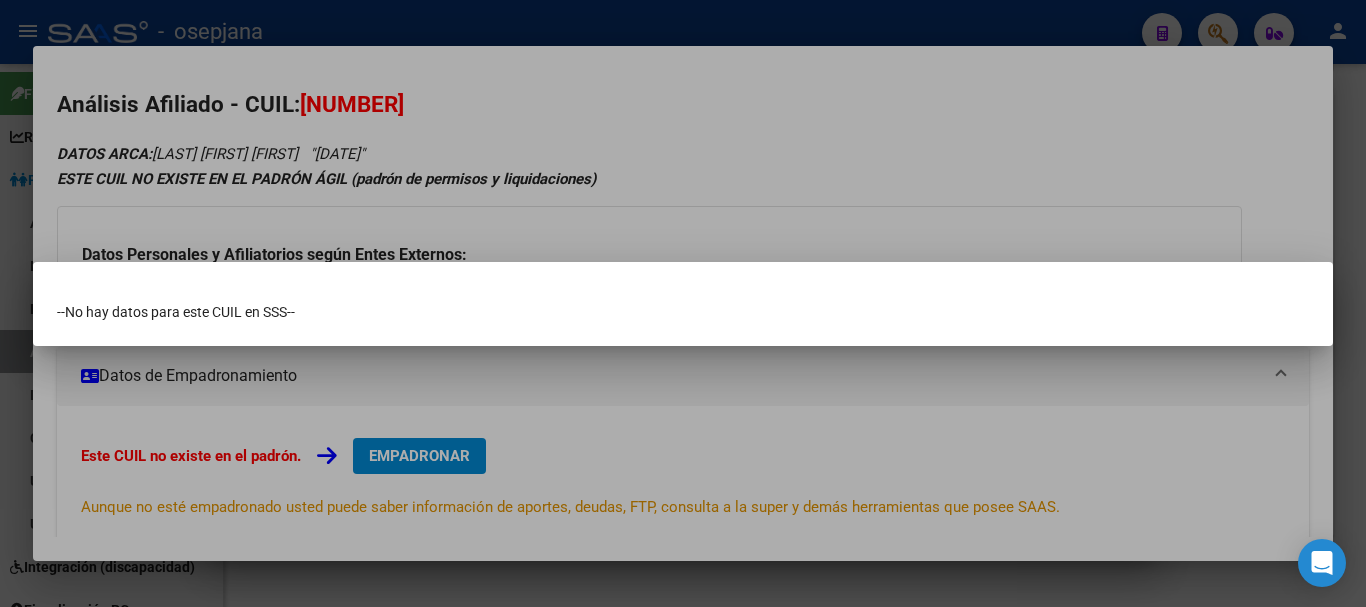click at bounding box center [683, 303] 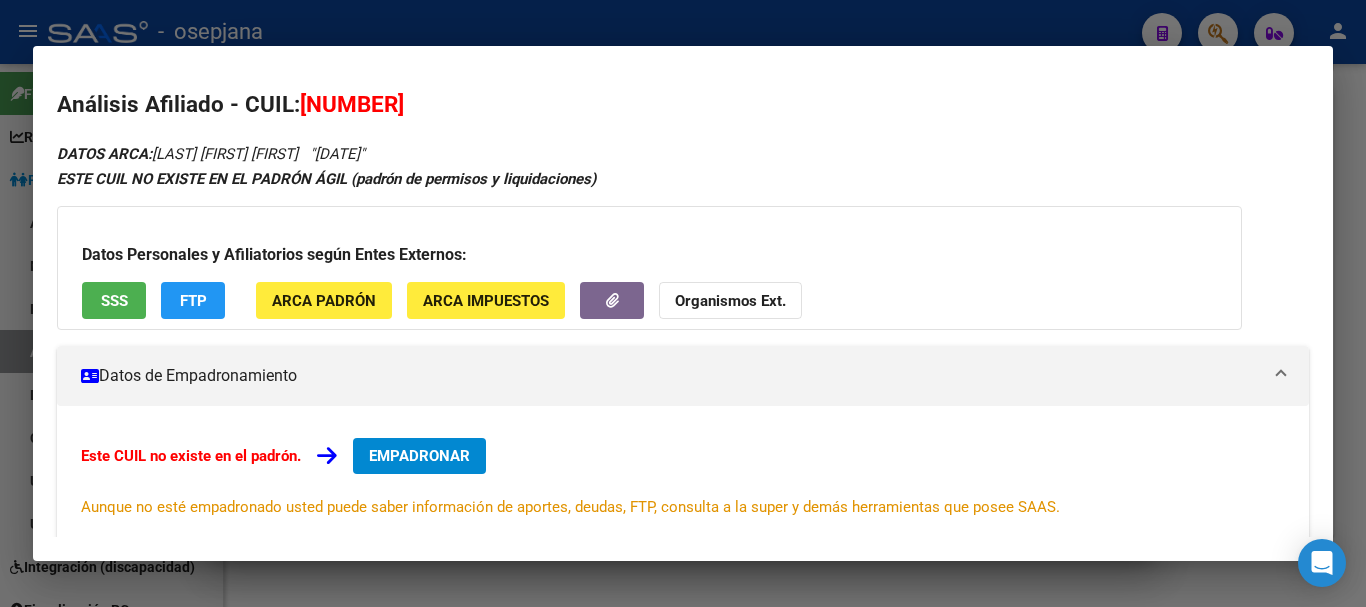 drag, startPoint x: 330, startPoint y: 107, endPoint x: 437, endPoint y: 107, distance: 107 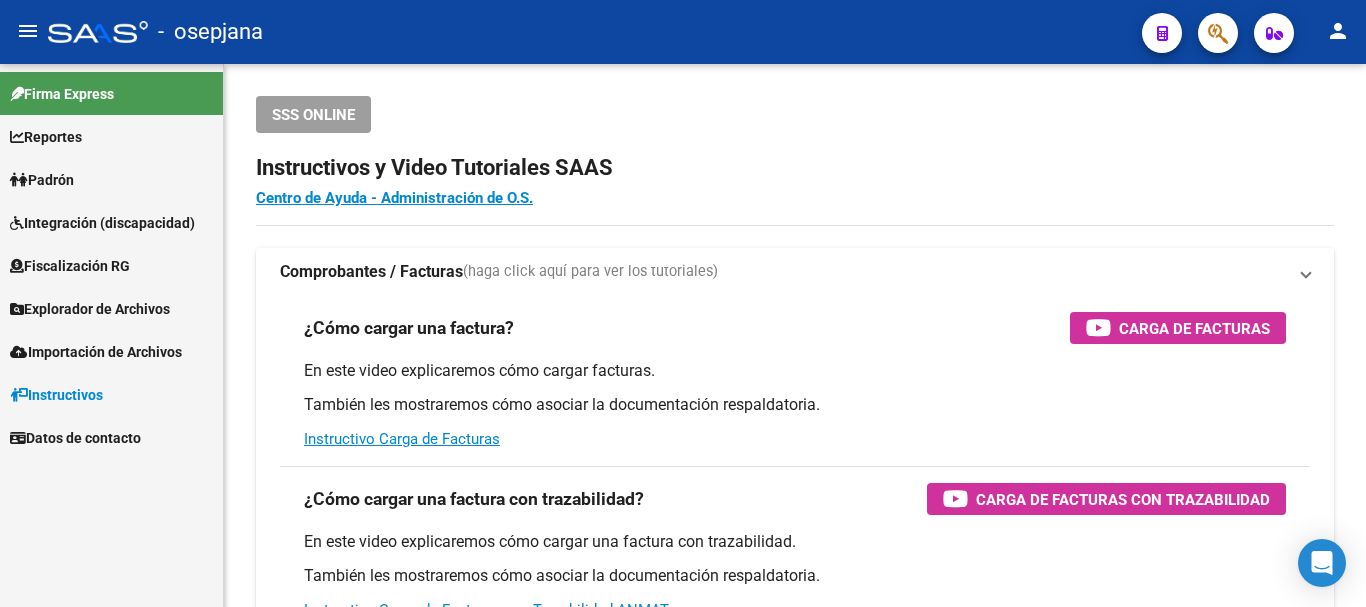 scroll, scrollTop: 0, scrollLeft: 0, axis: both 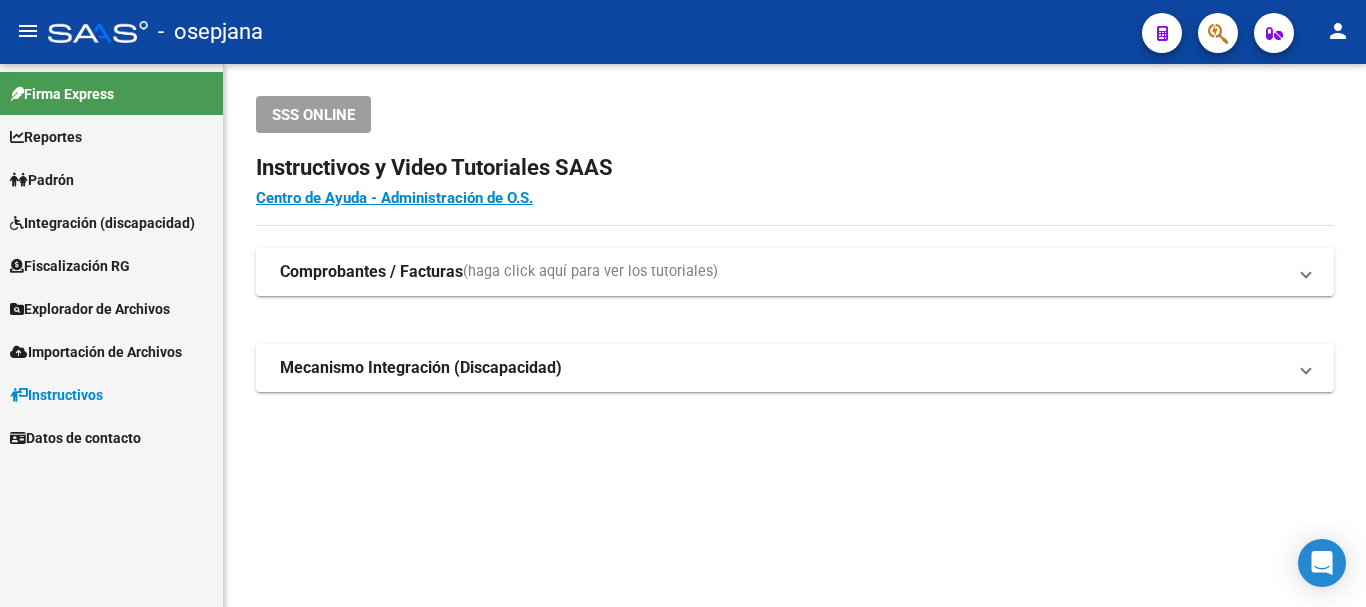 click on "Padrón" at bounding box center (111, 179) 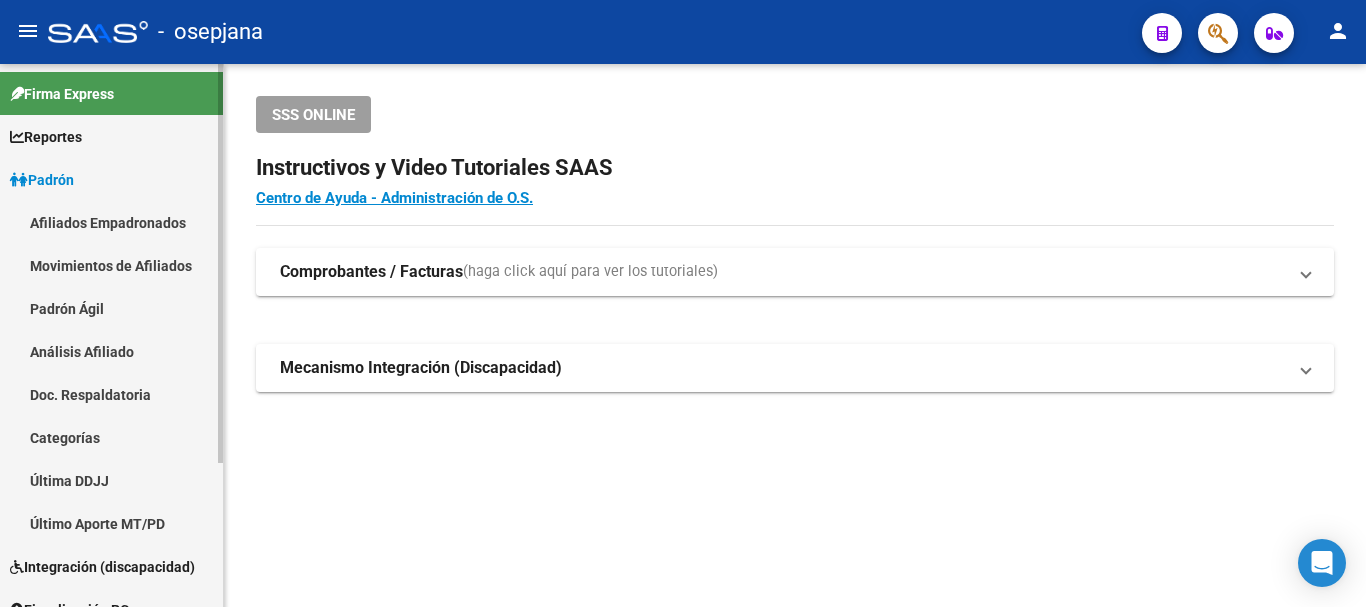 click on "Análisis Afiliado" at bounding box center [111, 351] 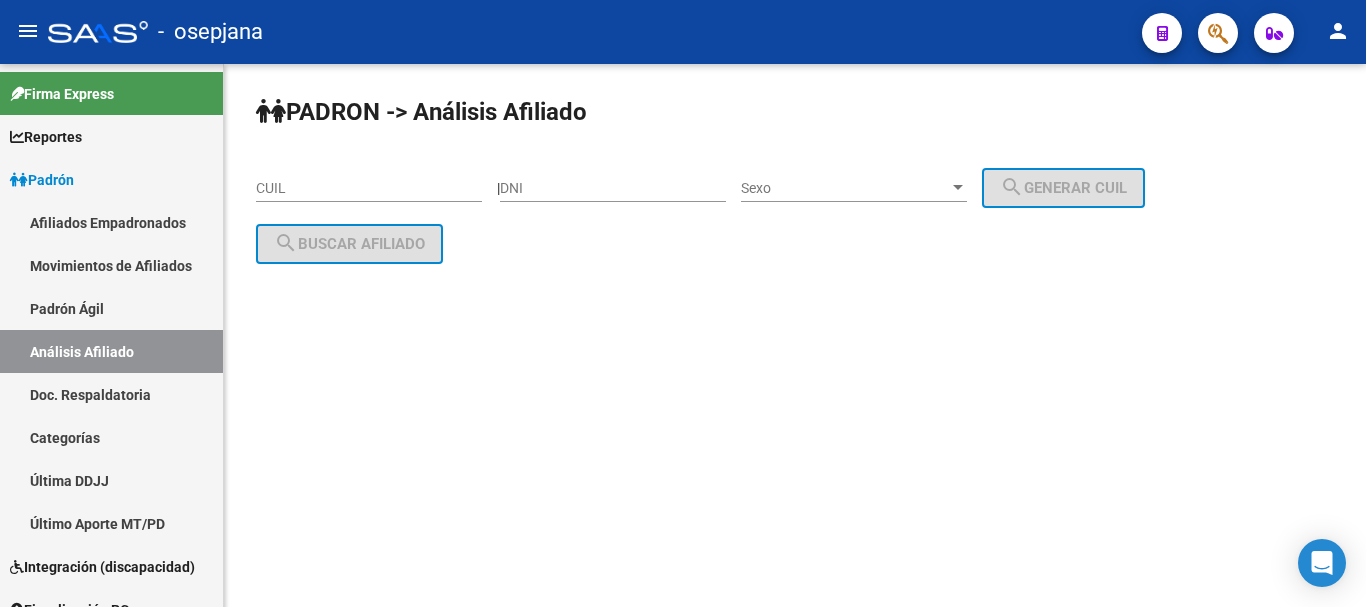 click on "CUIL" 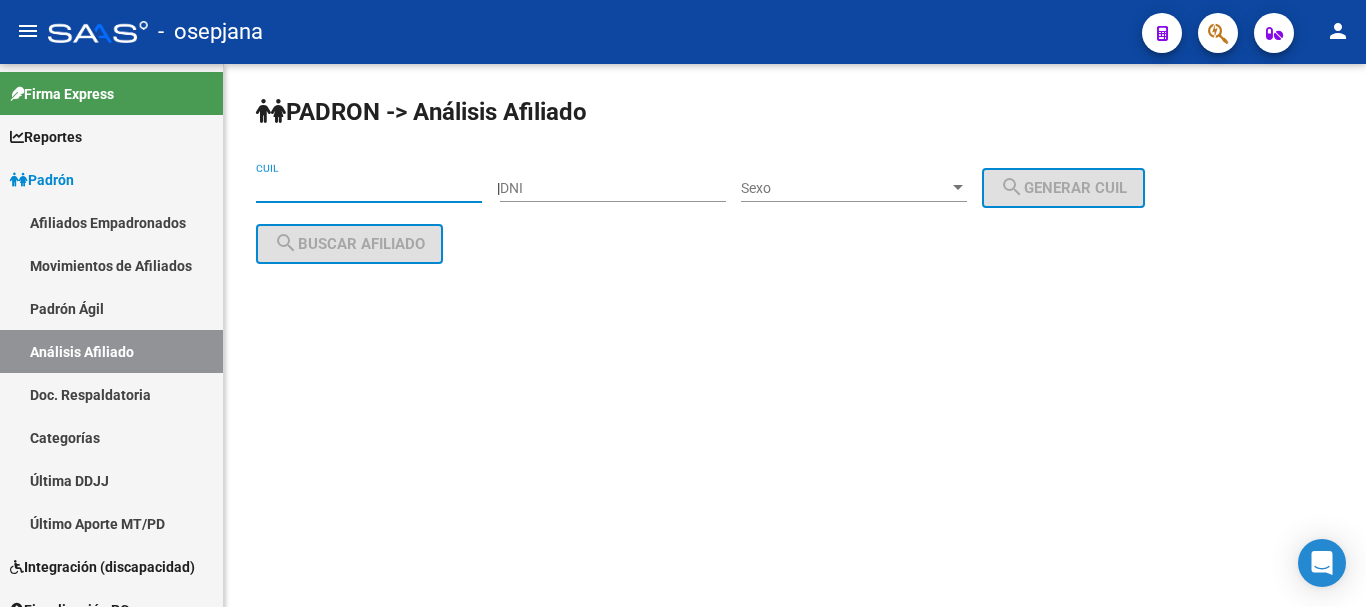 paste on "[NUMBER]" 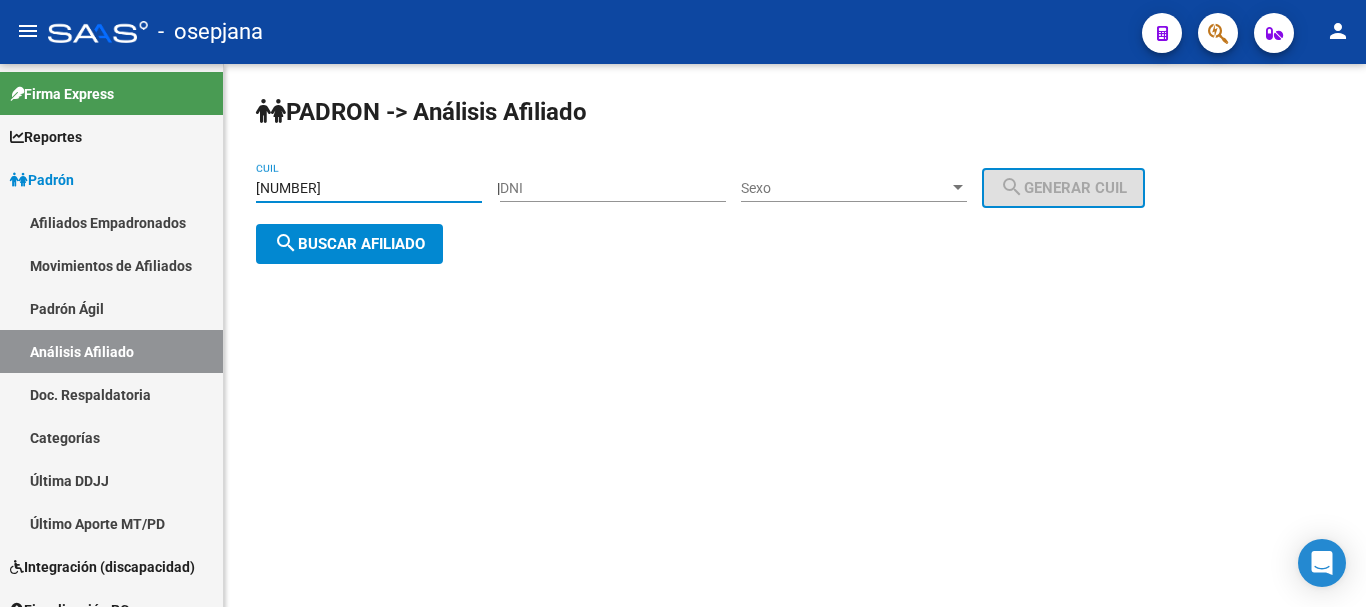 type on "[NUMBER]" 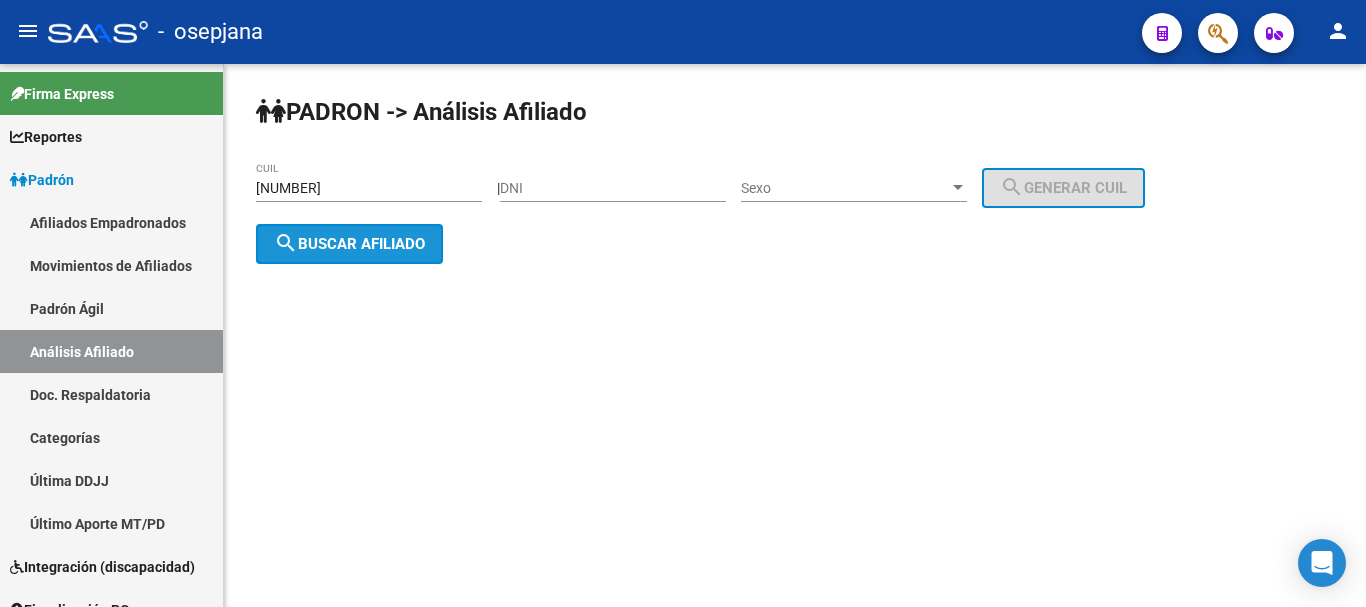 click on "search  Buscar afiliado" 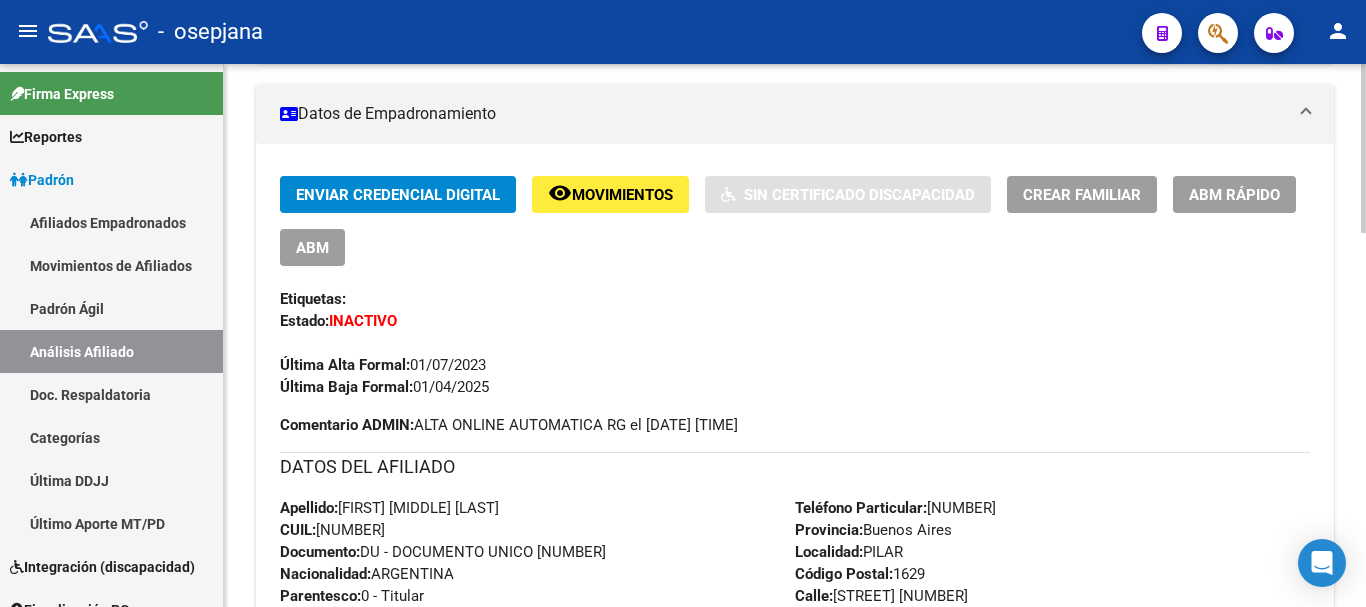 scroll, scrollTop: 200, scrollLeft: 0, axis: vertical 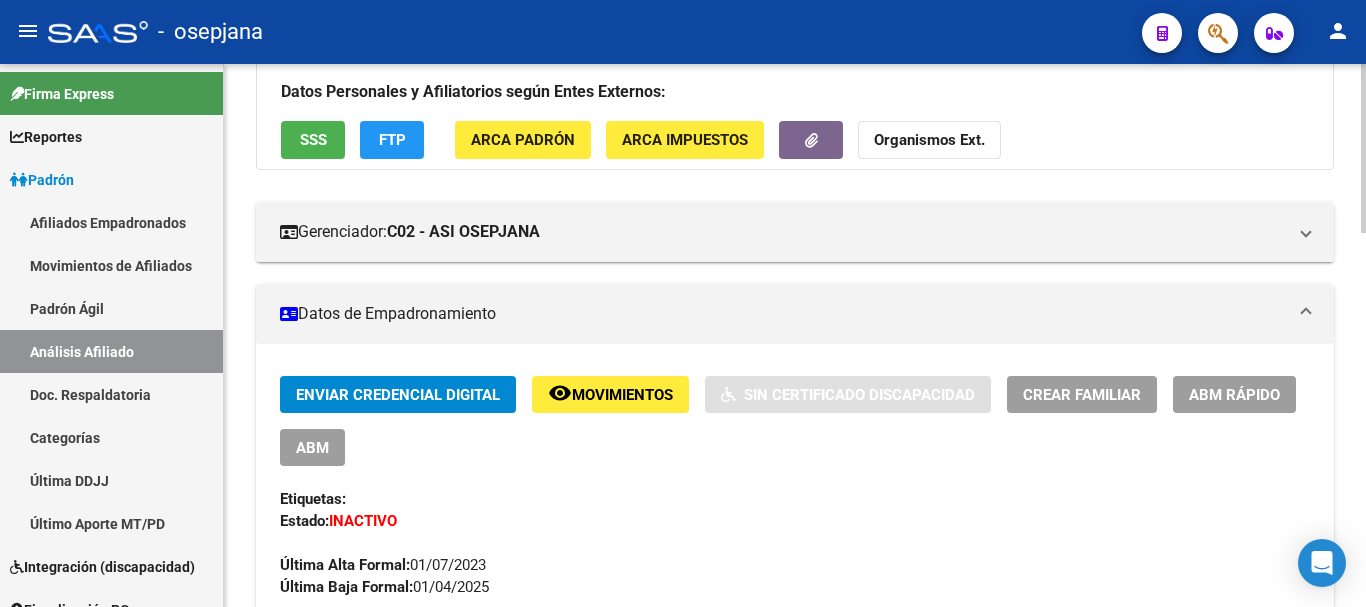 click on "FTP" 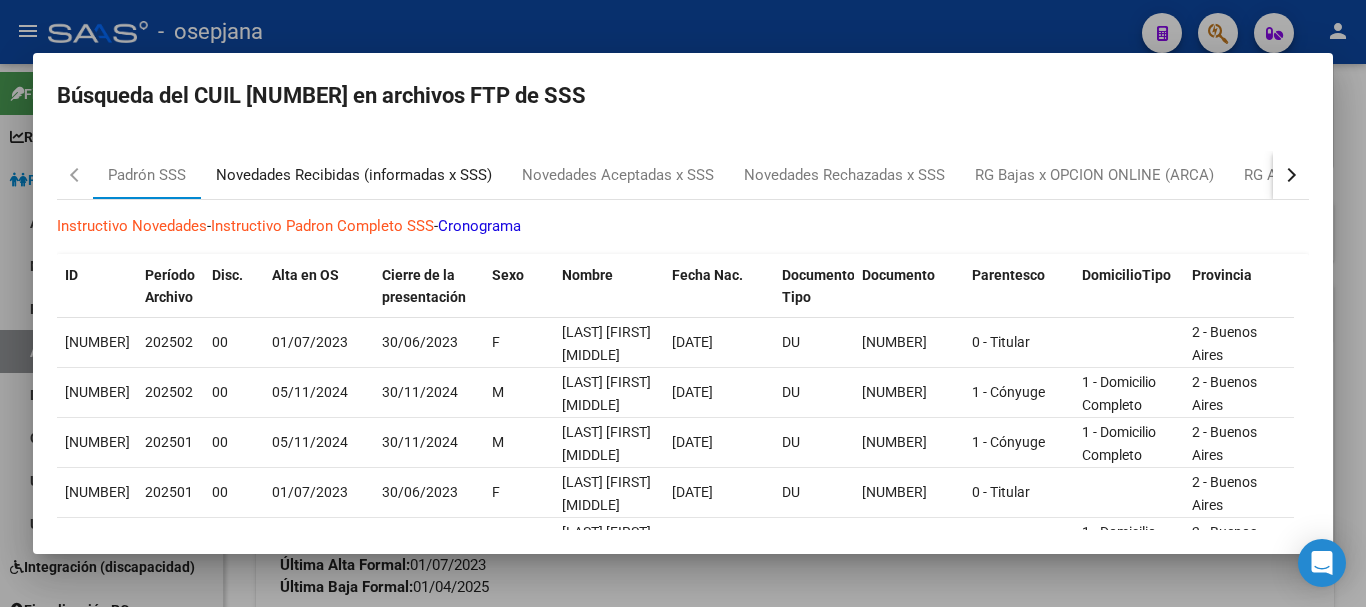 click on "Novedades Recibidas (informadas x SSS)" at bounding box center [354, 175] 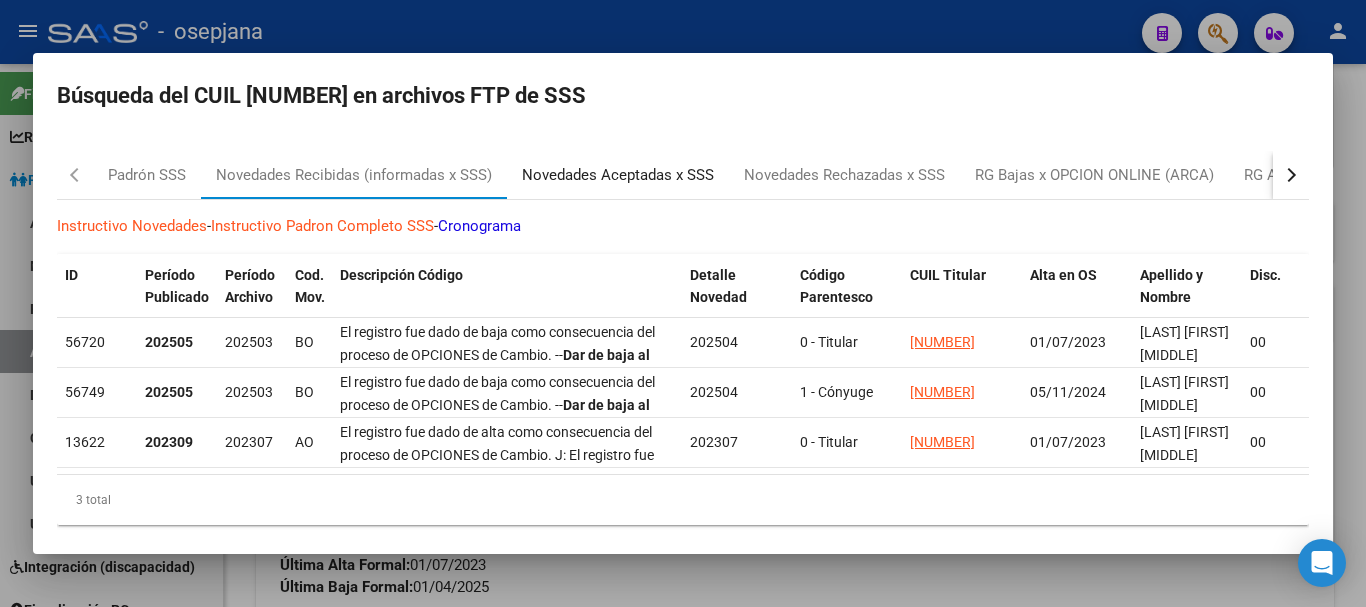 click on "Novedades Aceptadas x SSS" at bounding box center (618, 175) 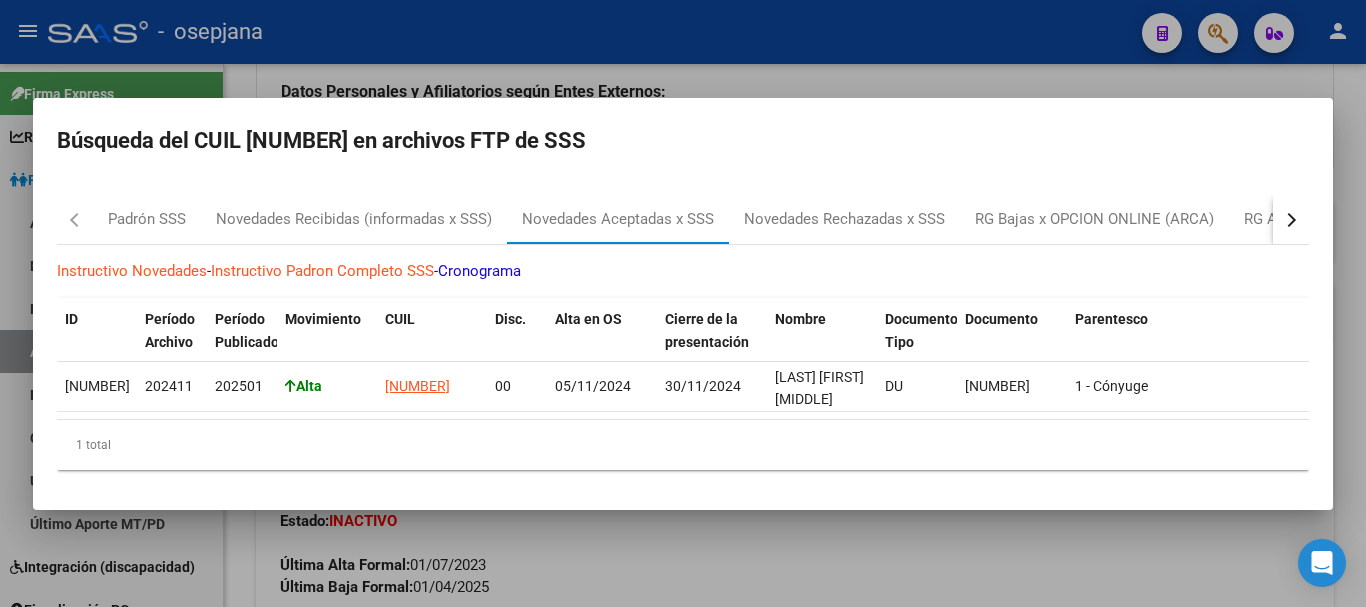click at bounding box center (1289, 219) 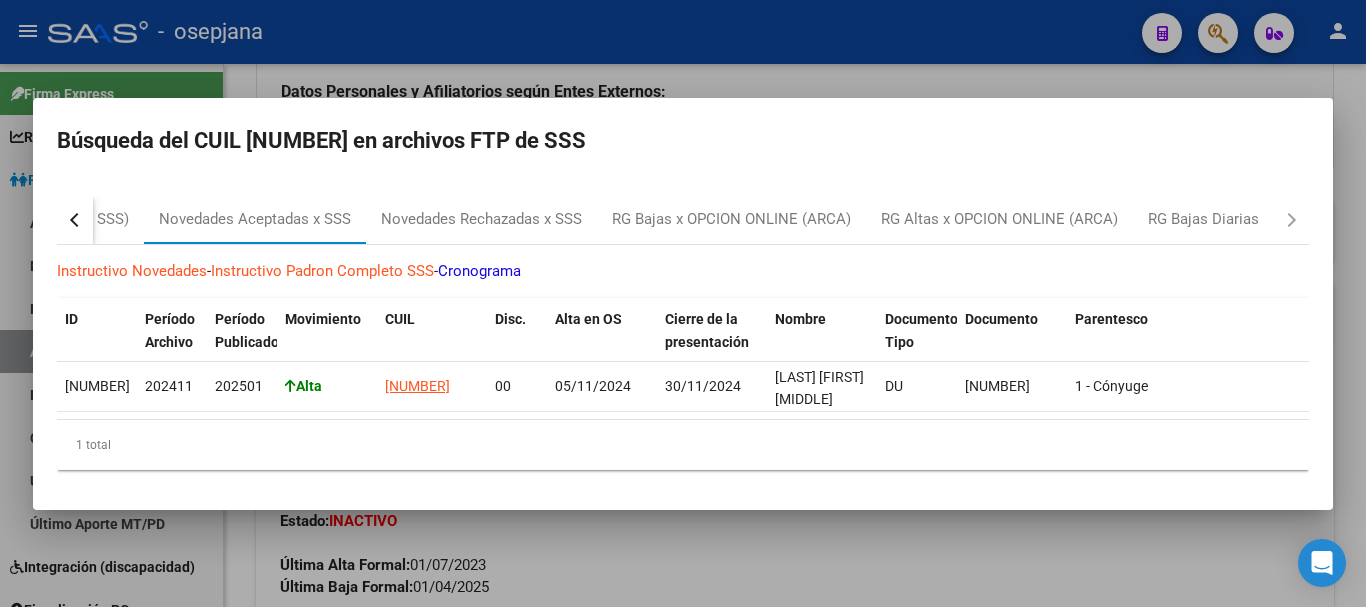 click at bounding box center (683, 303) 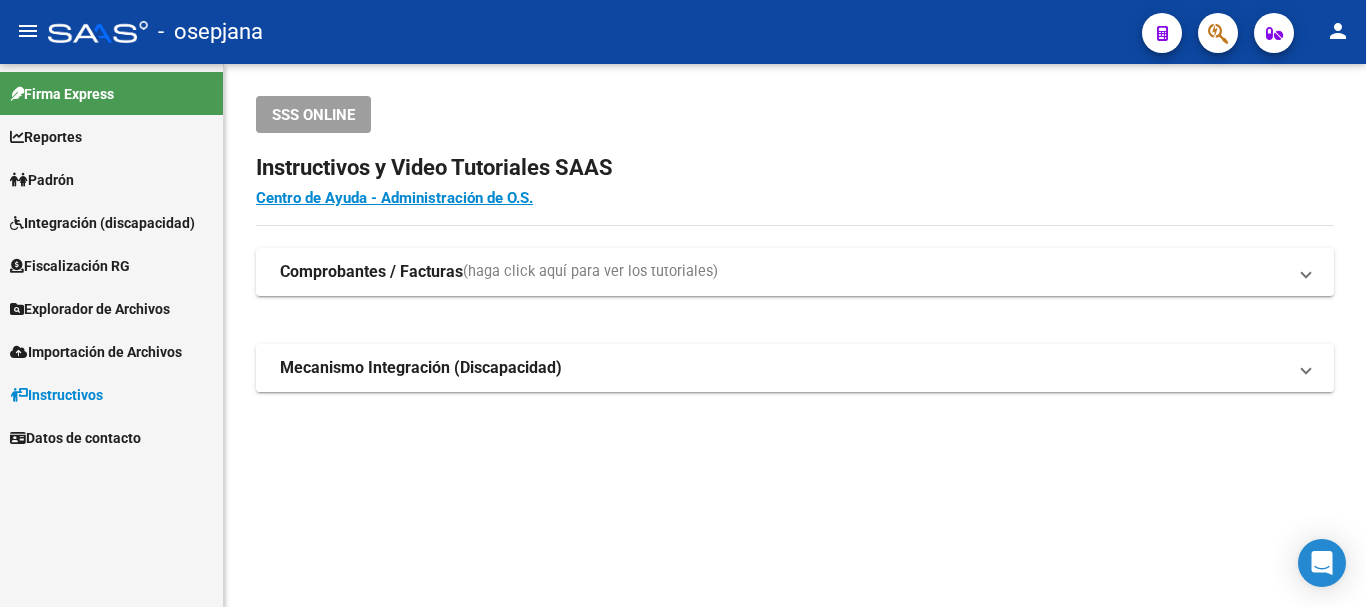 scroll, scrollTop: 0, scrollLeft: 0, axis: both 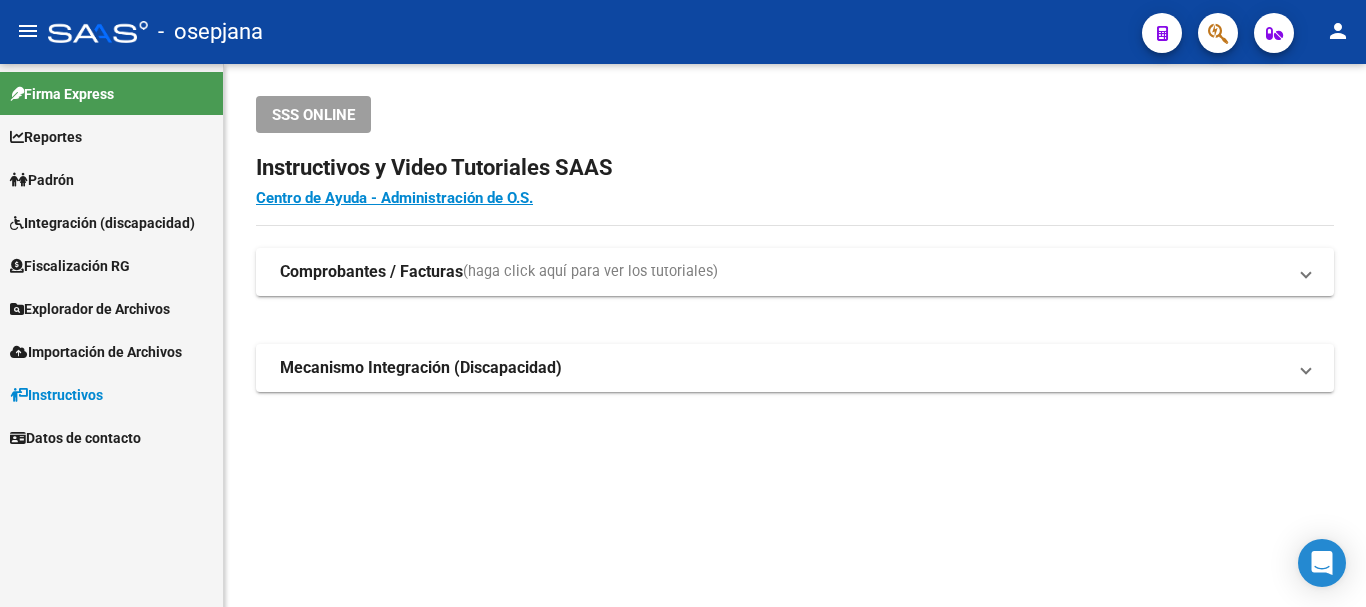 click on "Padrón" at bounding box center (111, 179) 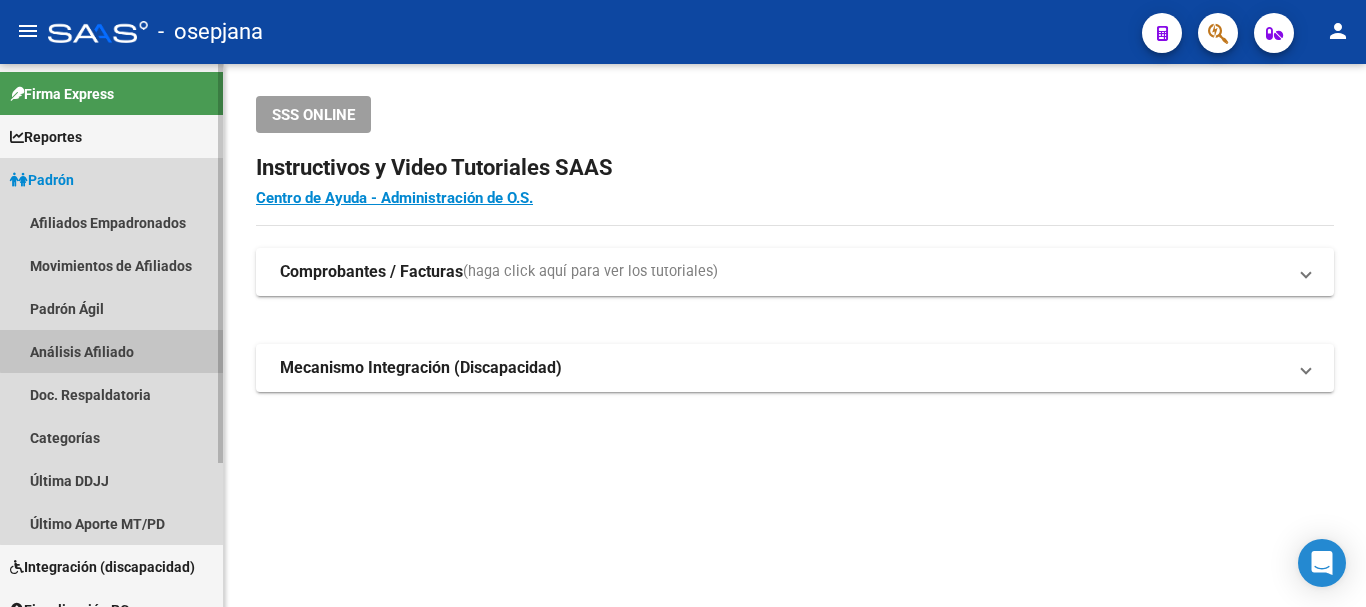 click on "Análisis Afiliado" at bounding box center (111, 351) 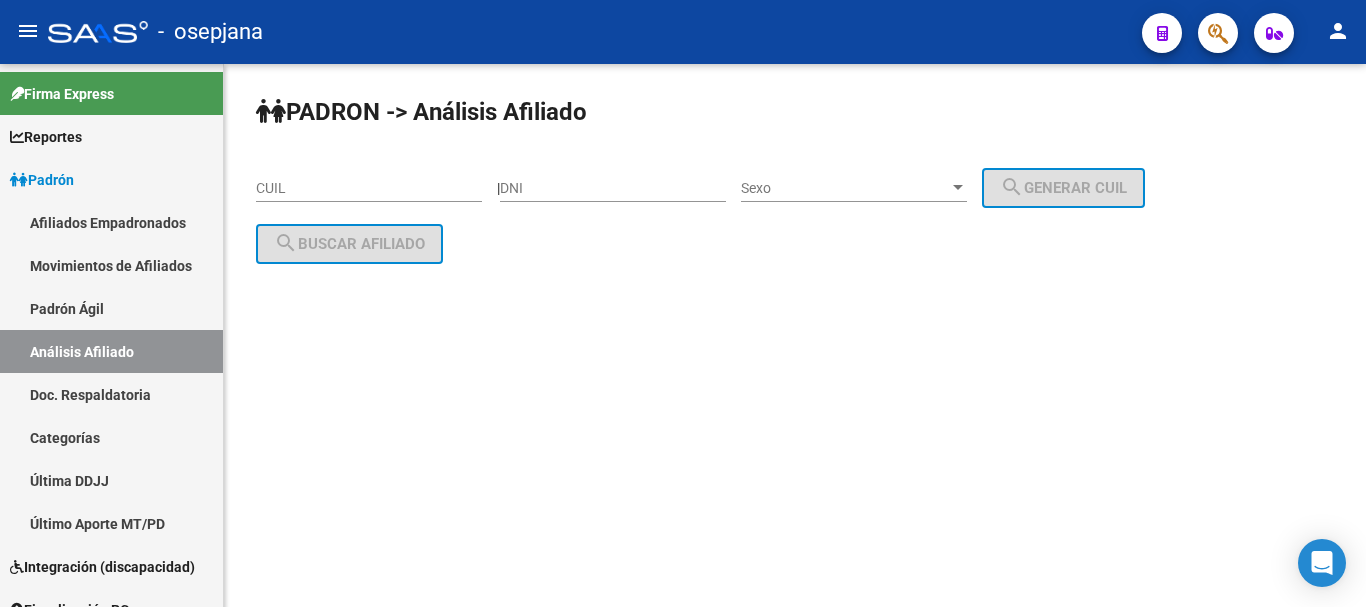 click on "CUIL" at bounding box center (369, 188) 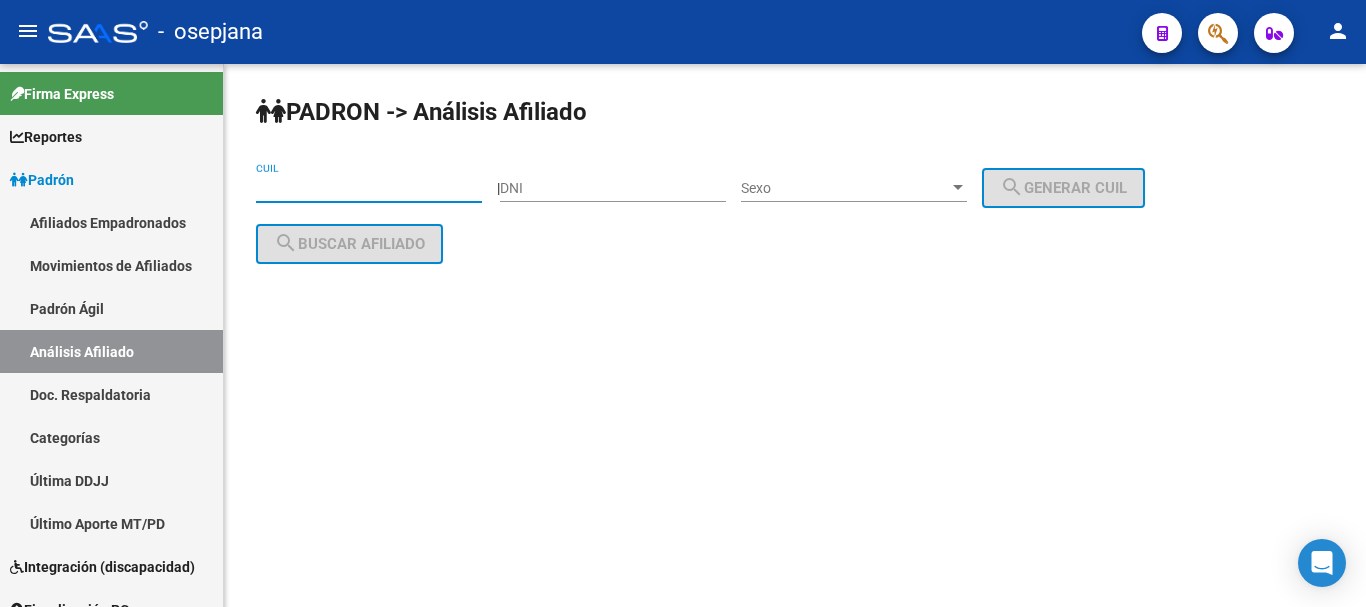paste on "[CUIL]" 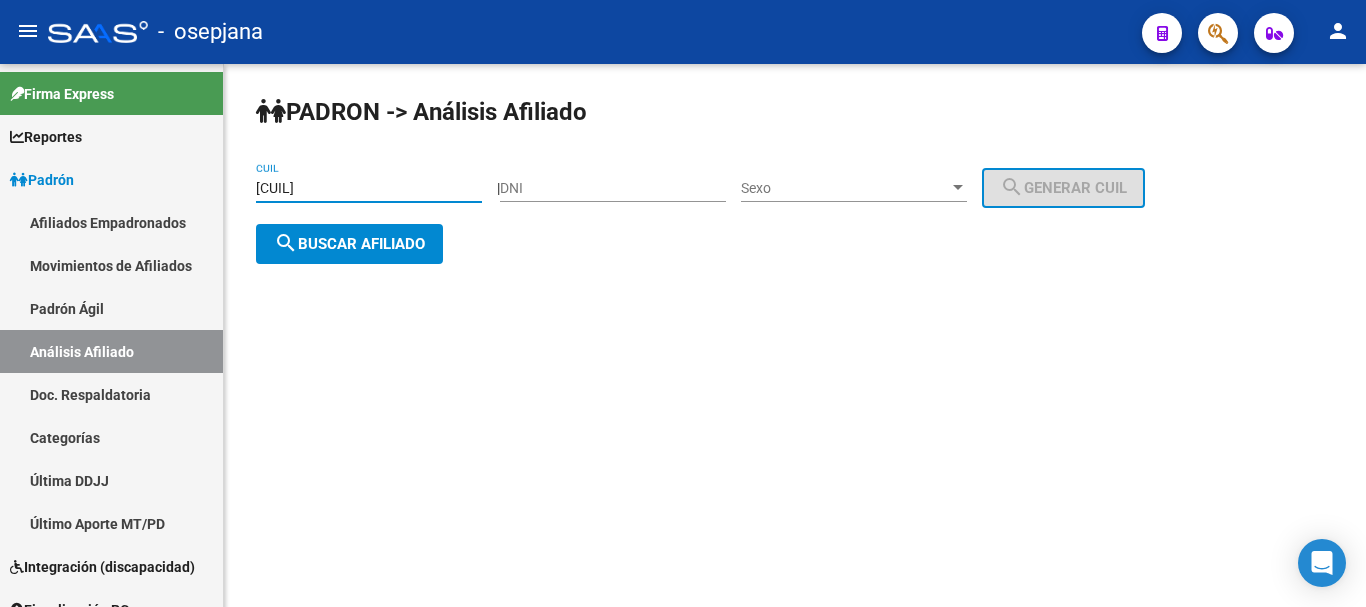 type on "[CUIL]" 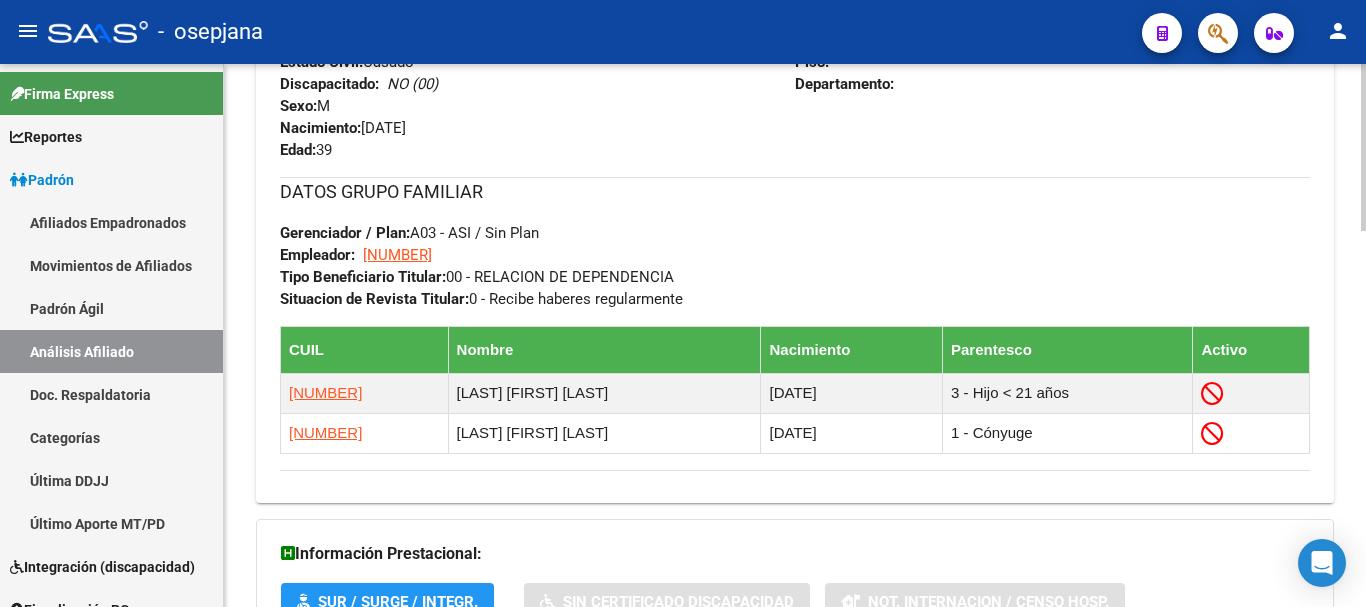 scroll, scrollTop: 1224, scrollLeft: 0, axis: vertical 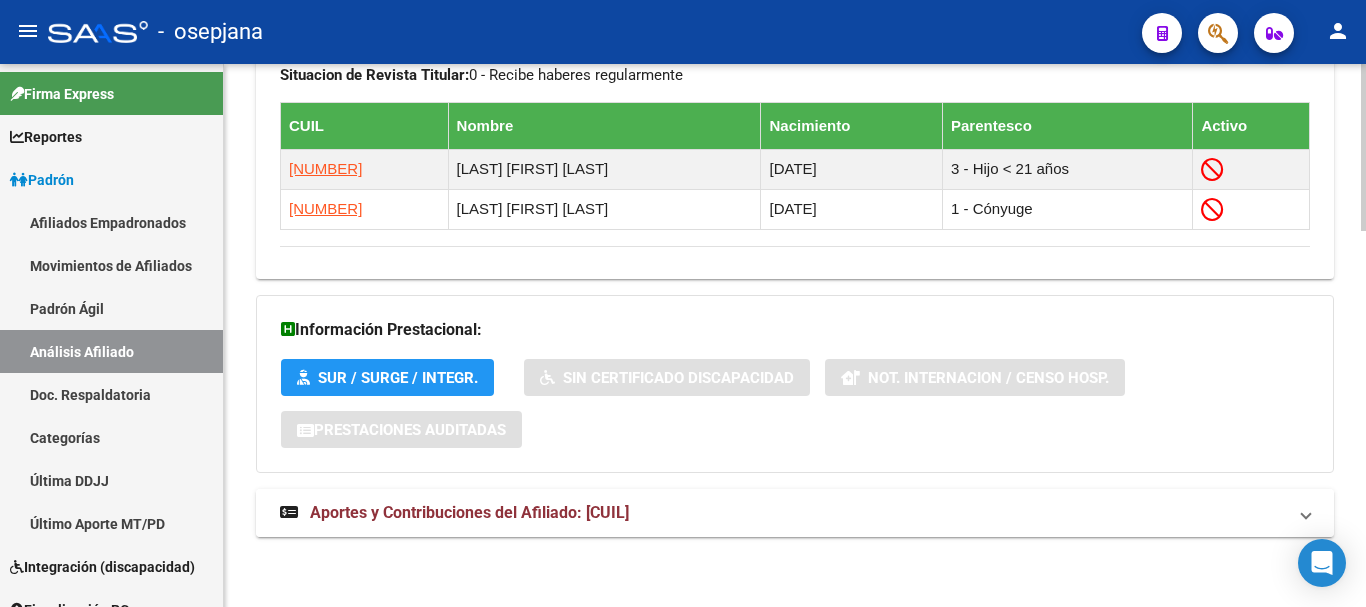 click on "Aportes y Contribuciones del Afiliado: [CUIL]" at bounding box center [795, 513] 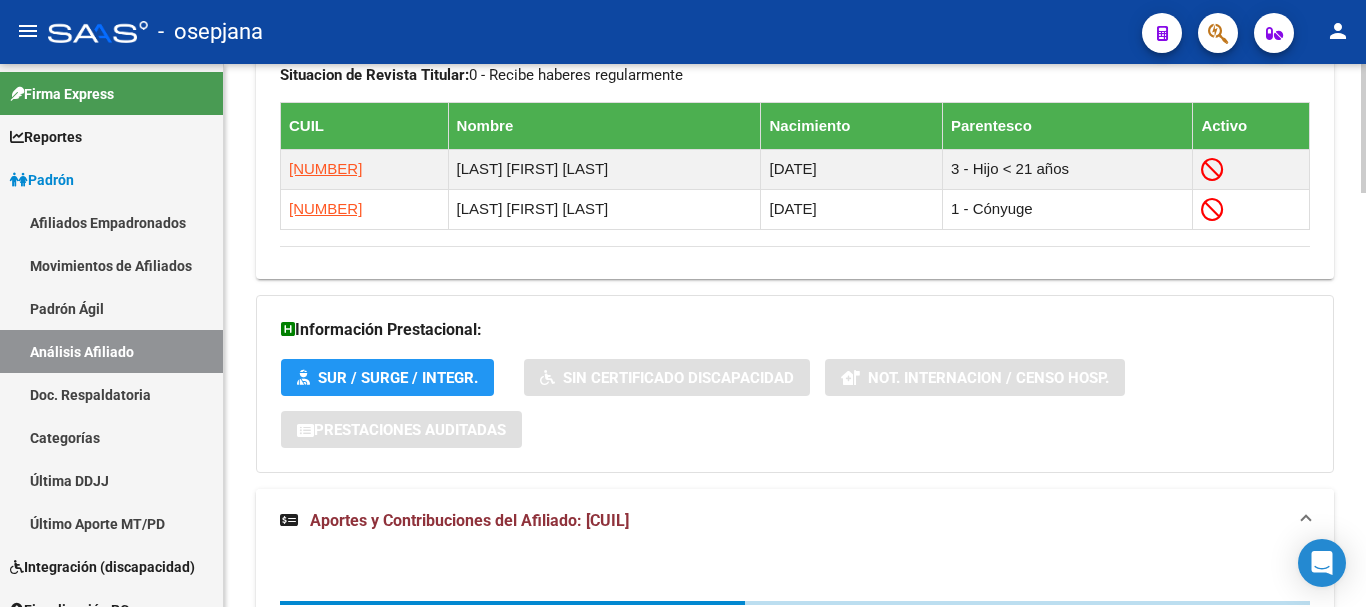 scroll, scrollTop: 1541, scrollLeft: 0, axis: vertical 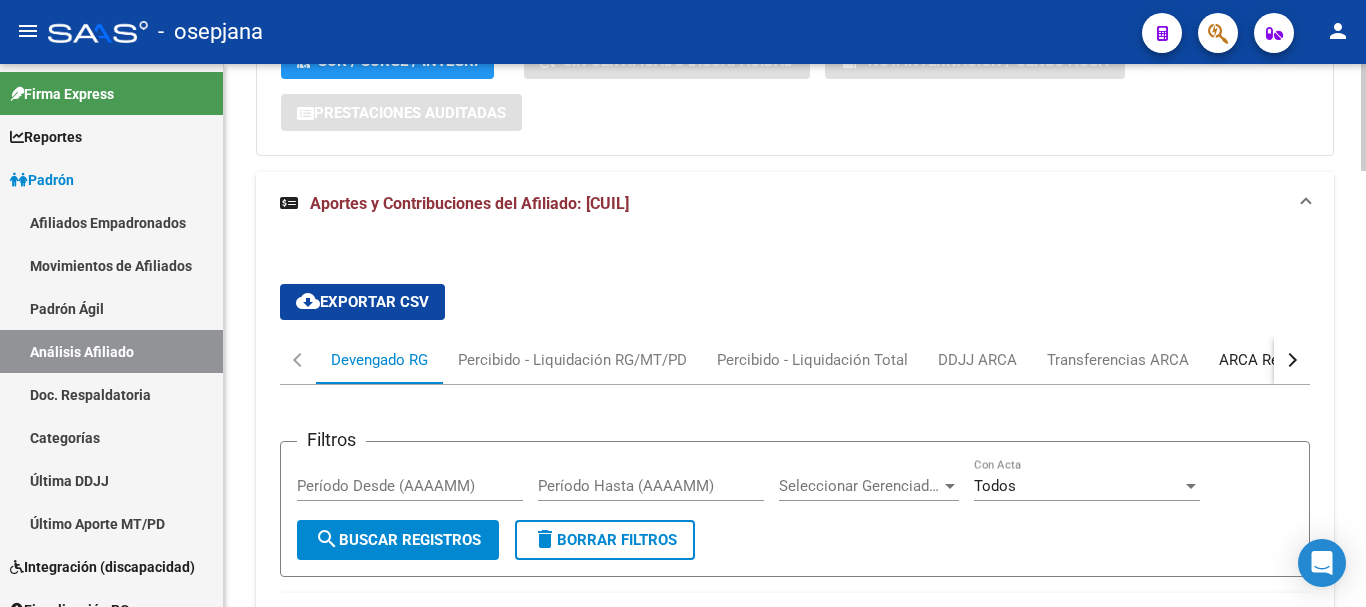 click on "ARCA Relaciones Laborales" at bounding box center [1312, 360] 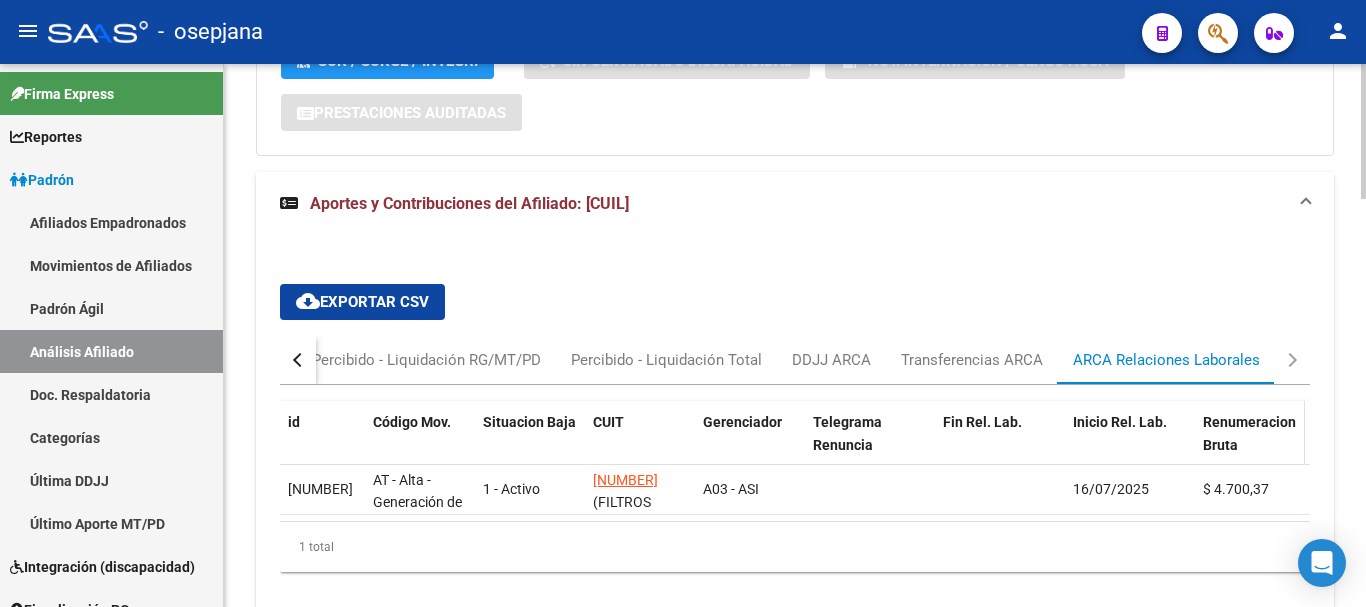 scroll, scrollTop: 1639, scrollLeft: 0, axis: vertical 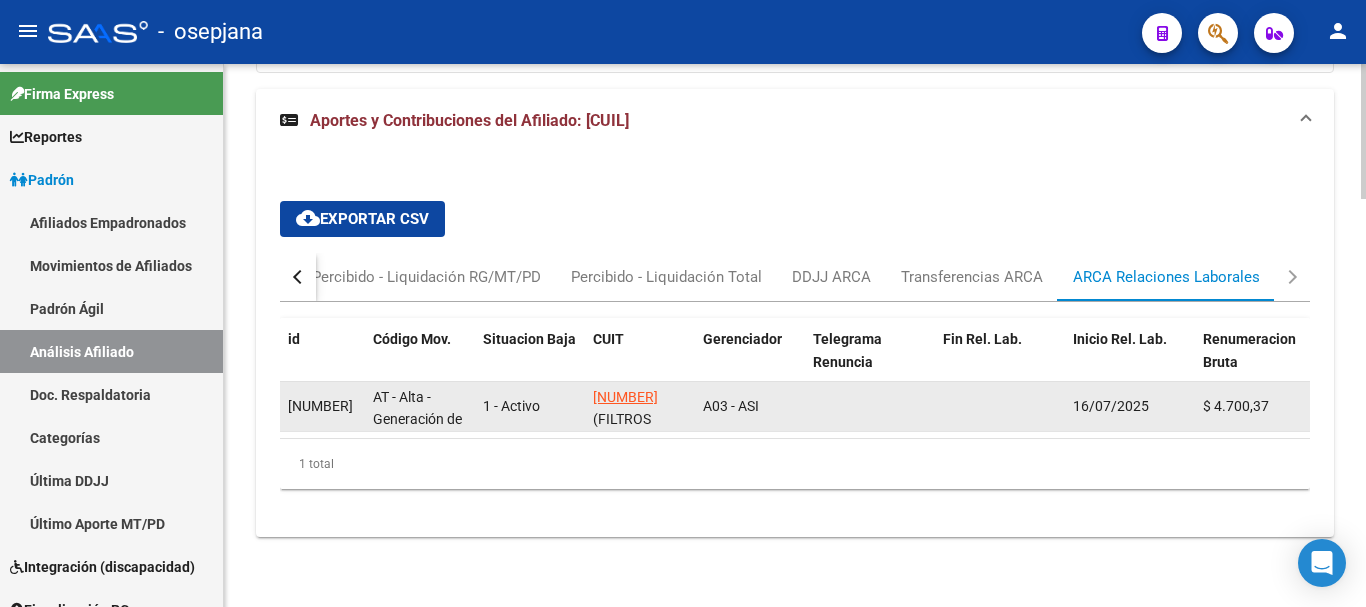 drag, startPoint x: 591, startPoint y: 383, endPoint x: 682, endPoint y: 383, distance: 91 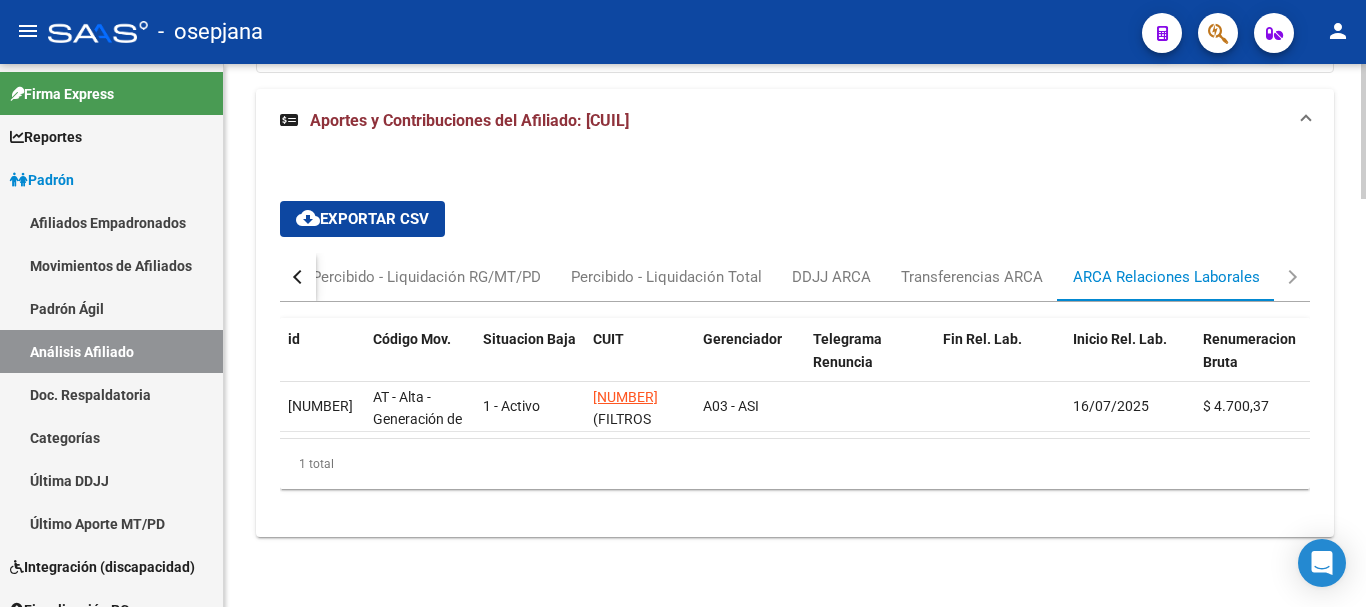 click on "1 total" 